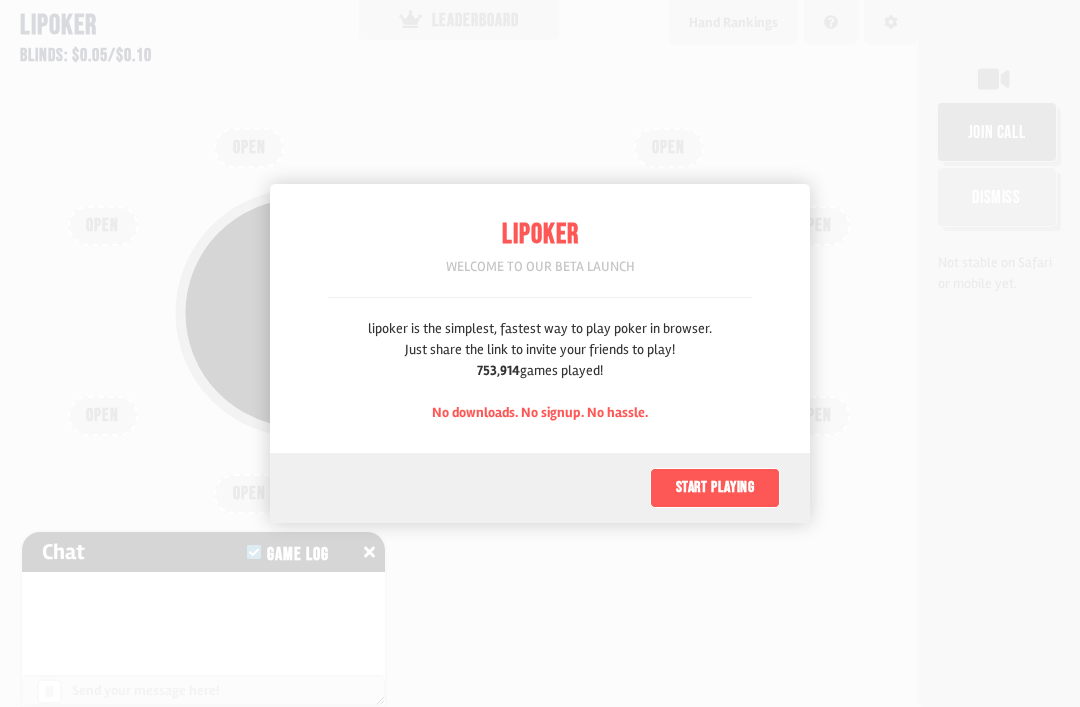 scroll, scrollTop: 0, scrollLeft: 0, axis: both 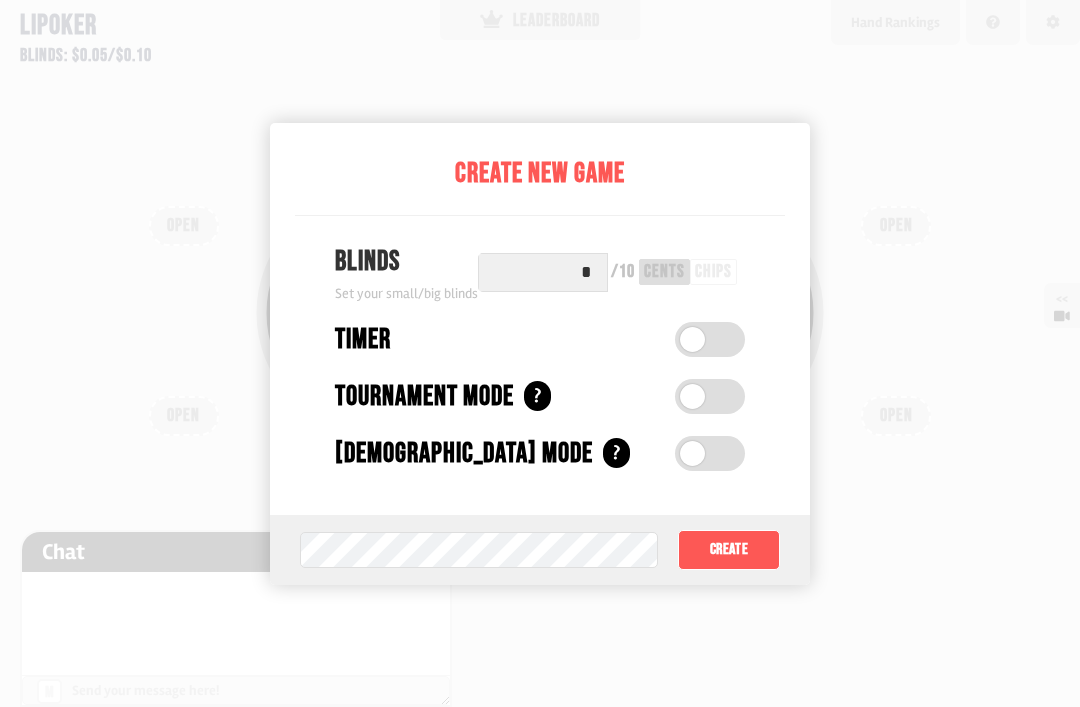 click on "Create" at bounding box center (729, 550) 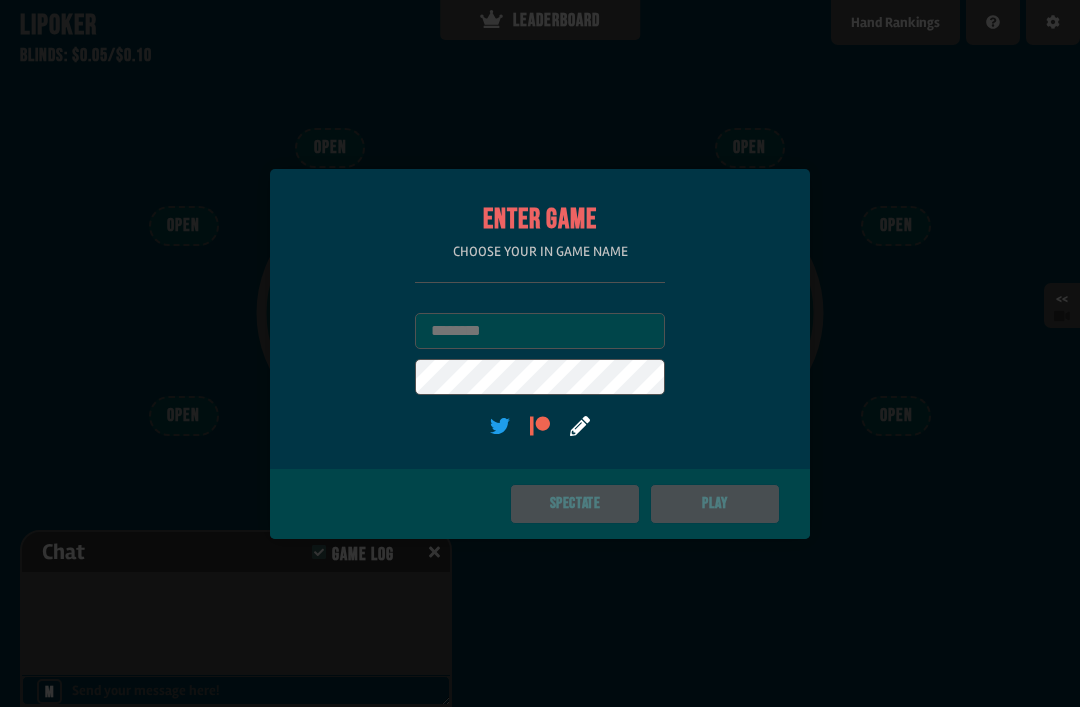 scroll, scrollTop: 46, scrollLeft: 0, axis: vertical 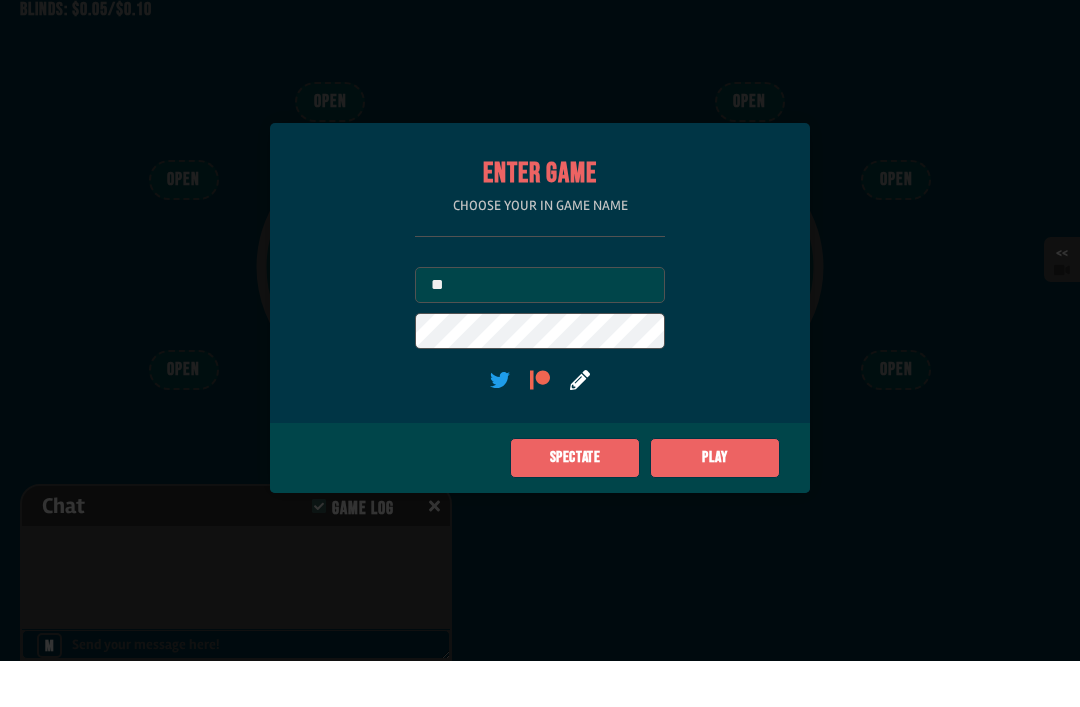 type on "**" 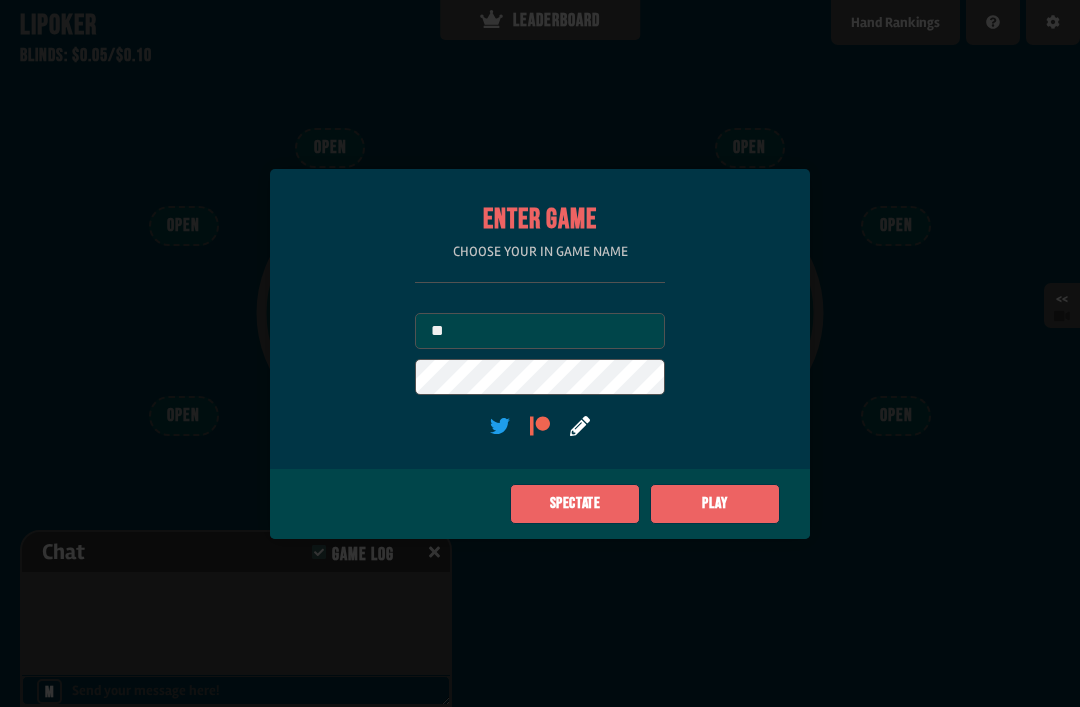 click on "Play" 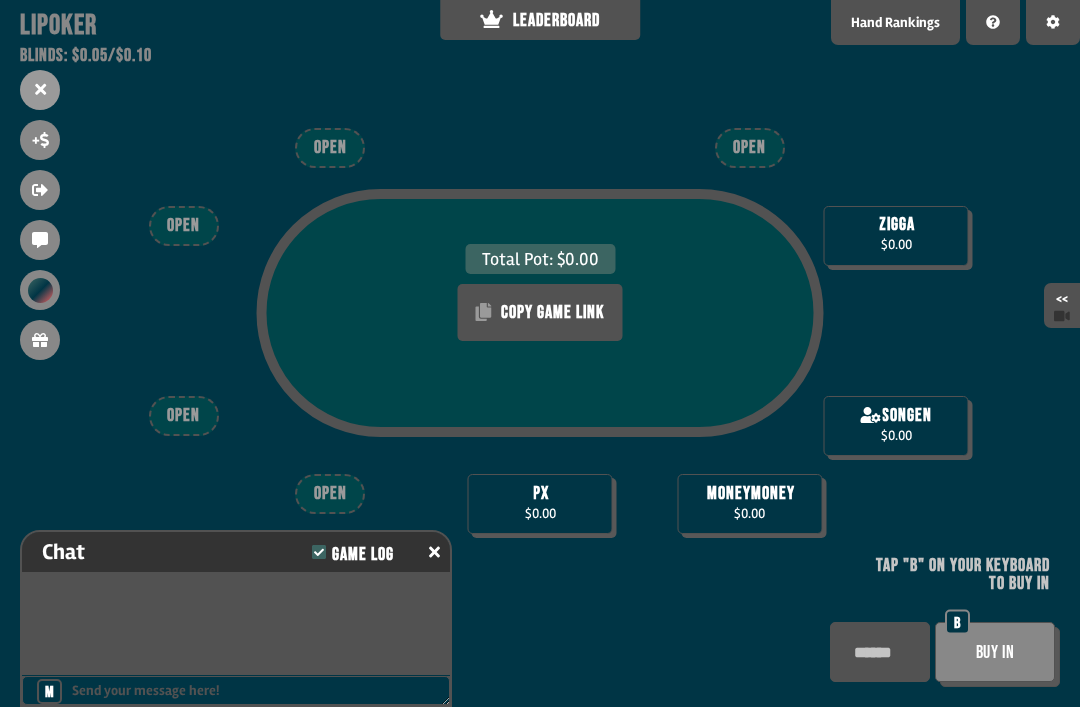 scroll, scrollTop: 67, scrollLeft: 0, axis: vertical 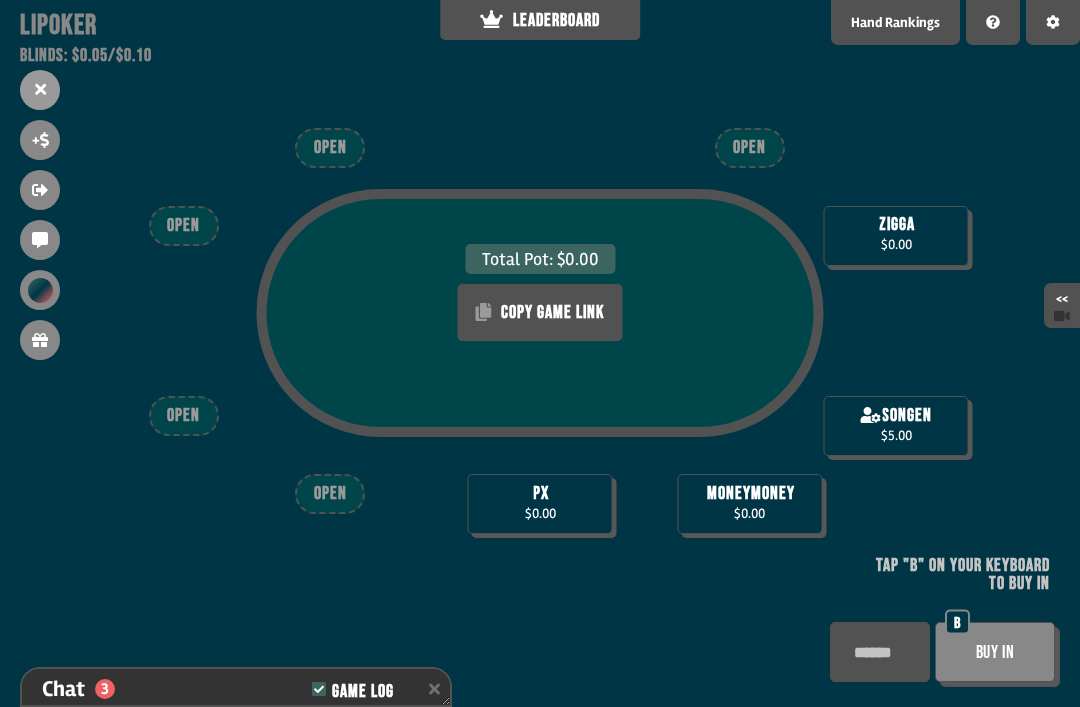click 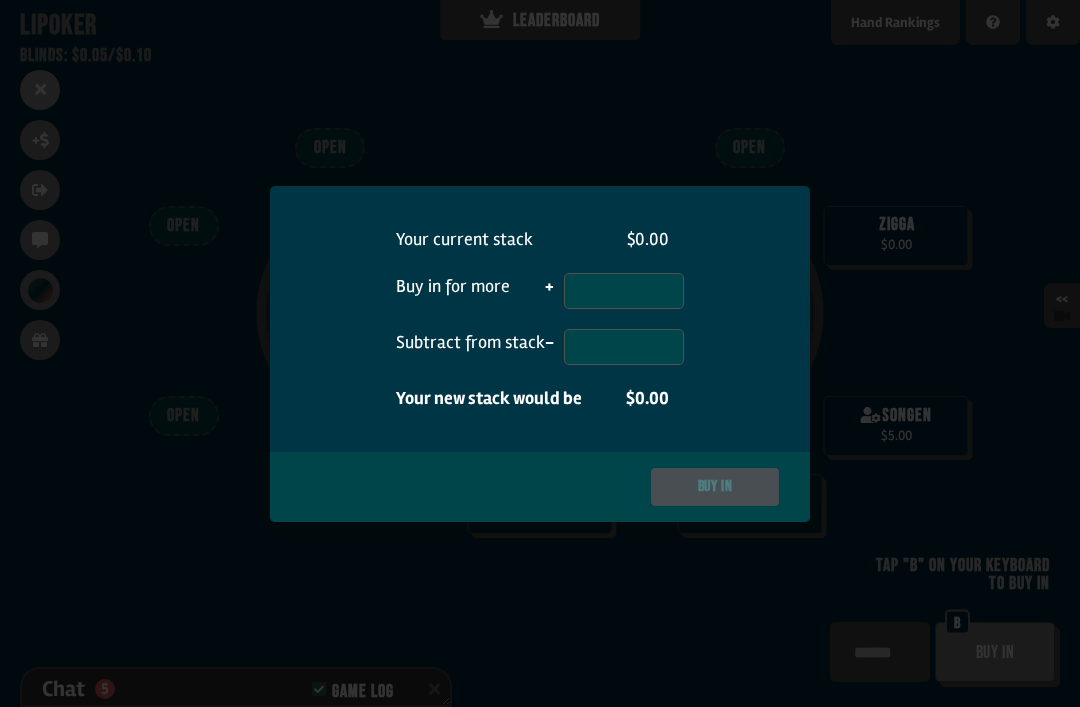 scroll, scrollTop: 321, scrollLeft: 0, axis: vertical 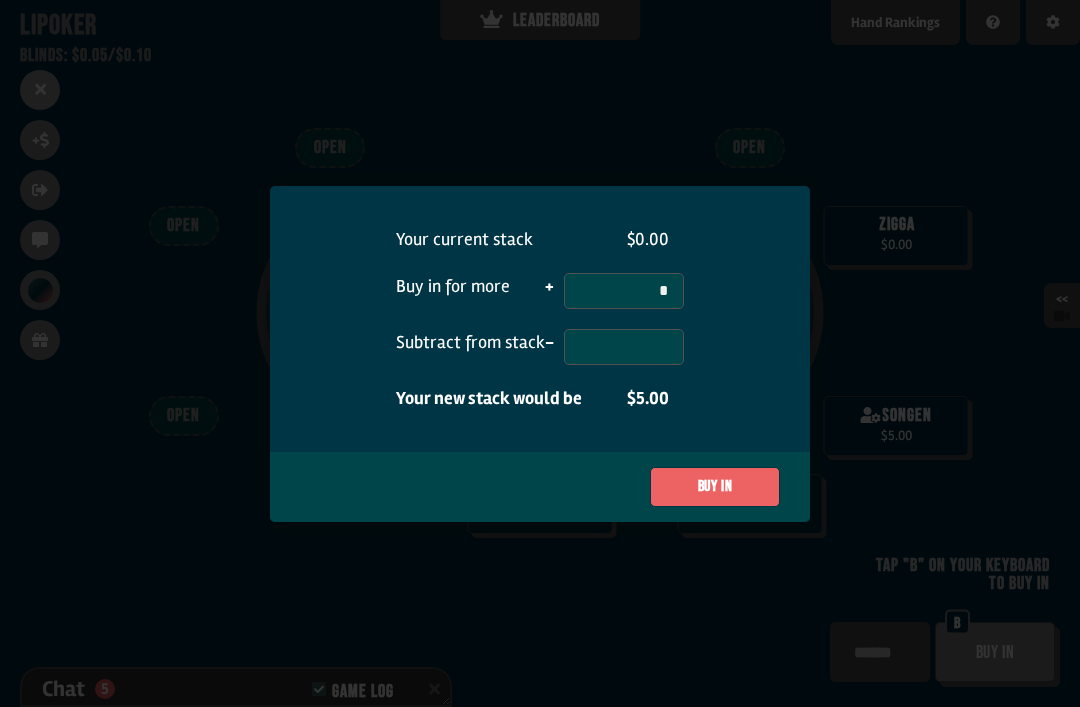 type on "*" 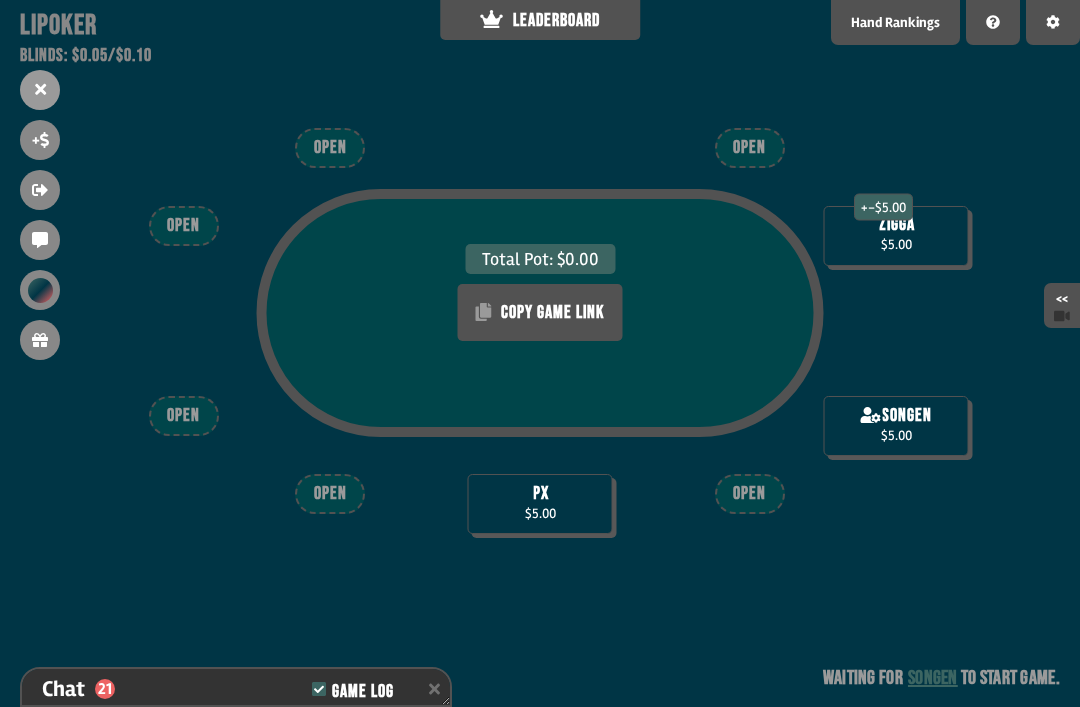 scroll, scrollTop: 814, scrollLeft: 0, axis: vertical 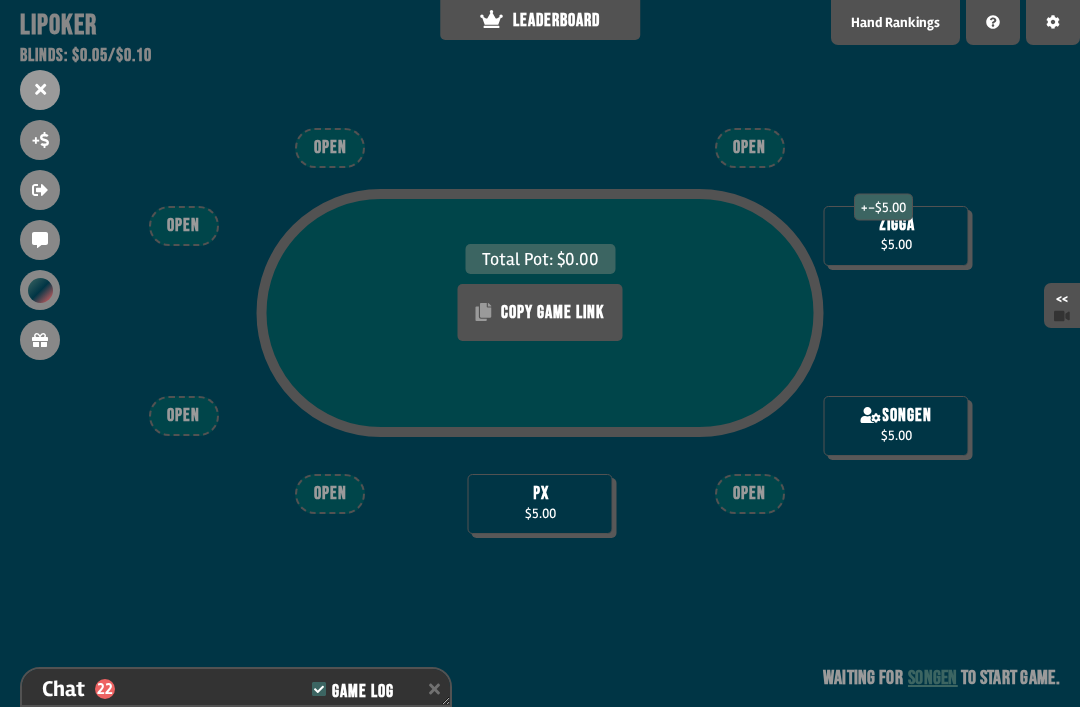 click at bounding box center [40, 290] 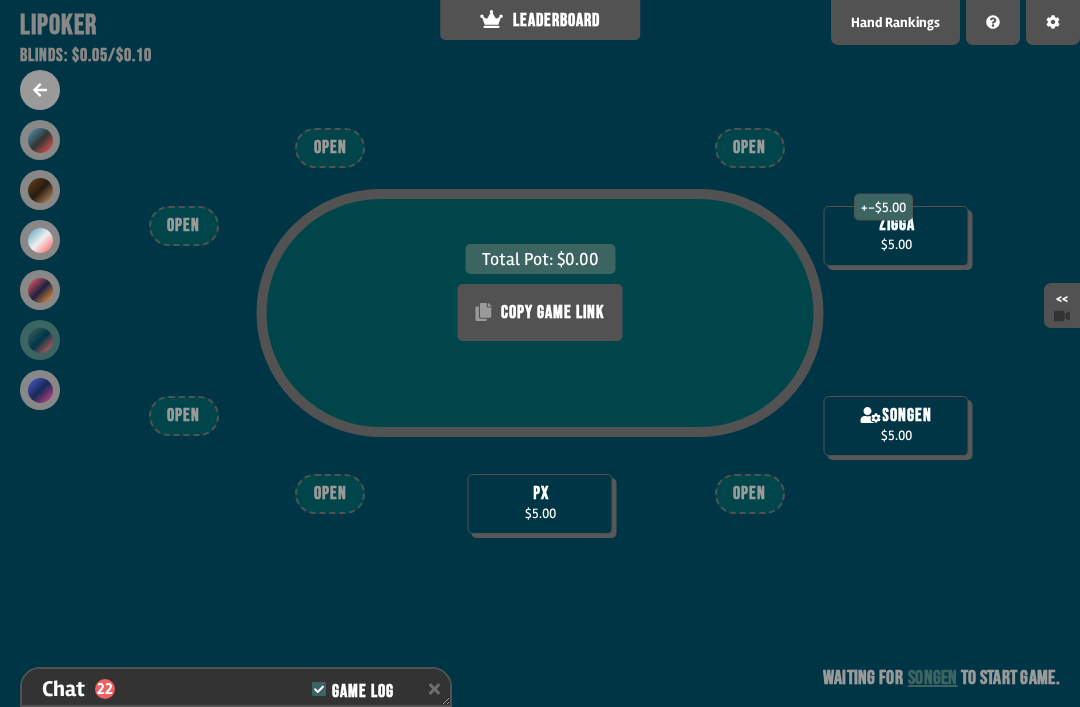 click at bounding box center (40, 240) 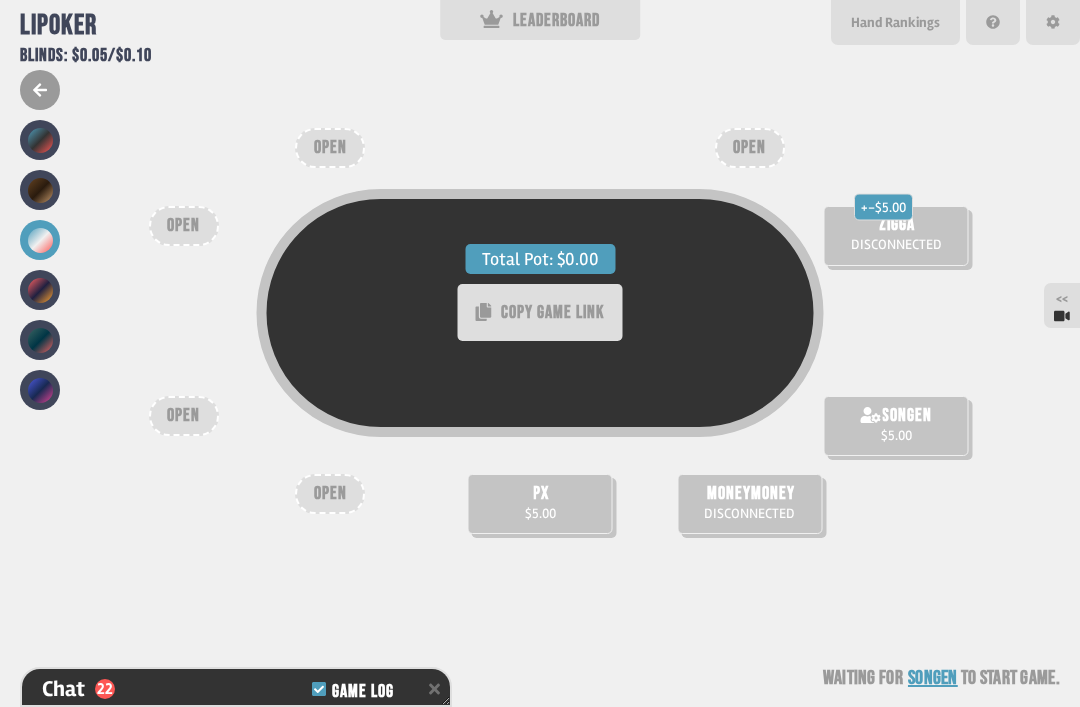 click at bounding box center [40, 340] 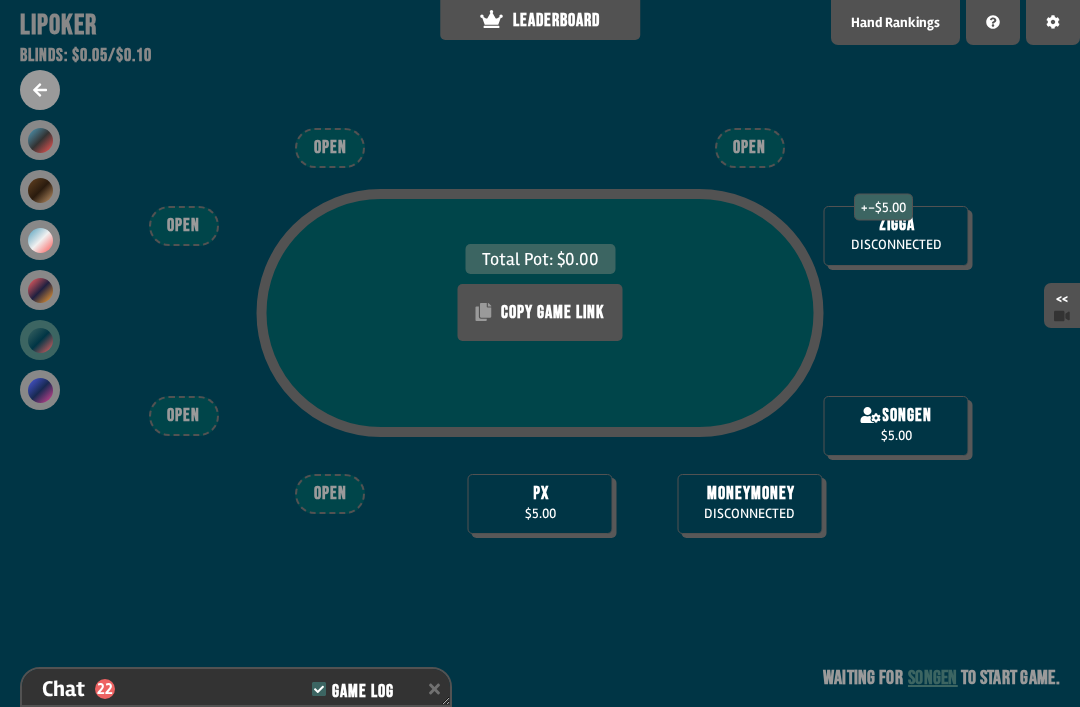 click at bounding box center (40, 390) 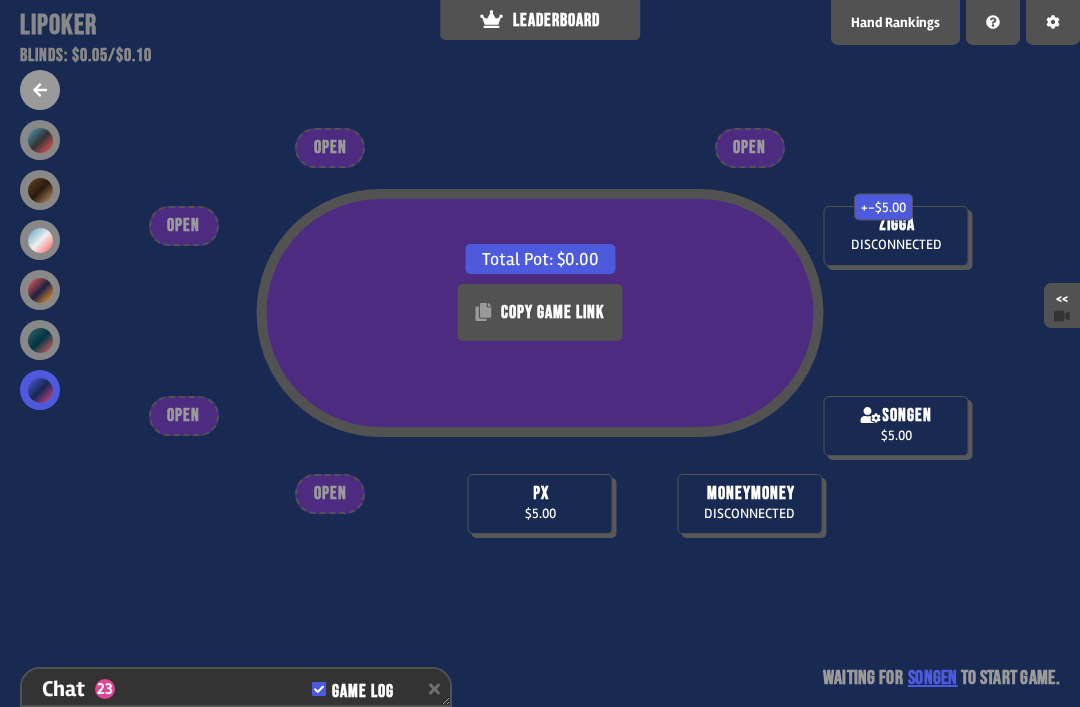 scroll, scrollTop: 901, scrollLeft: 0, axis: vertical 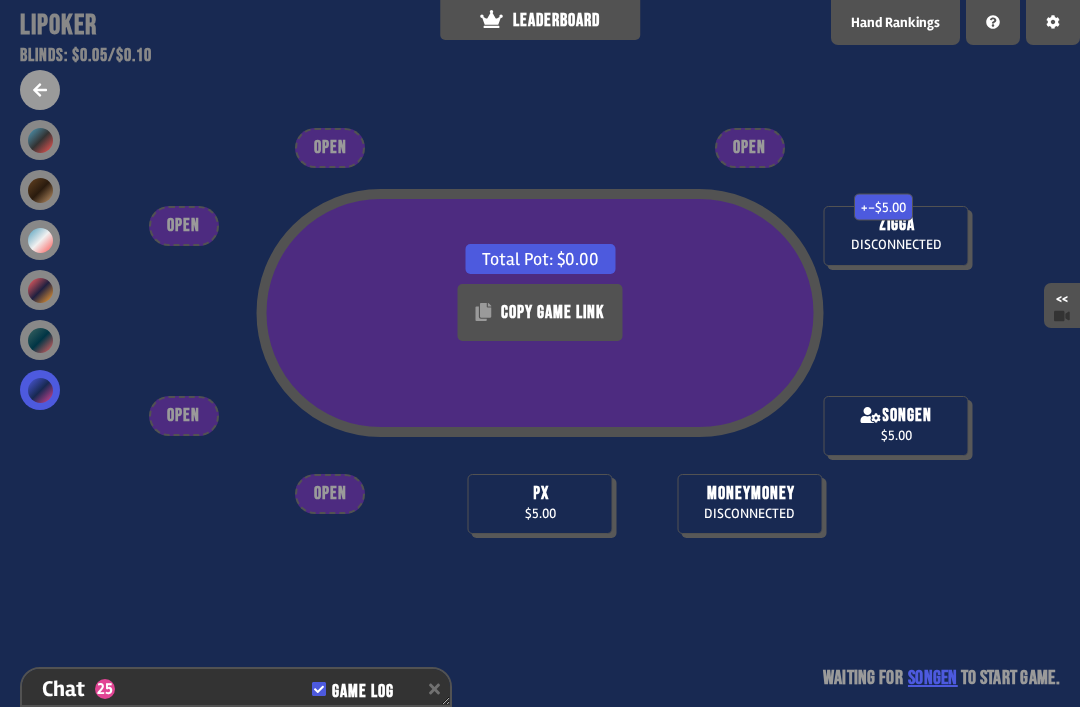 click at bounding box center (40, 290) 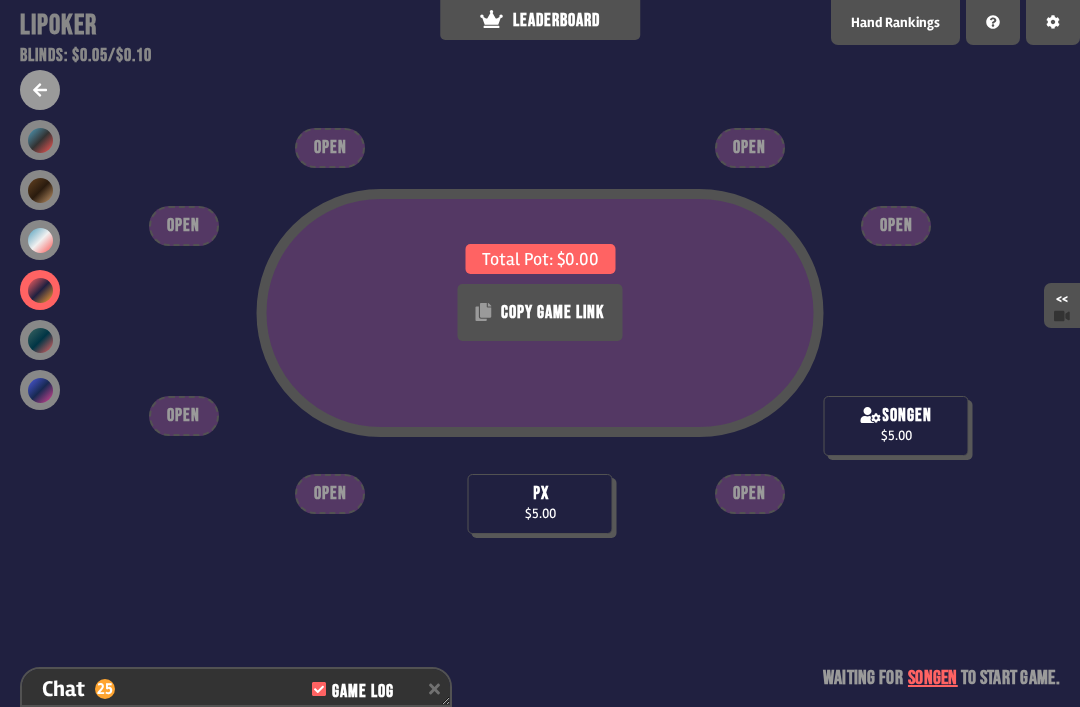 click 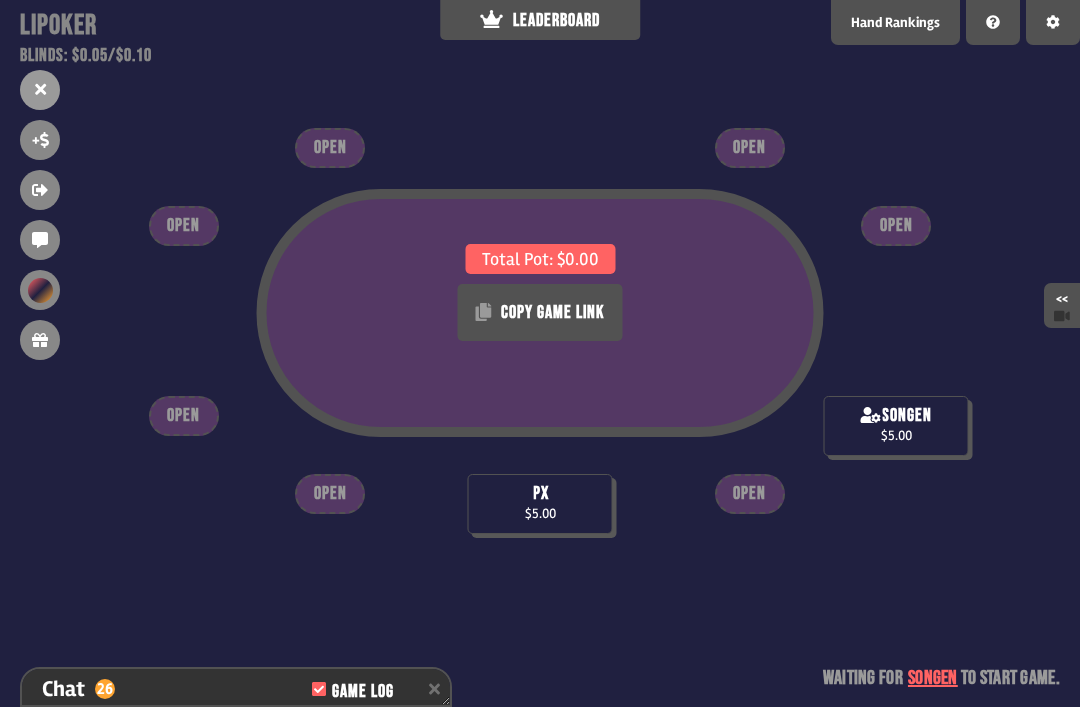 scroll, scrollTop: 930, scrollLeft: 0, axis: vertical 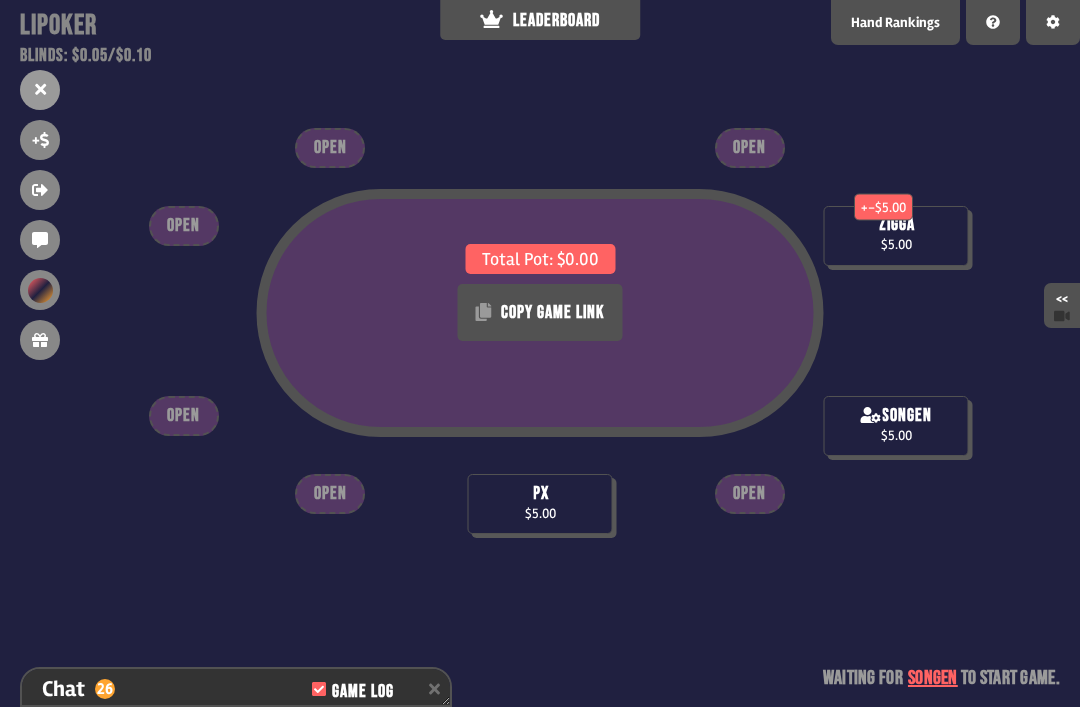 click at bounding box center [40, 290] 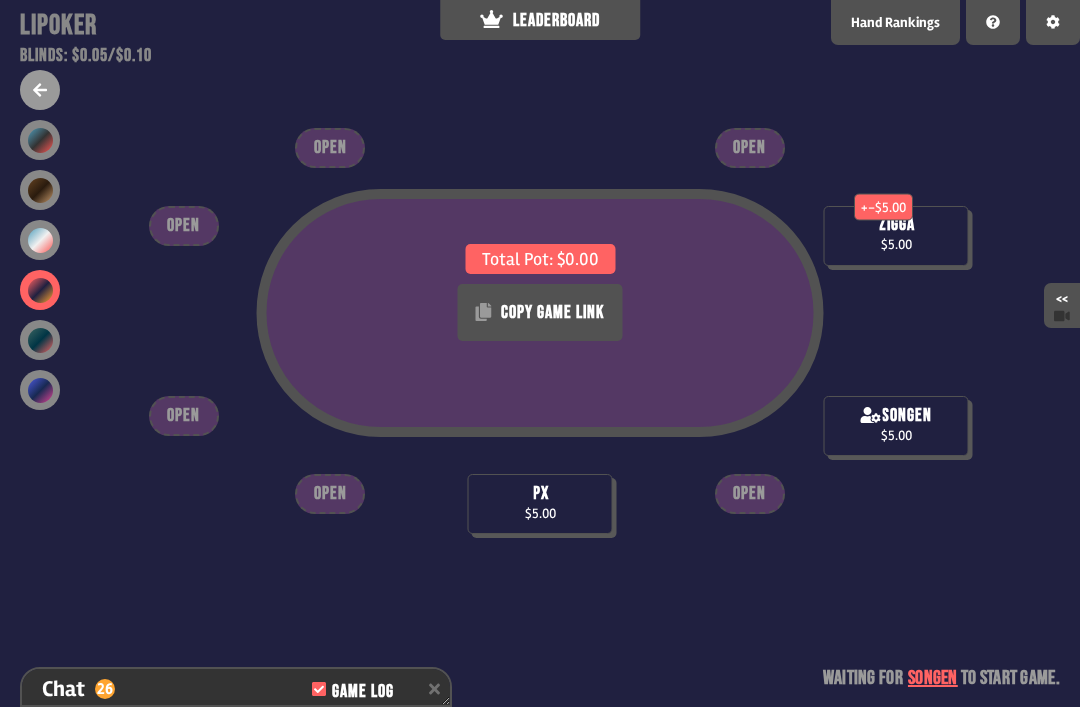 click at bounding box center [40, 140] 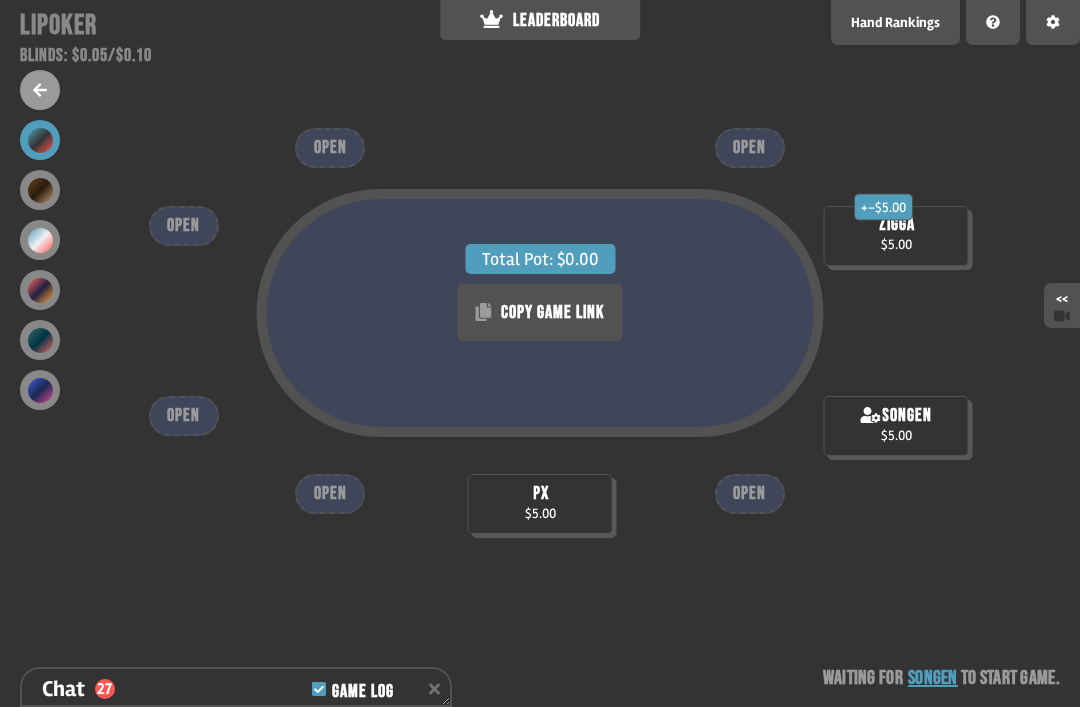 scroll, scrollTop: 959, scrollLeft: 0, axis: vertical 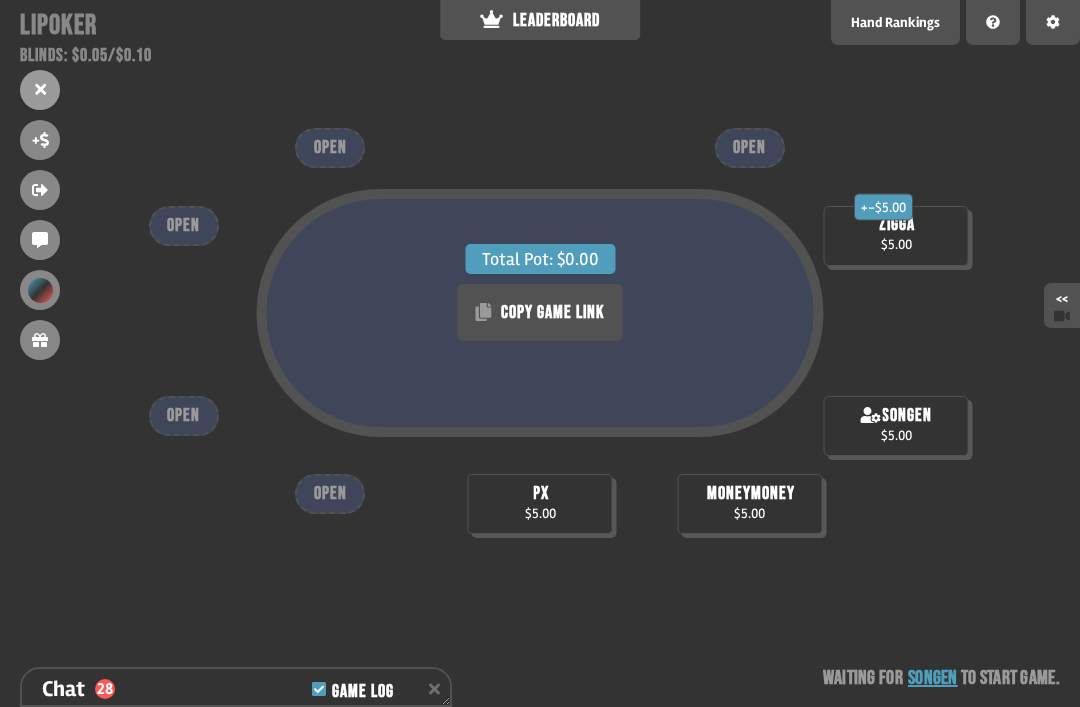 click on "Chat   28 Game Log" at bounding box center [236, 689] 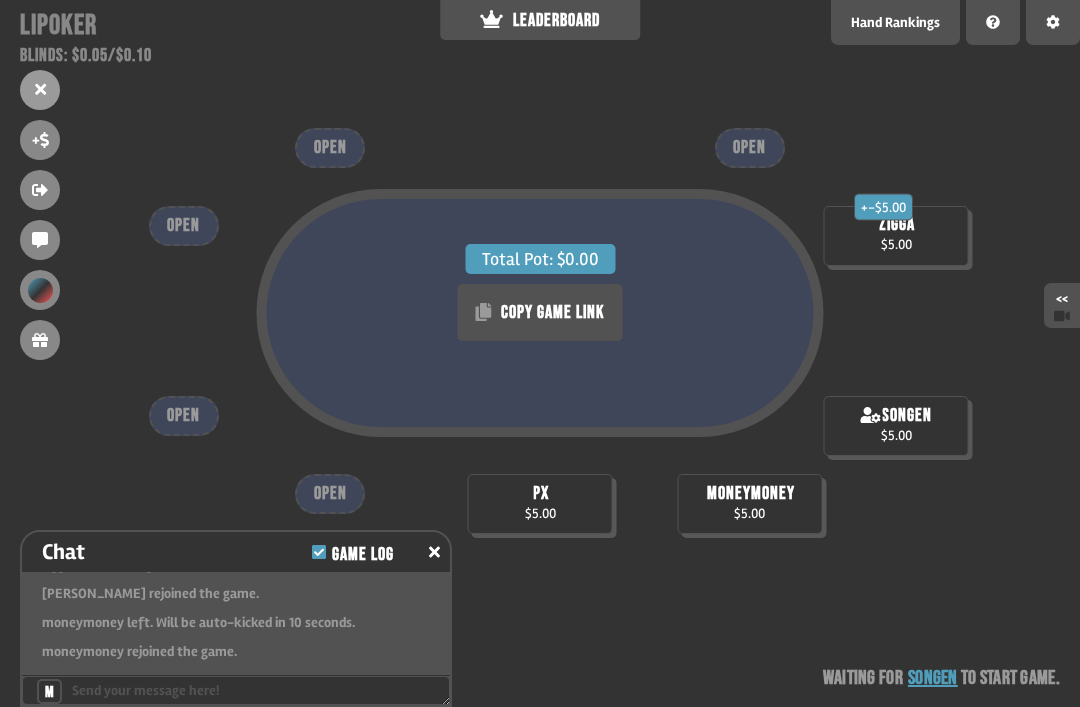 scroll, scrollTop: 874, scrollLeft: 0, axis: vertical 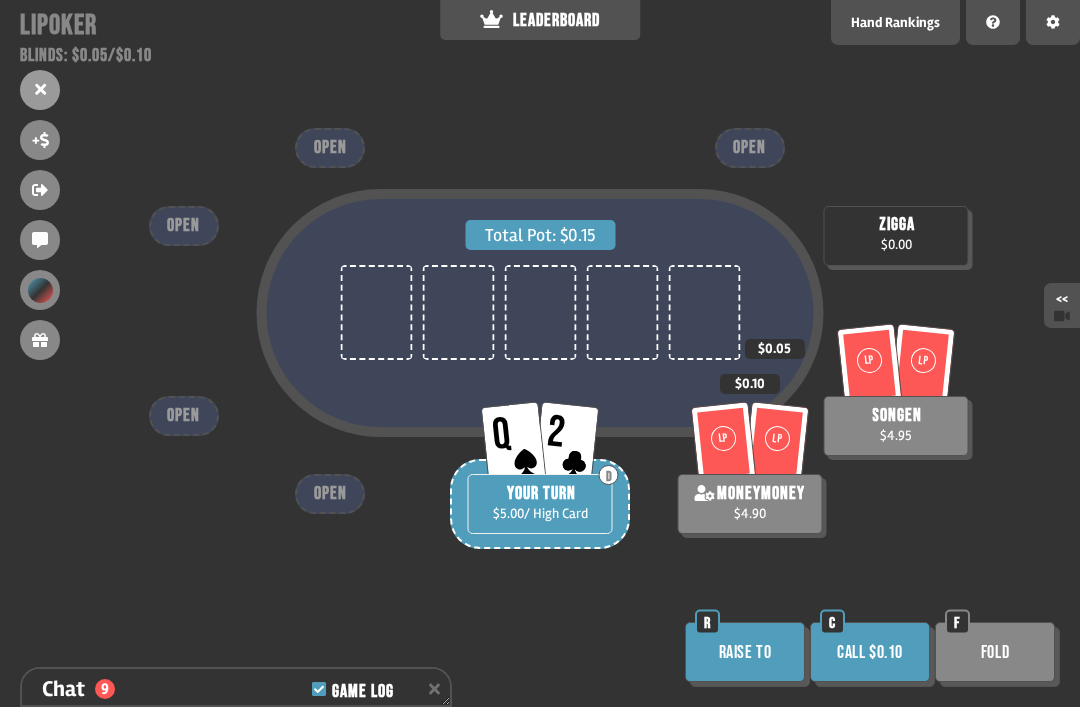 click on "Call $0.10" at bounding box center (870, 652) 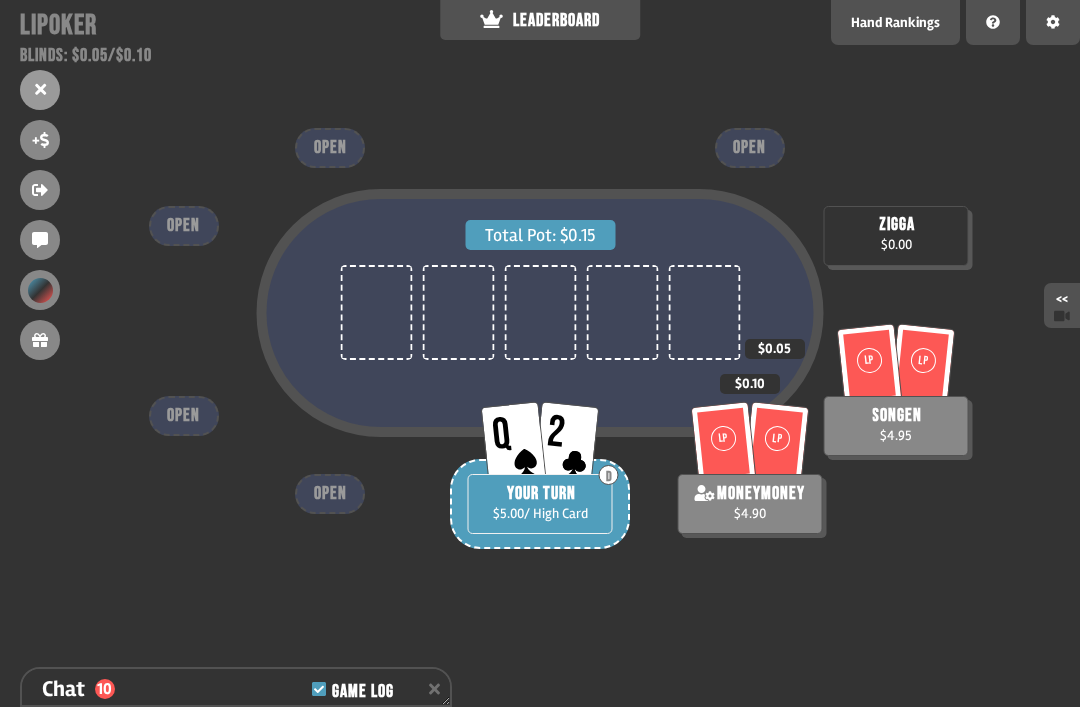scroll, scrollTop: 1278, scrollLeft: 0, axis: vertical 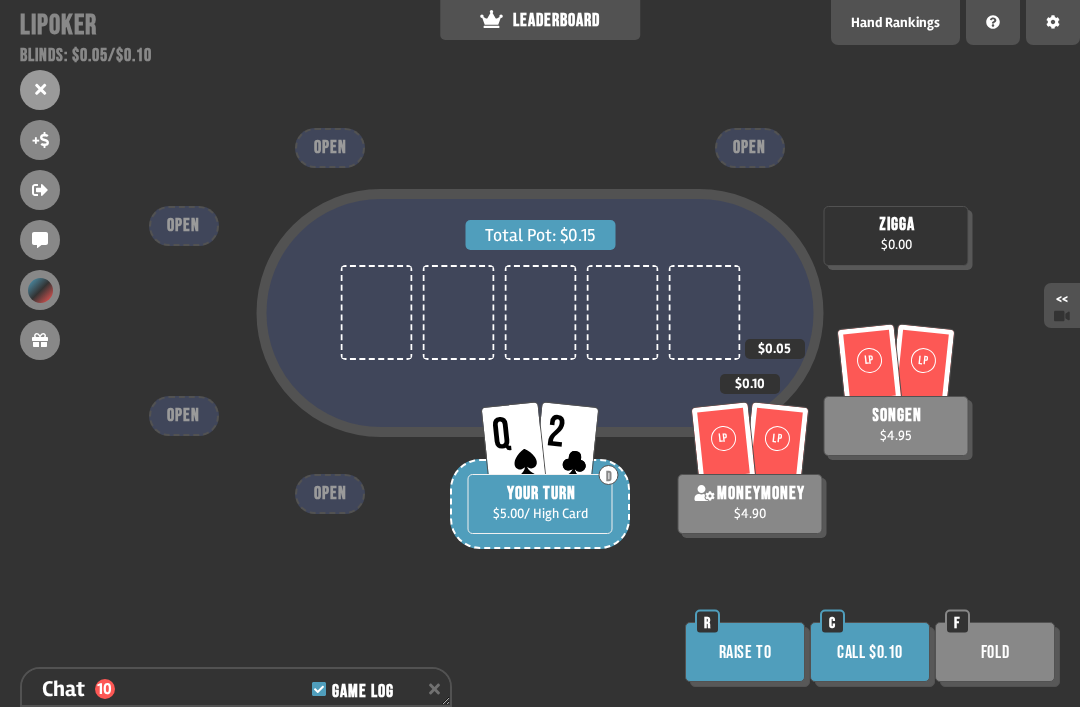 click on "Call $0.10" at bounding box center [870, 652] 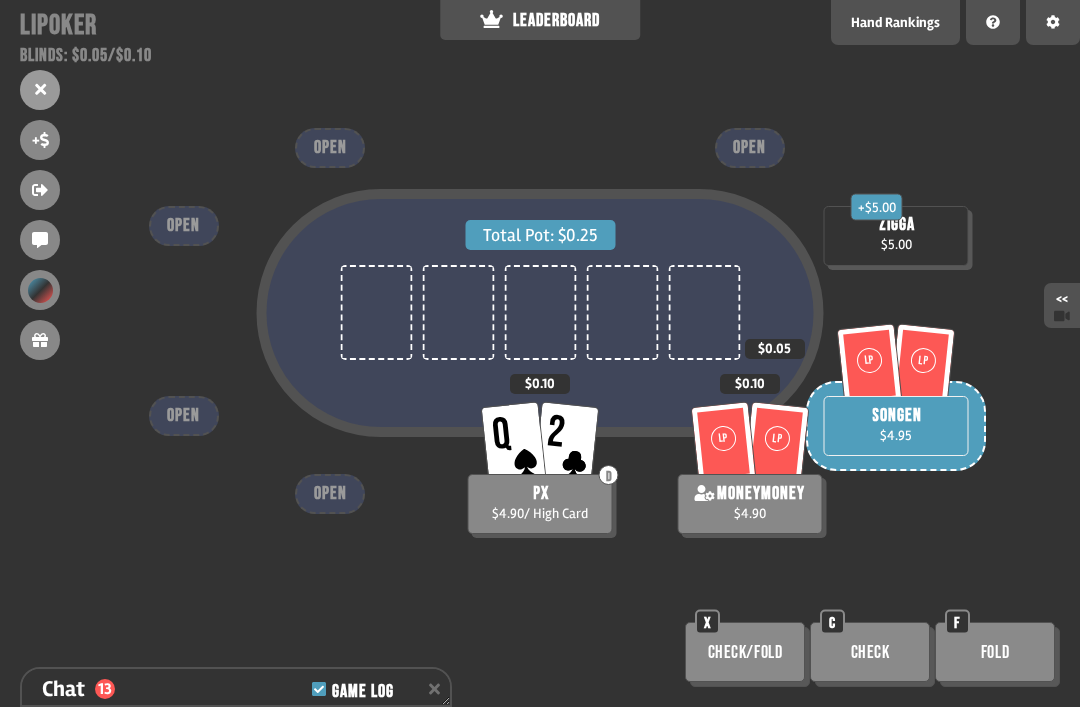 scroll, scrollTop: 1365, scrollLeft: 0, axis: vertical 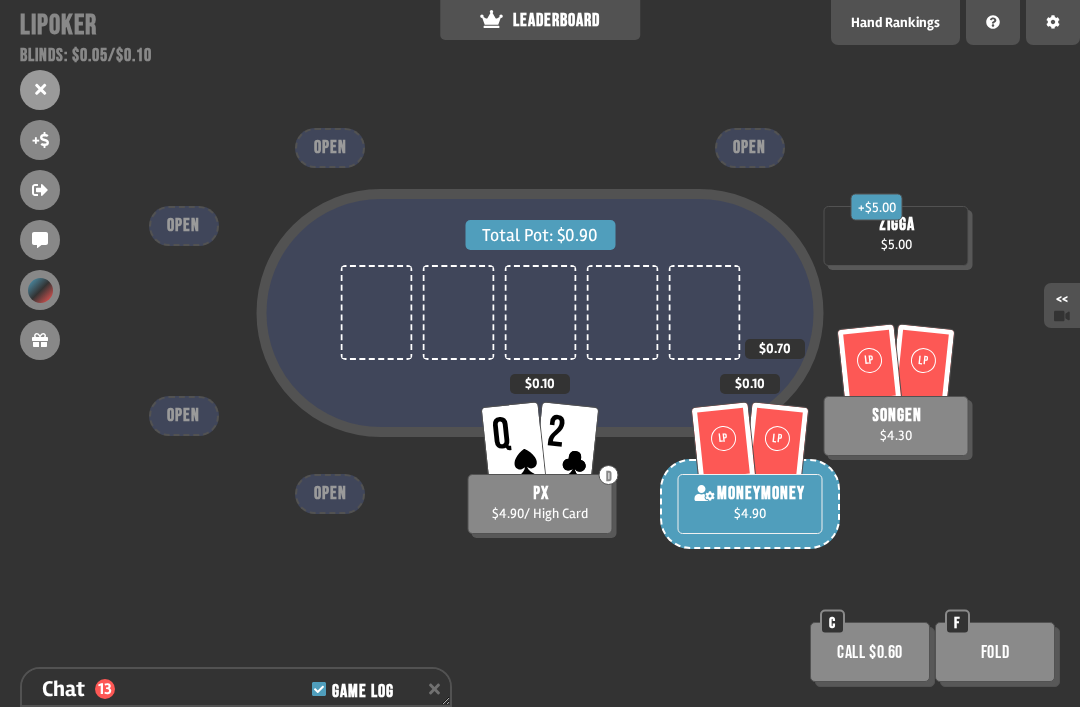 click on "Call $0.60" at bounding box center (870, 652) 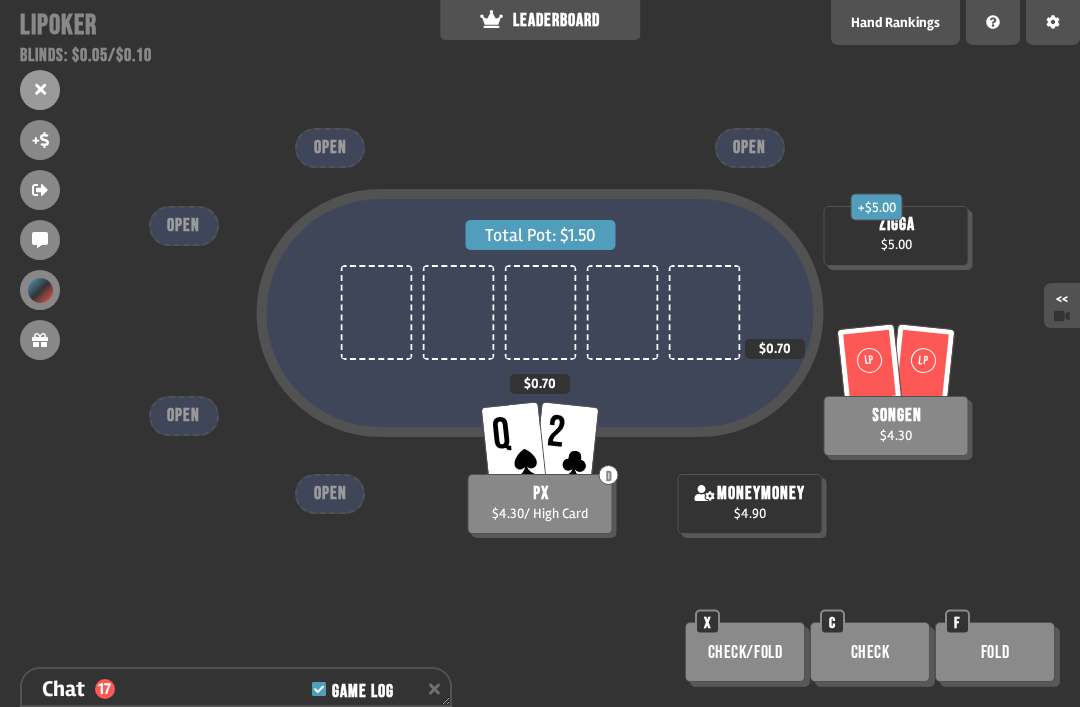 scroll, scrollTop: 1481, scrollLeft: 0, axis: vertical 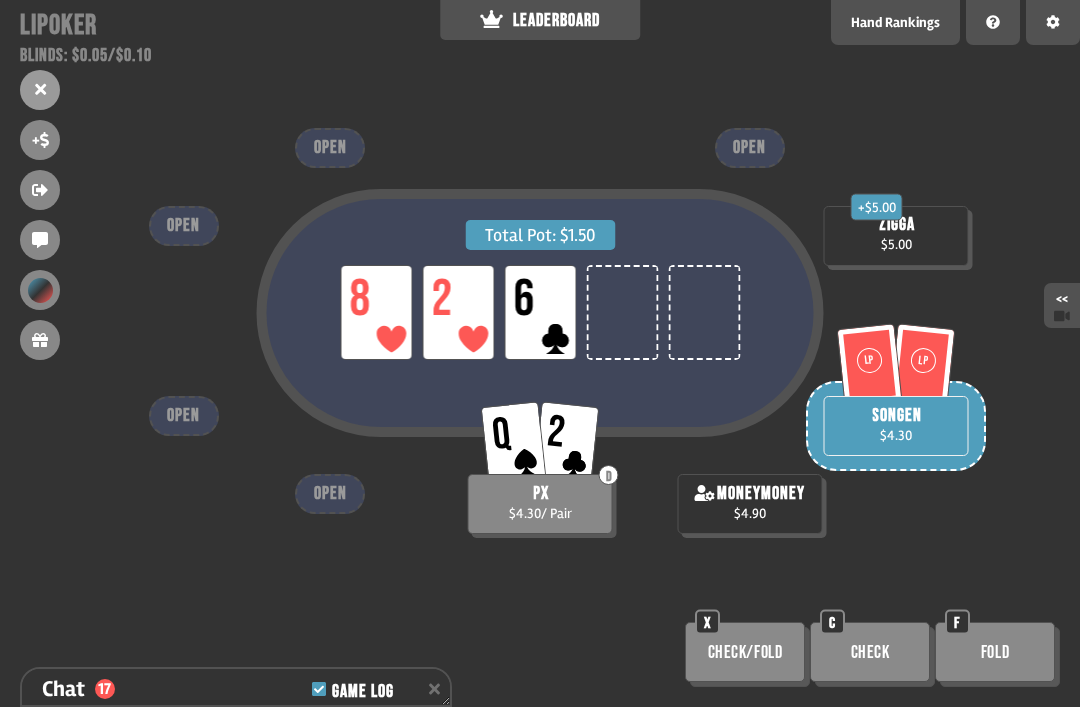click on "Check" at bounding box center (870, 652) 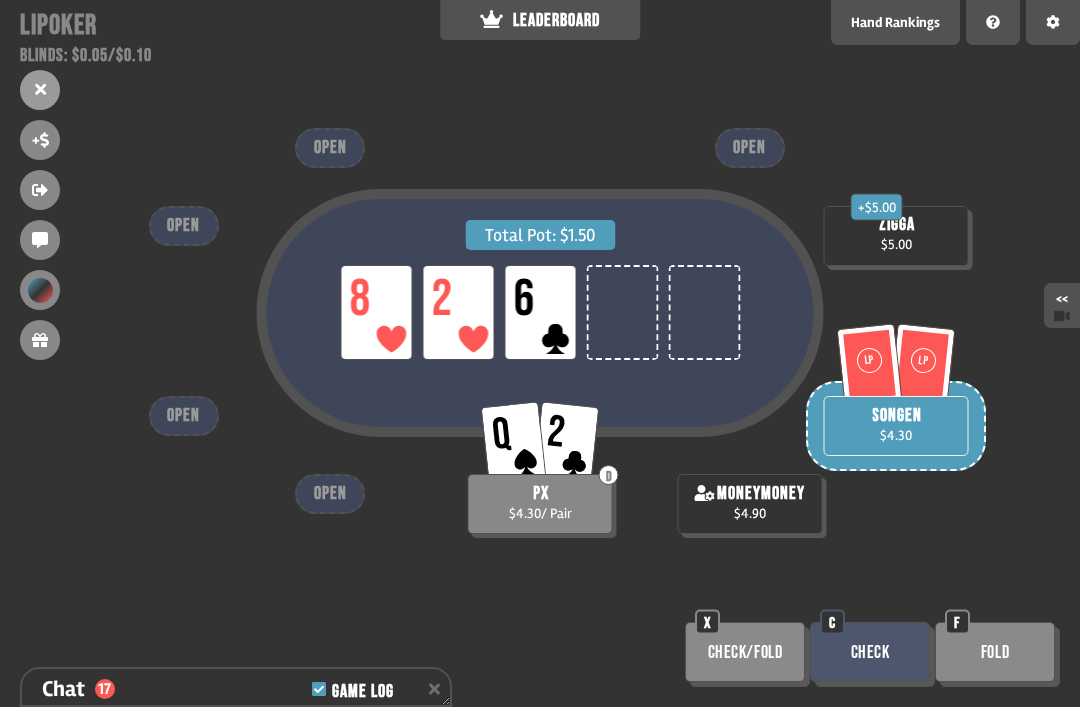 click on "Check/Fold" at bounding box center (745, 652) 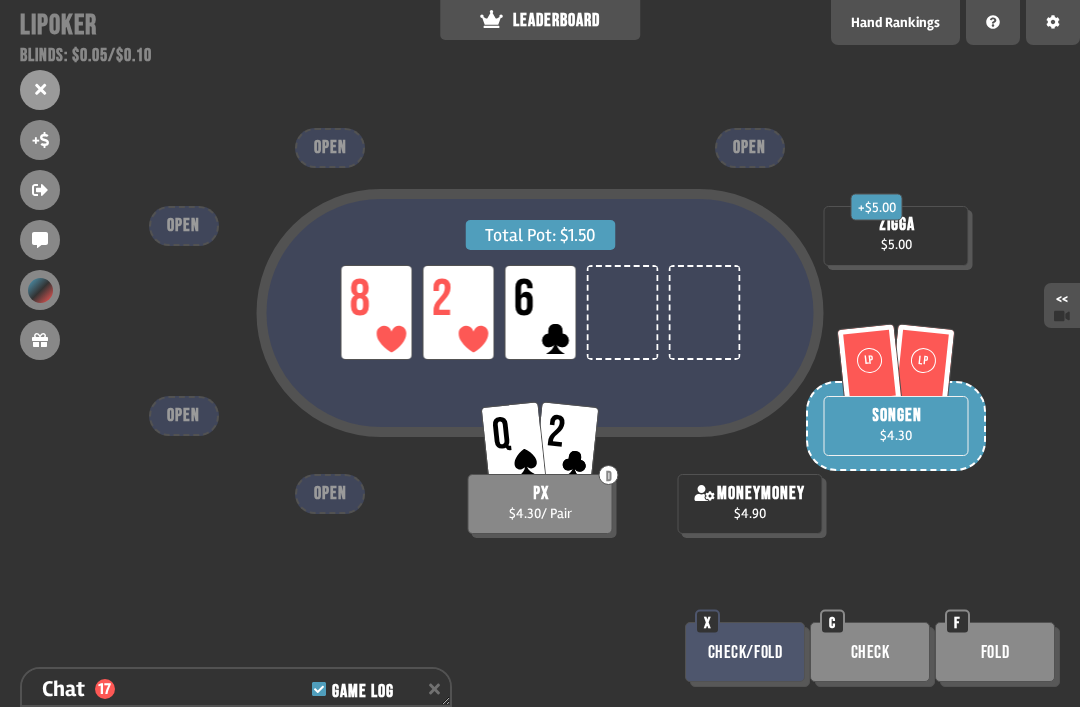 click on "Total Pot: $1.50   LP 8 LP 2 LP 6 + $5.00 zigga $5.00  LP LP songen $4.30  moneymoney $4.90  Q 2 D px $4.30   / Pair OPEN OPEN OPEN OPEN OPEN Check/Fold X Check C Fold F" at bounding box center [540, 353] 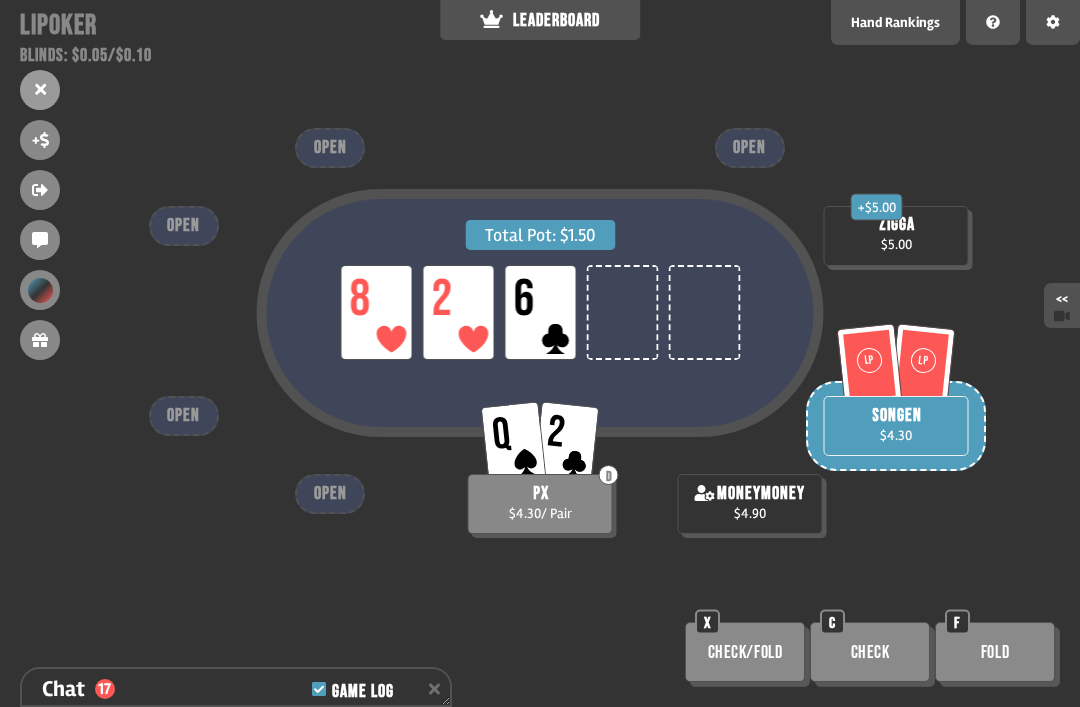click on "Check" at bounding box center (870, 652) 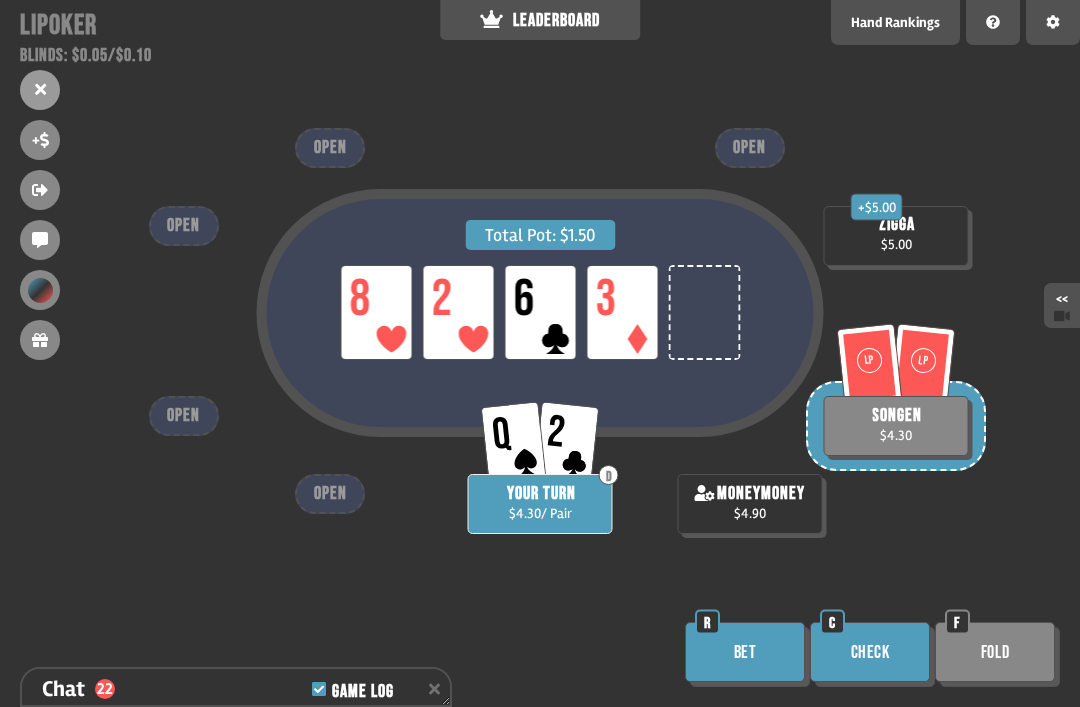 scroll, scrollTop: 1626, scrollLeft: 0, axis: vertical 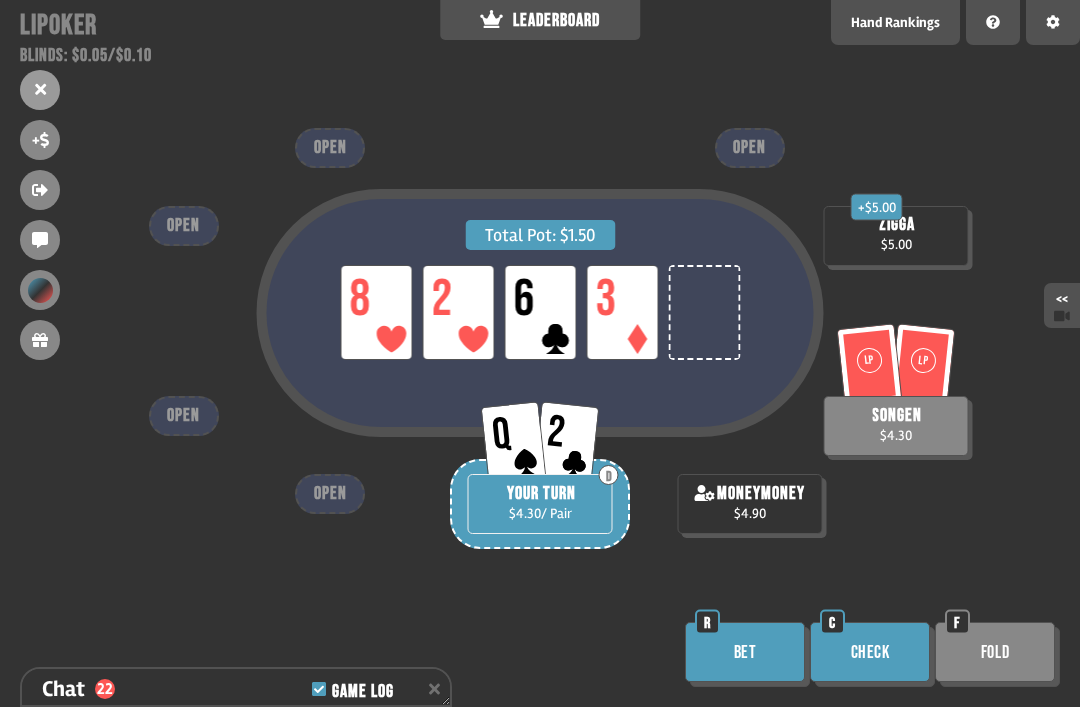 click on "Check" at bounding box center [870, 652] 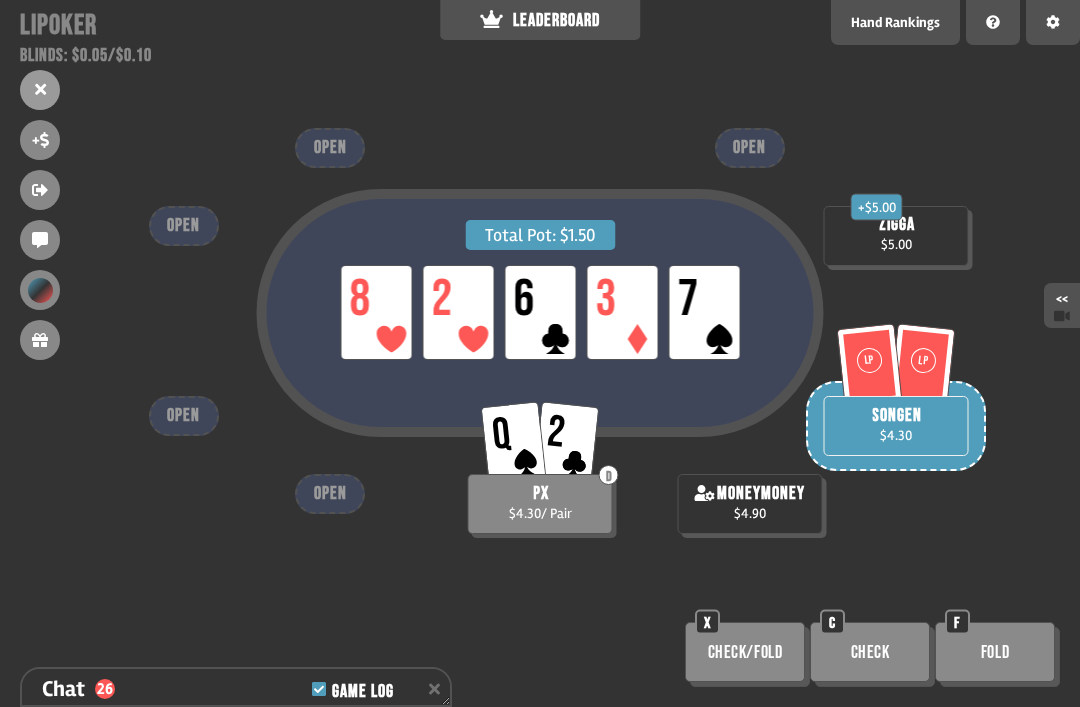 scroll, scrollTop: 1742, scrollLeft: 0, axis: vertical 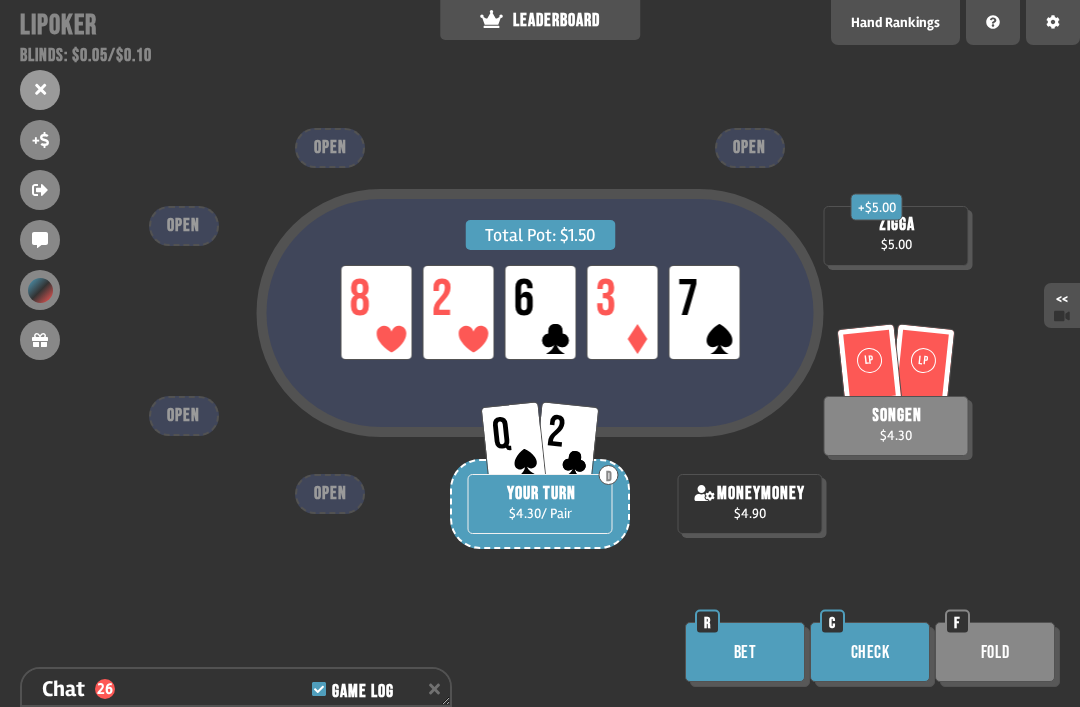 click on "Bet" at bounding box center [745, 652] 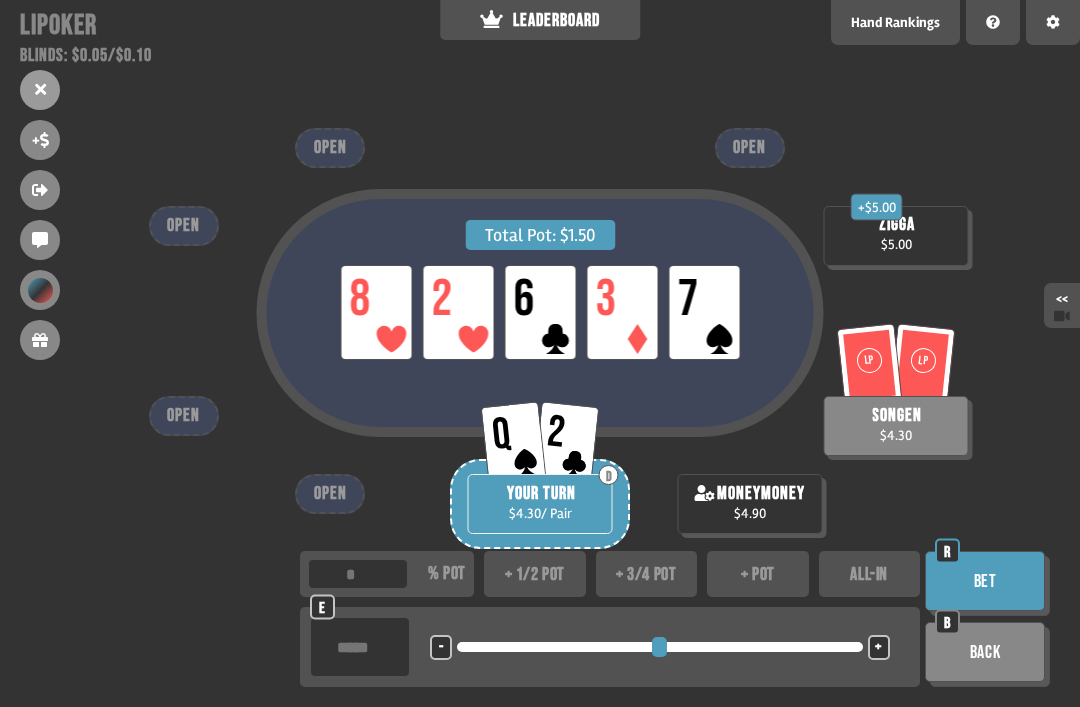 click on "Support us on   Patreon !" at bounding box center (540, 684) 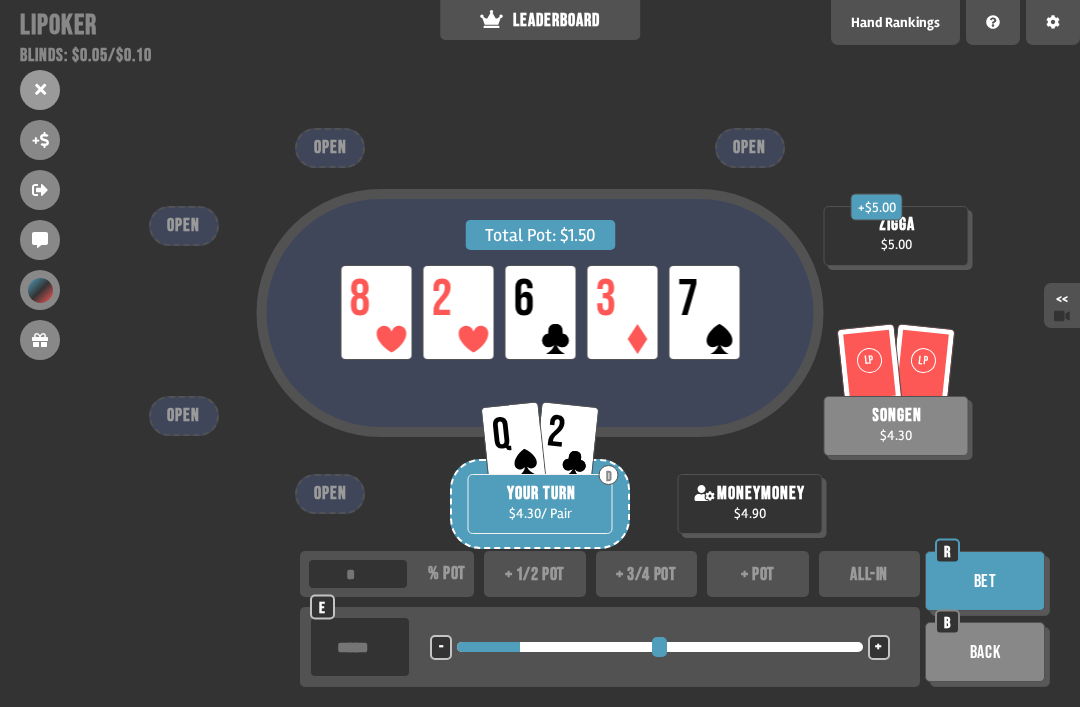 click on "Bet" at bounding box center [985, 581] 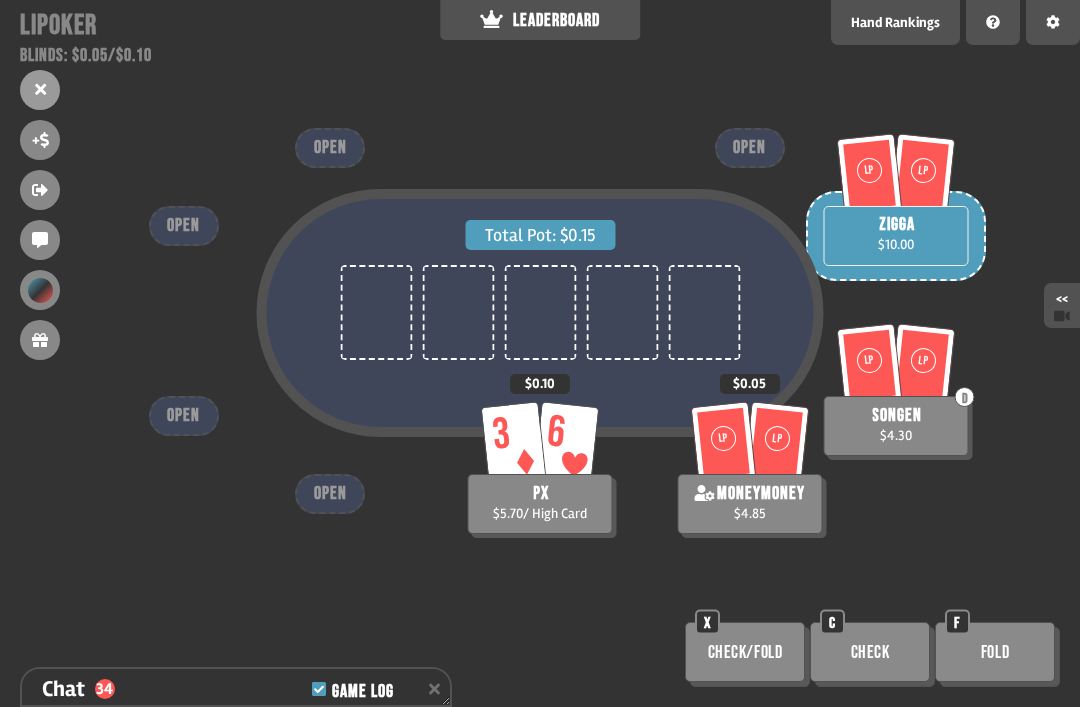 scroll, scrollTop: 1974, scrollLeft: 0, axis: vertical 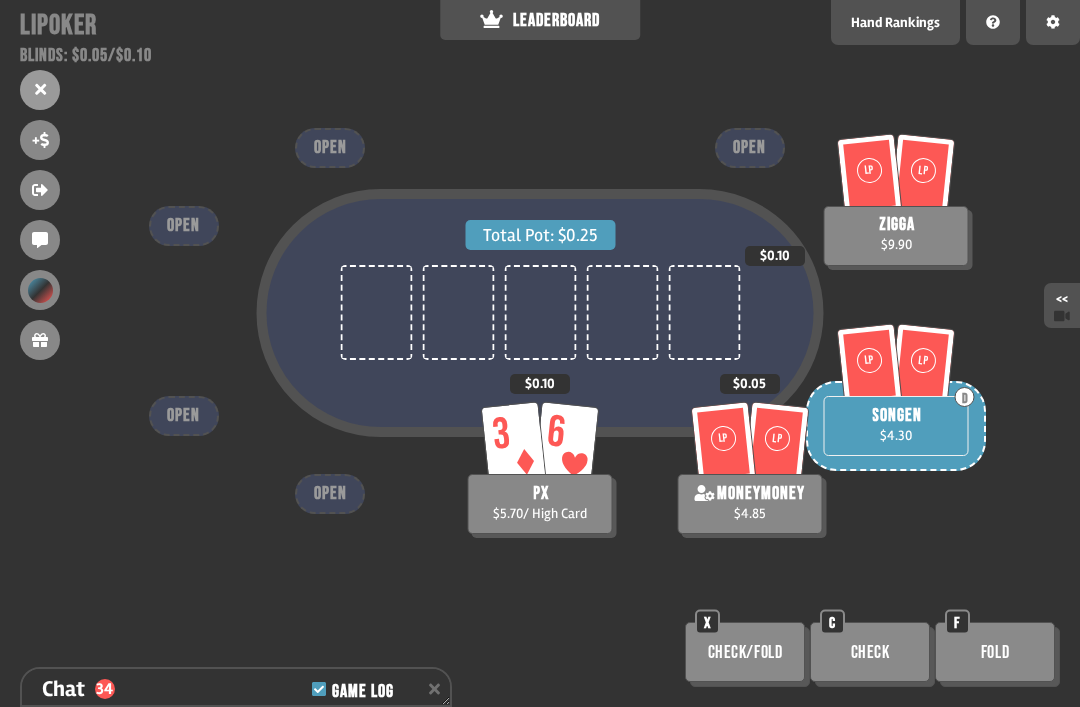 click on "Check/Fold" at bounding box center [745, 652] 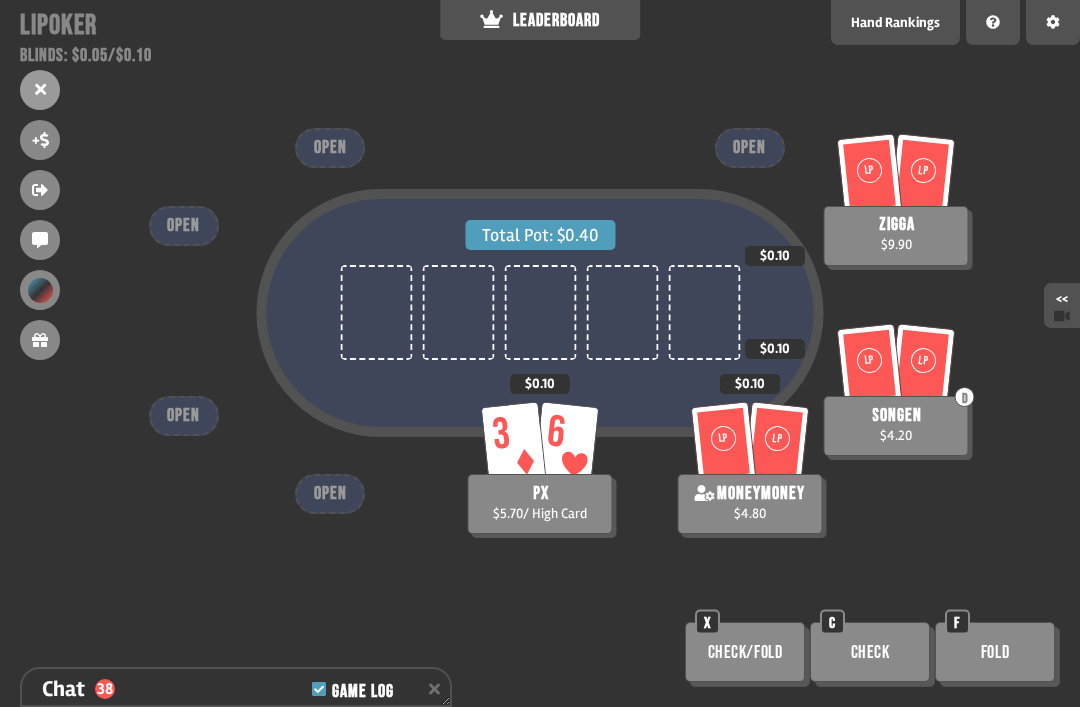 scroll, scrollTop: 2119, scrollLeft: 0, axis: vertical 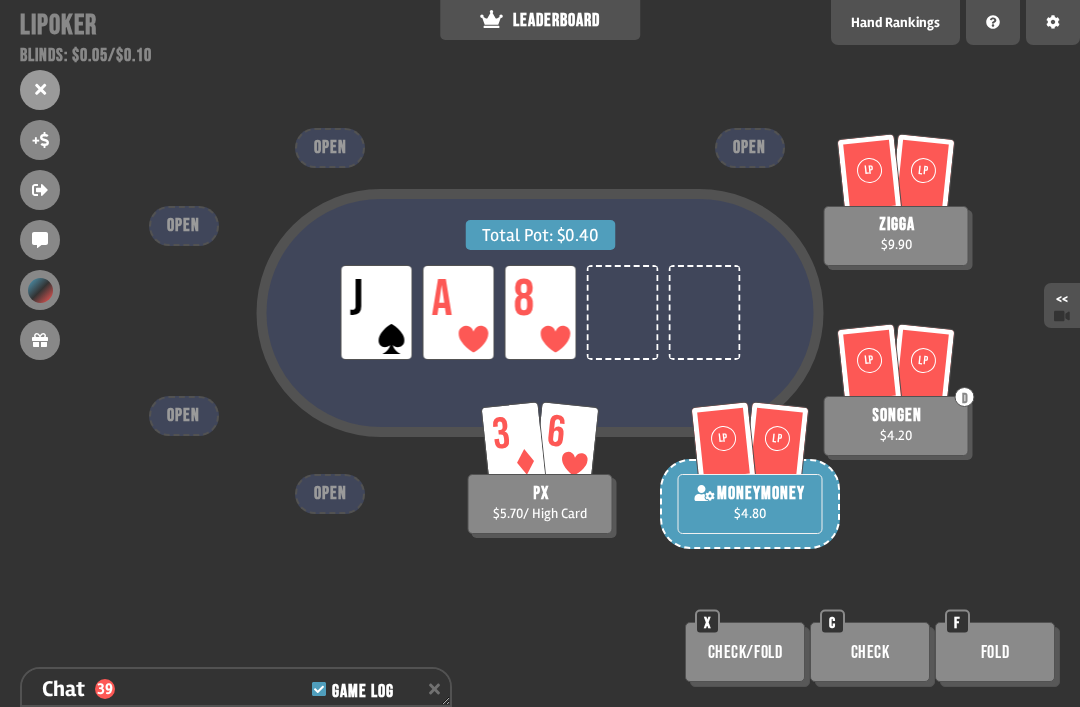 click on "Check/Fold" at bounding box center [745, 652] 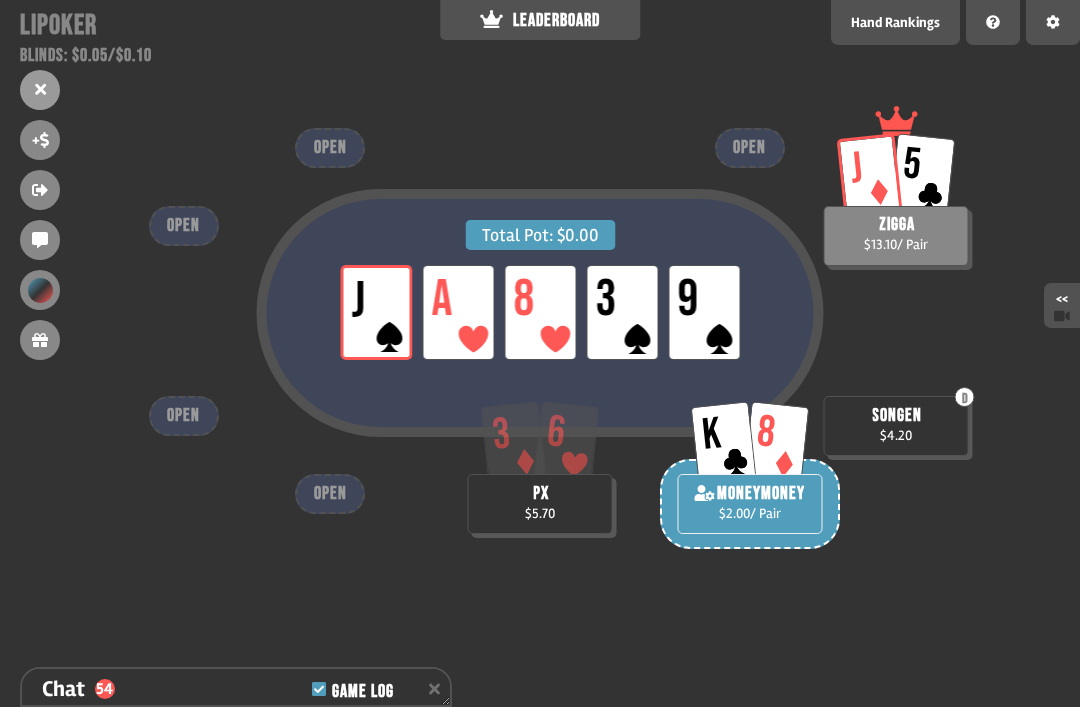 scroll, scrollTop: 2554, scrollLeft: 0, axis: vertical 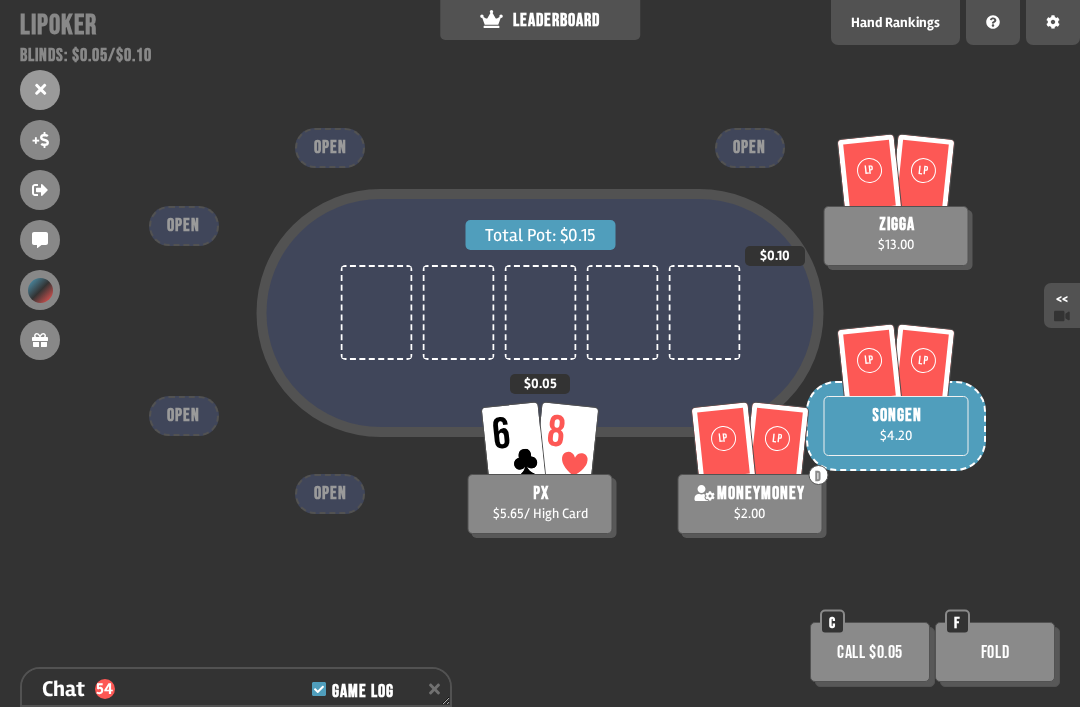 click on "Call $0.05" at bounding box center [870, 652] 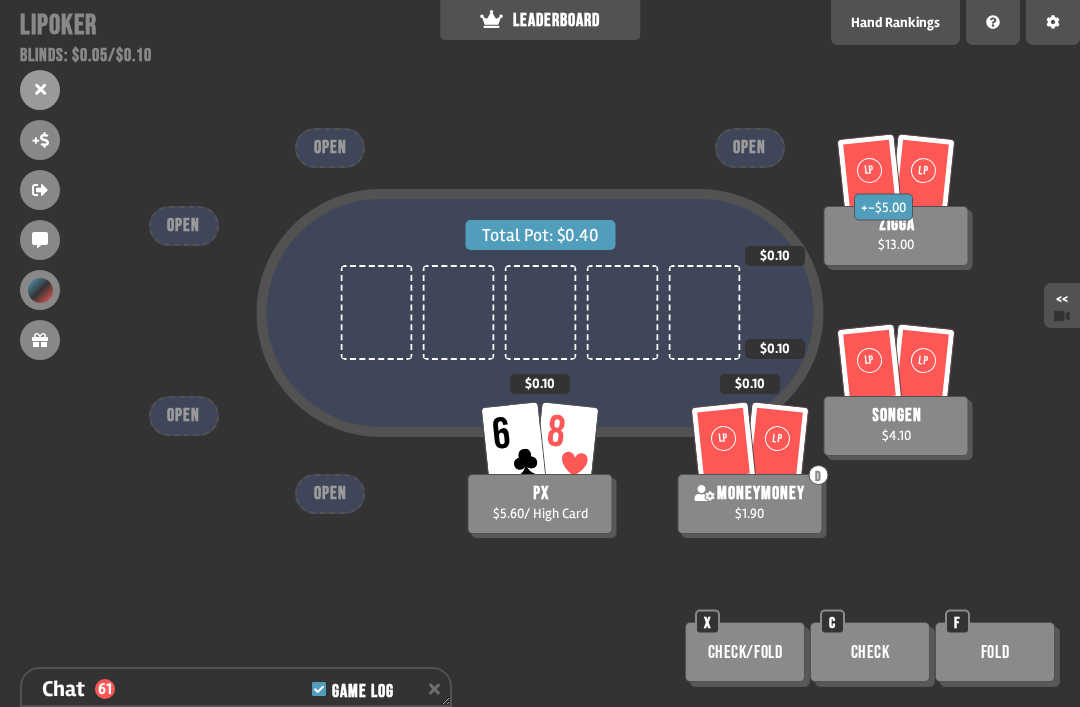 scroll, scrollTop: 2757, scrollLeft: 0, axis: vertical 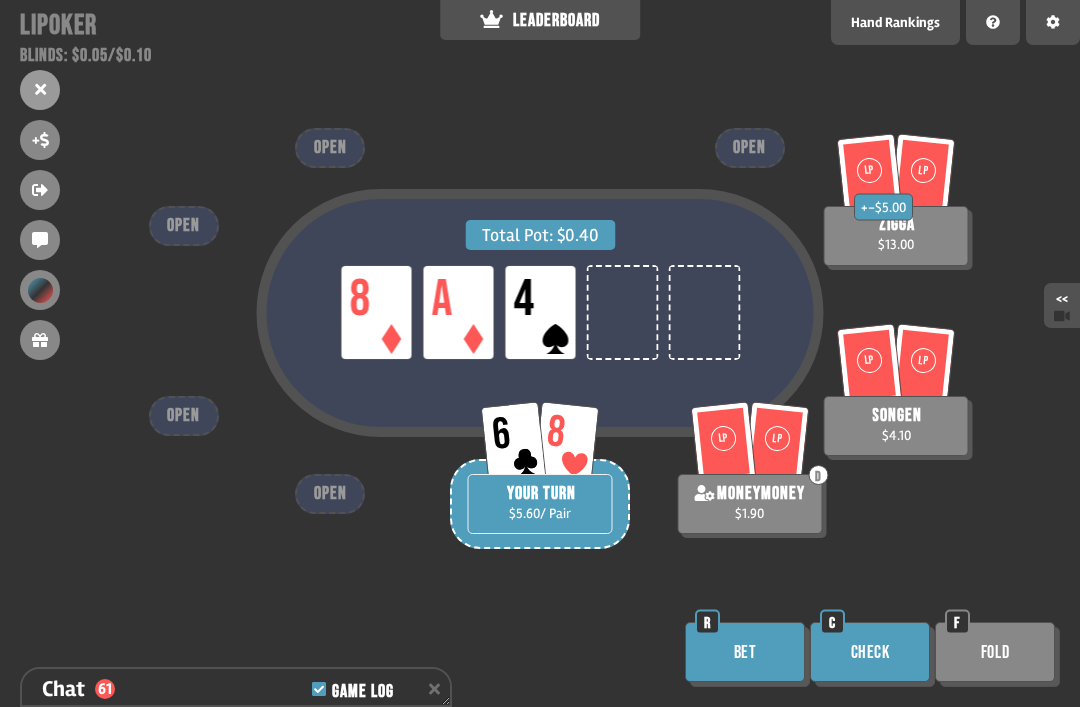 click on "Check" at bounding box center (870, 652) 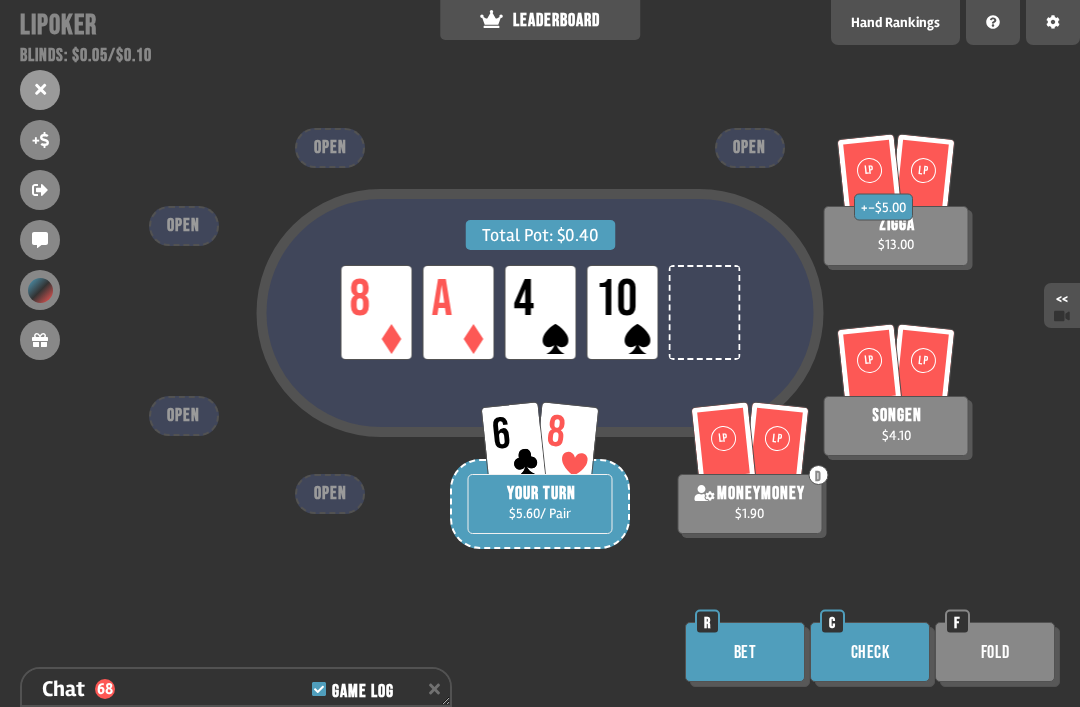 scroll, scrollTop: 2960, scrollLeft: 0, axis: vertical 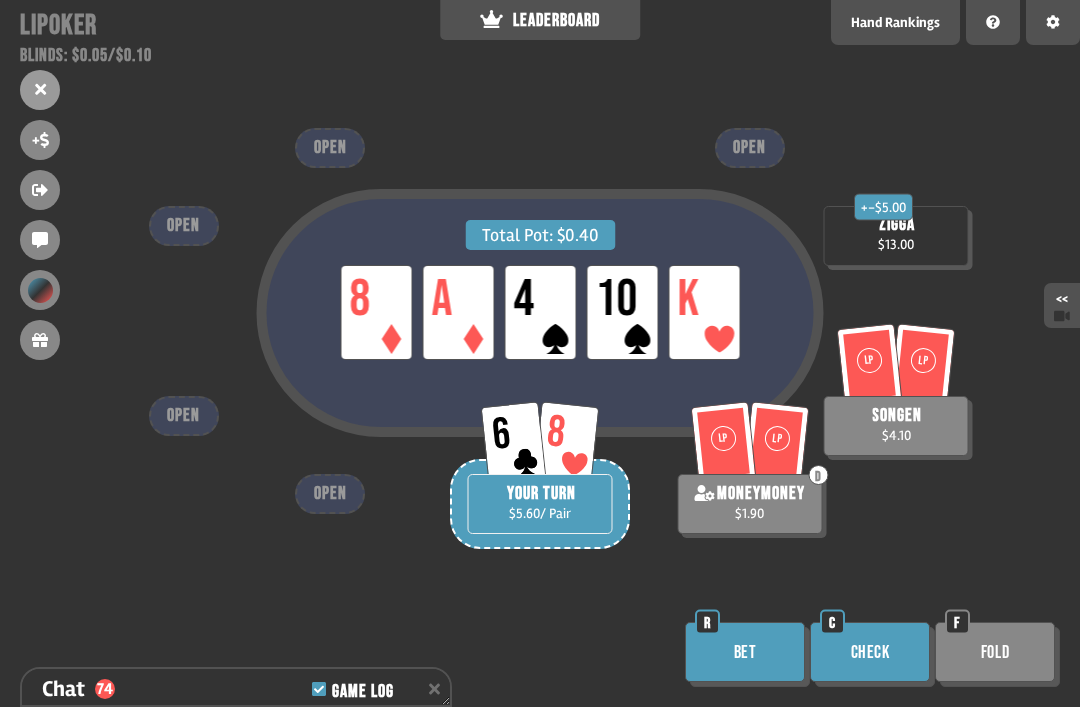 click on "Bet R" at bounding box center (747, 654) 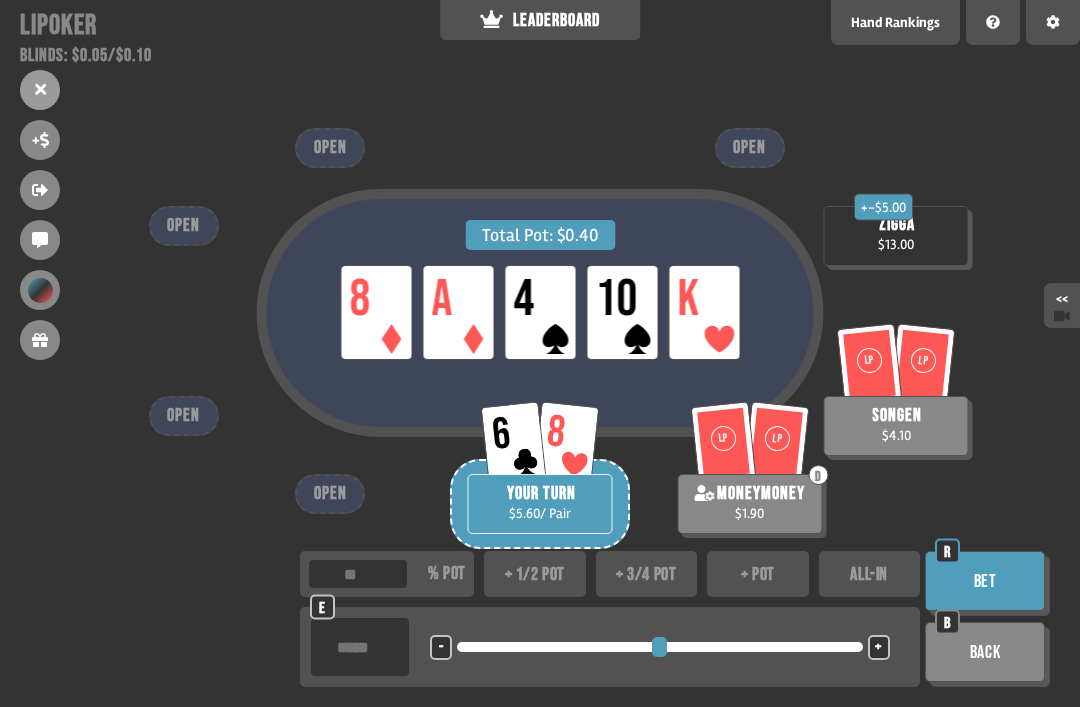 click on "ALL-IN" at bounding box center [870, 574] 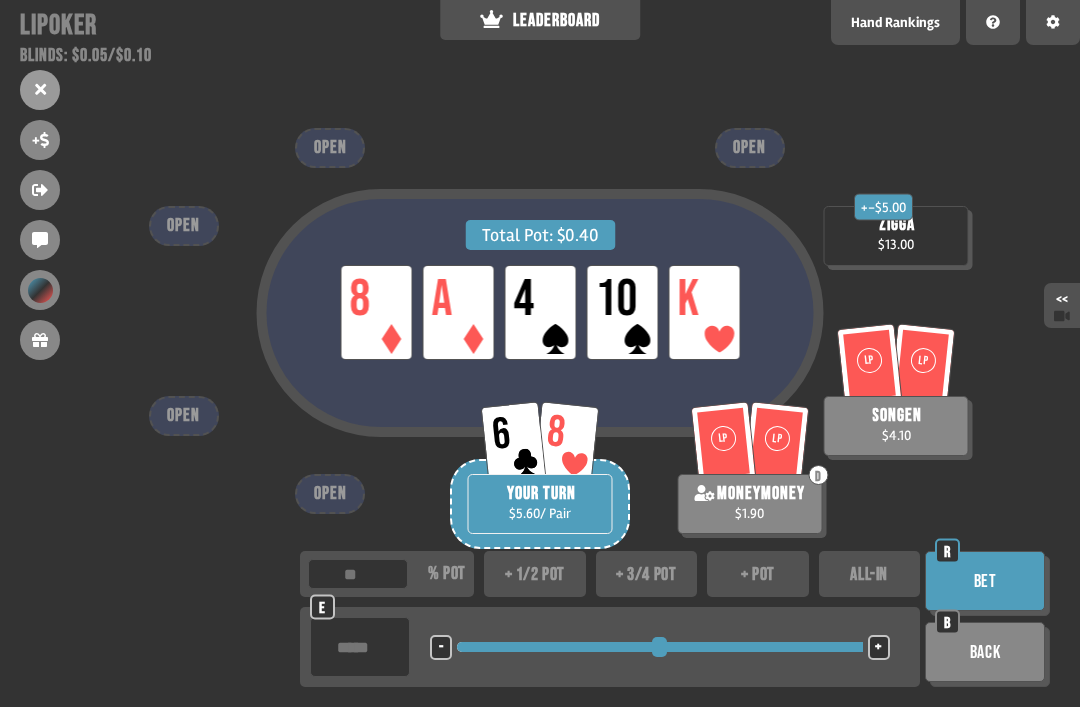 click on "+ pot" at bounding box center [758, 574] 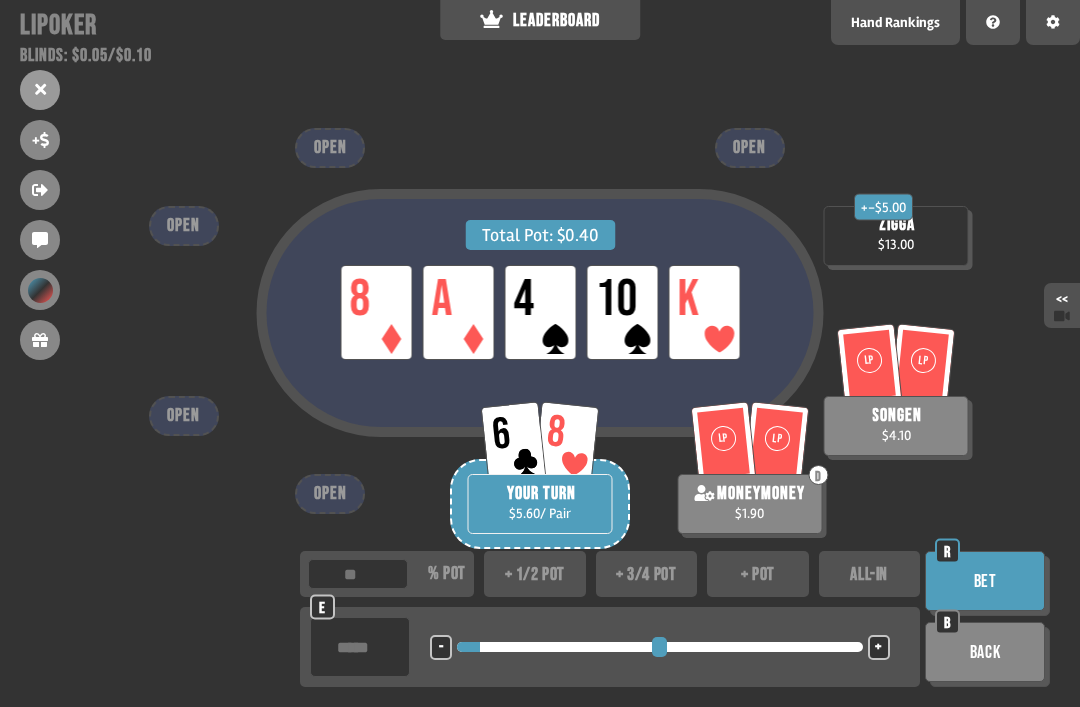click on "Bet" at bounding box center [985, 581] 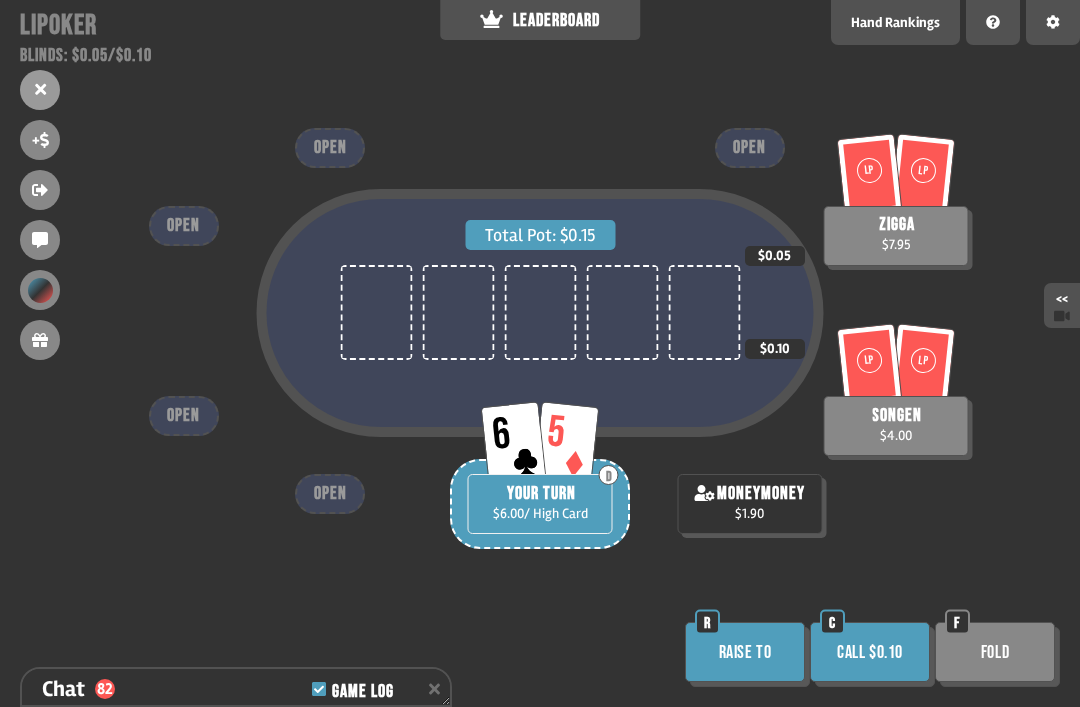scroll, scrollTop: 3395, scrollLeft: 0, axis: vertical 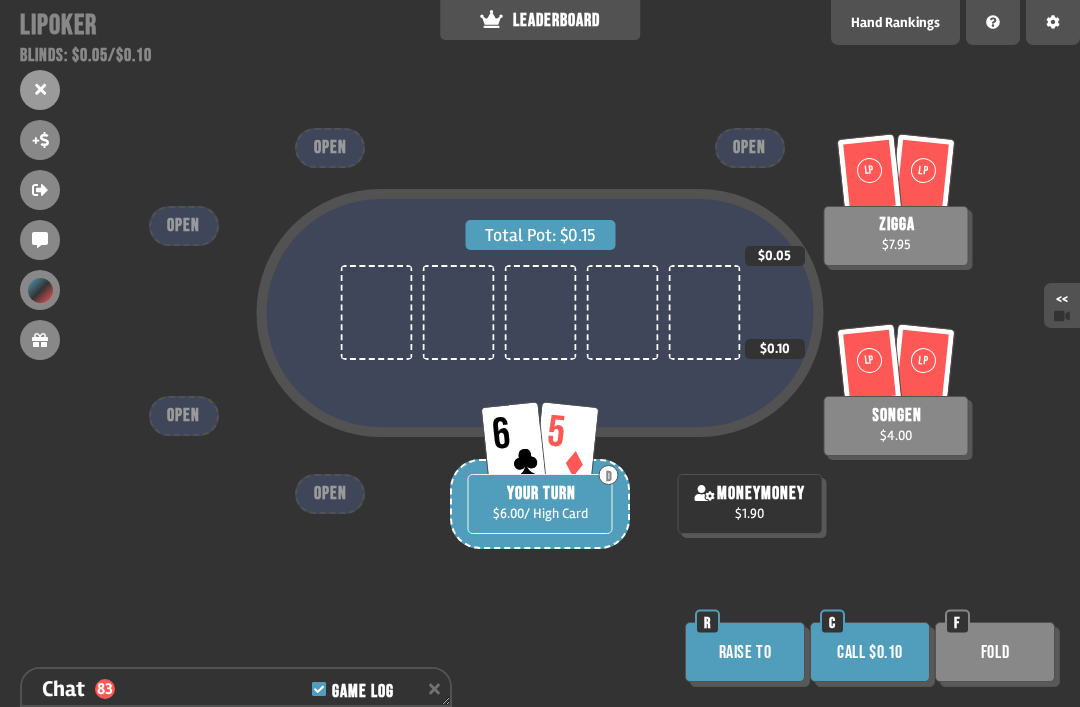click on "Call $0.10" at bounding box center [870, 652] 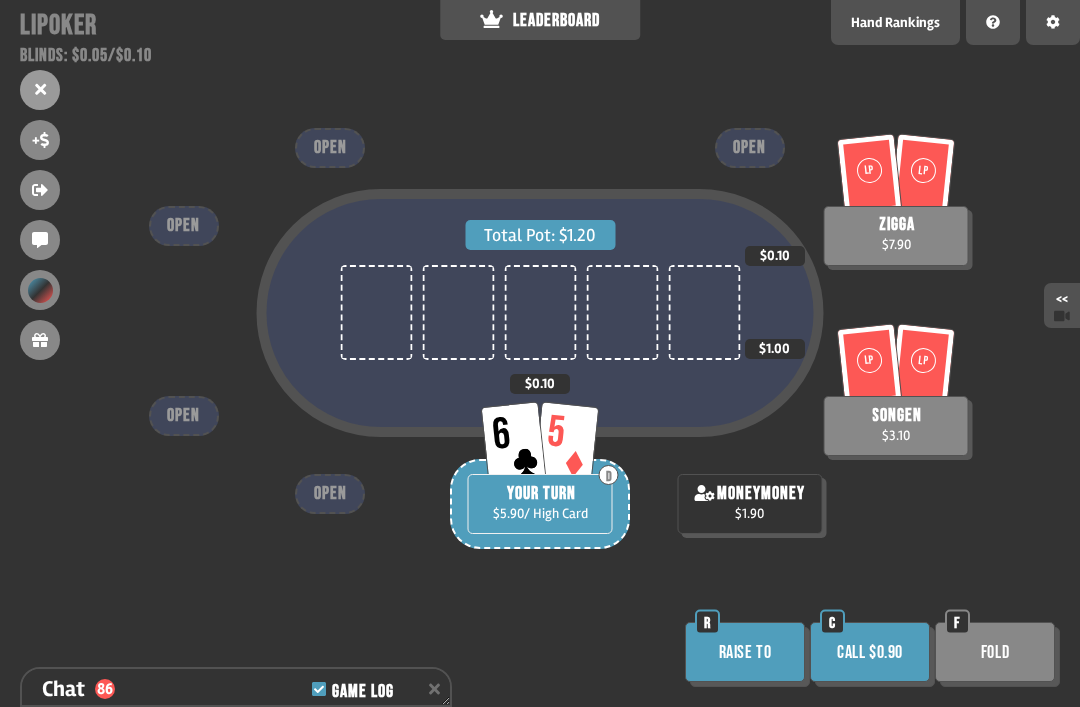 scroll, scrollTop: 3511, scrollLeft: 0, axis: vertical 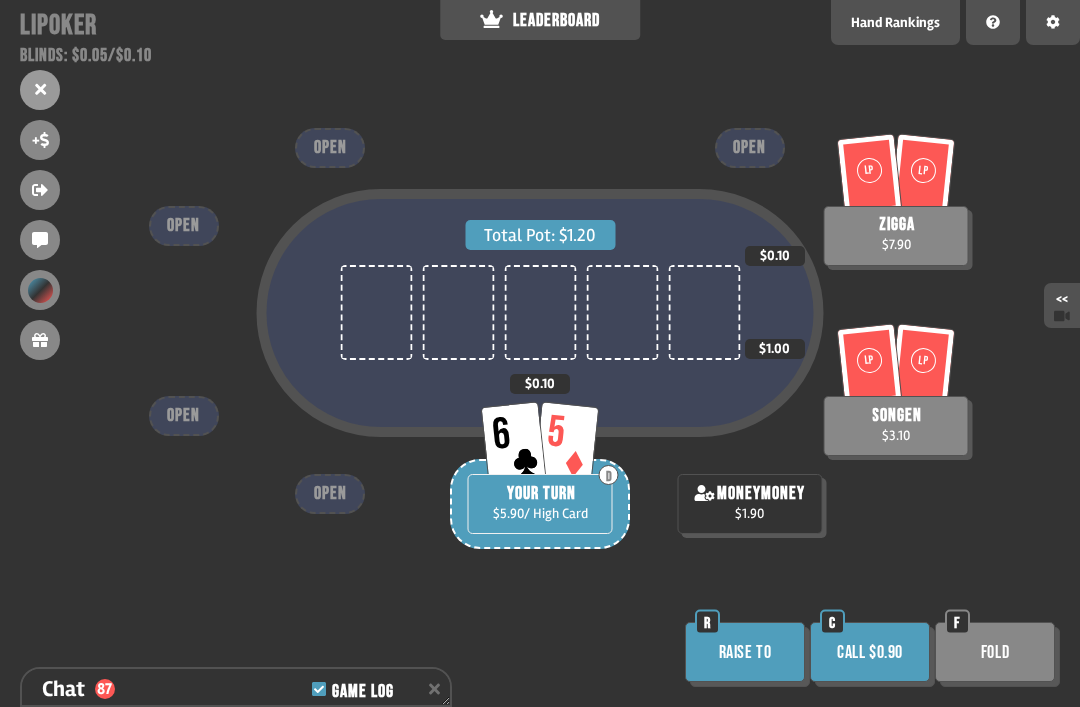 click on "Call $0.90" at bounding box center (870, 652) 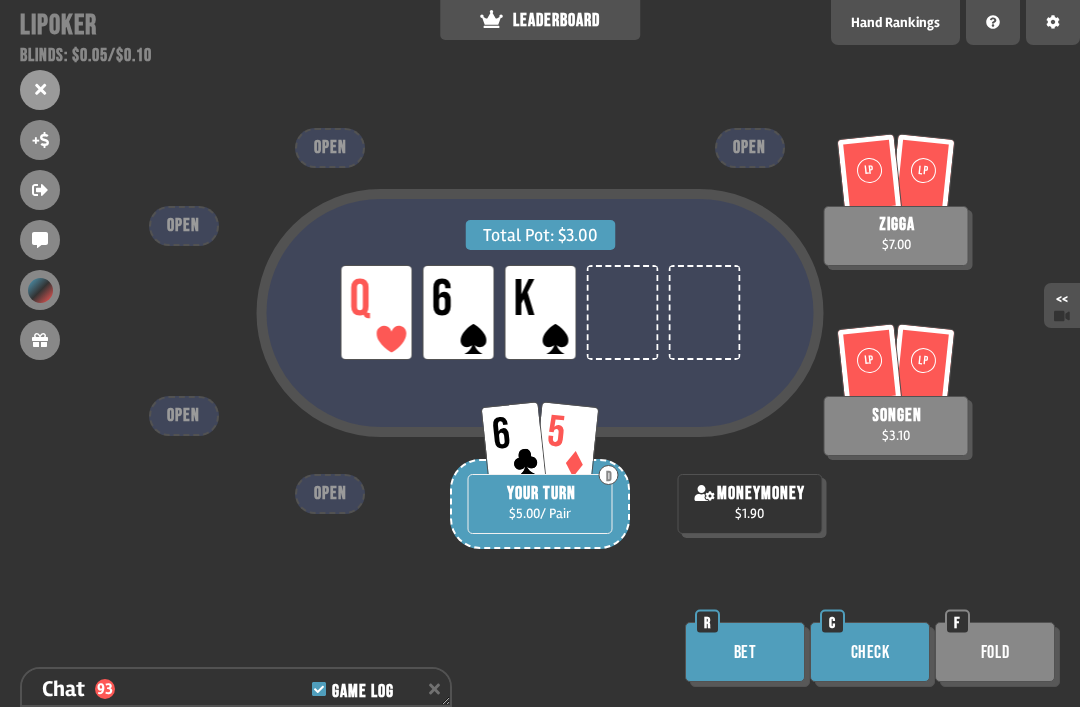 scroll, scrollTop: 3685, scrollLeft: 0, axis: vertical 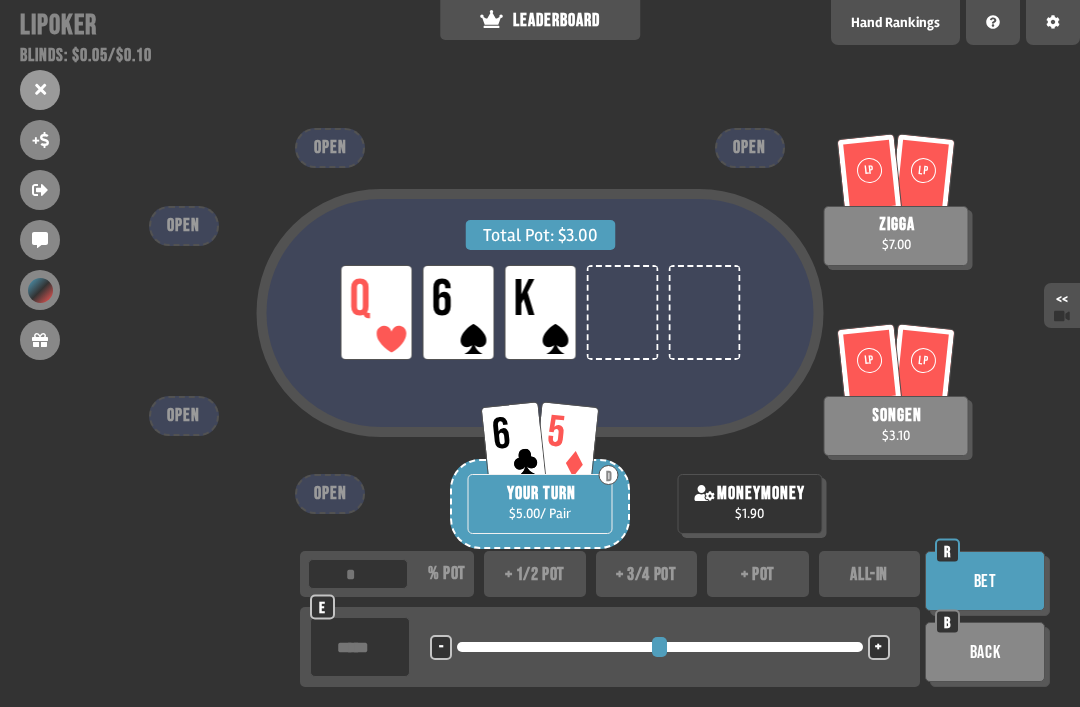 click on "+ 1/2 pot" at bounding box center (535, 574) 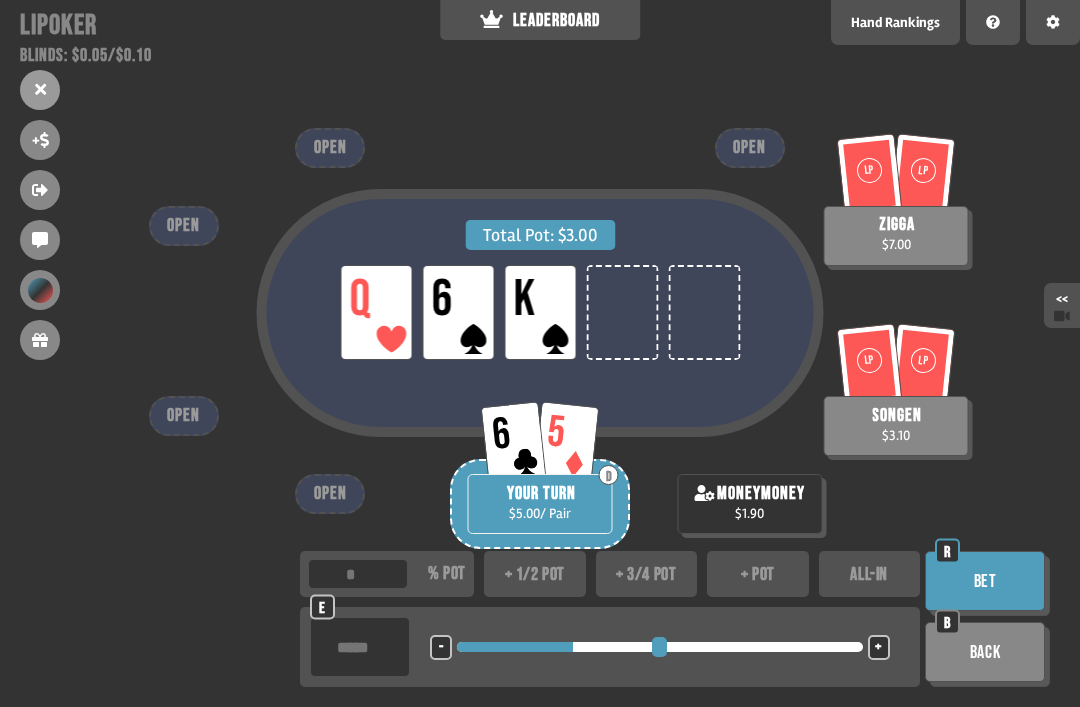 type on "**" 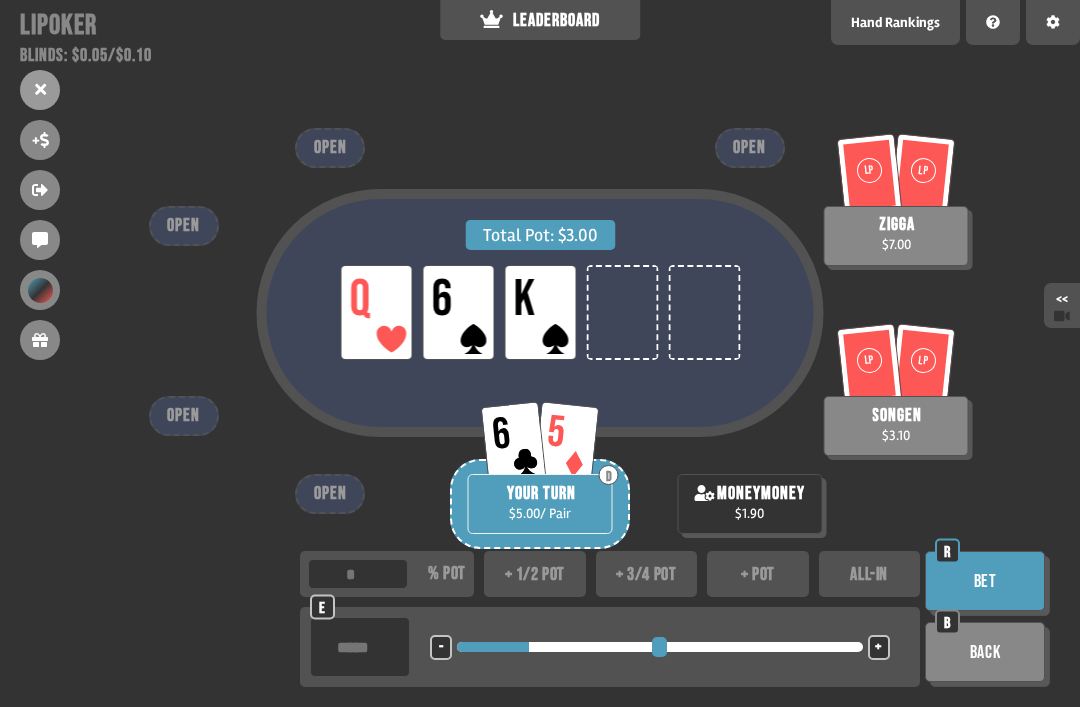 type on "****" 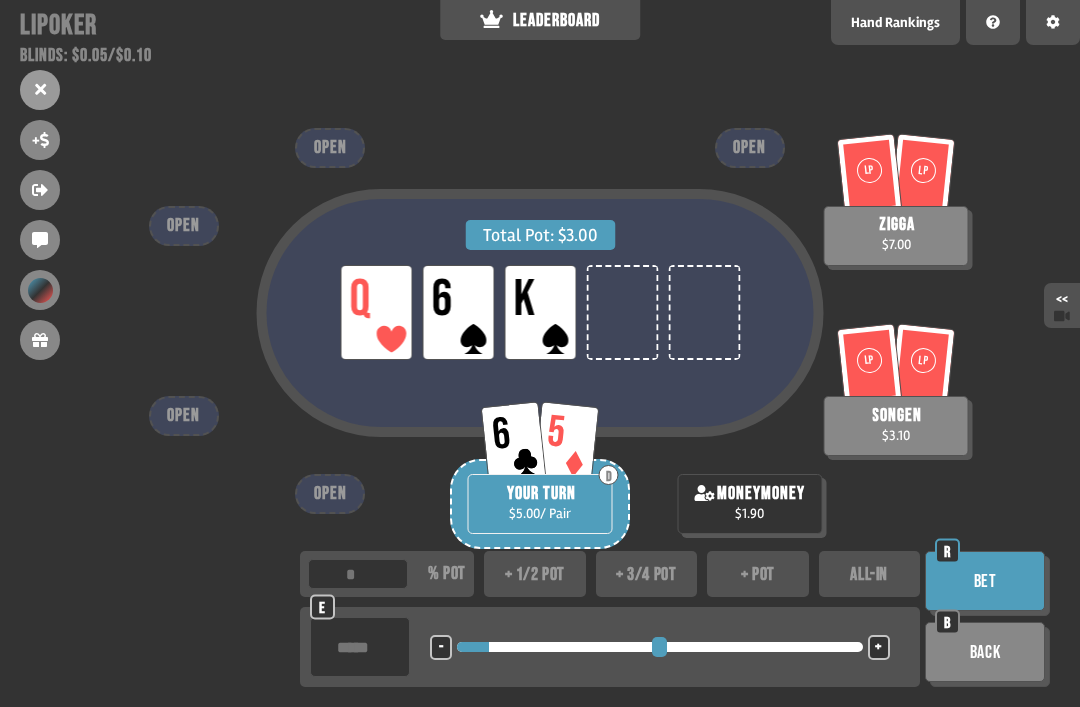 type on "****" 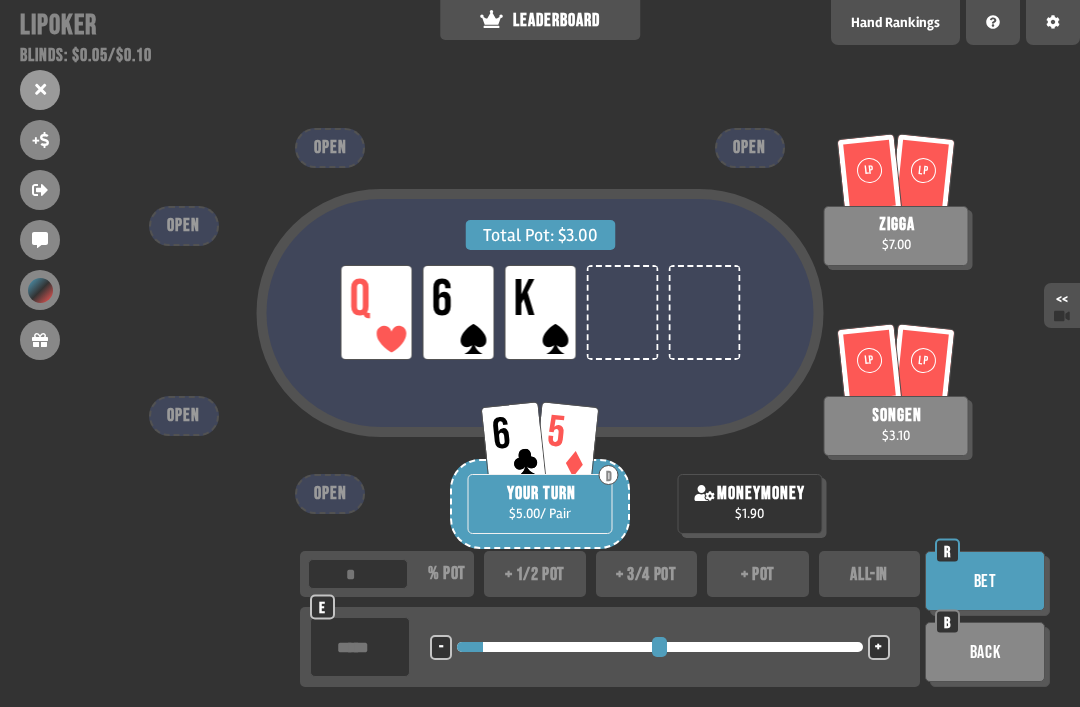 type on "****" 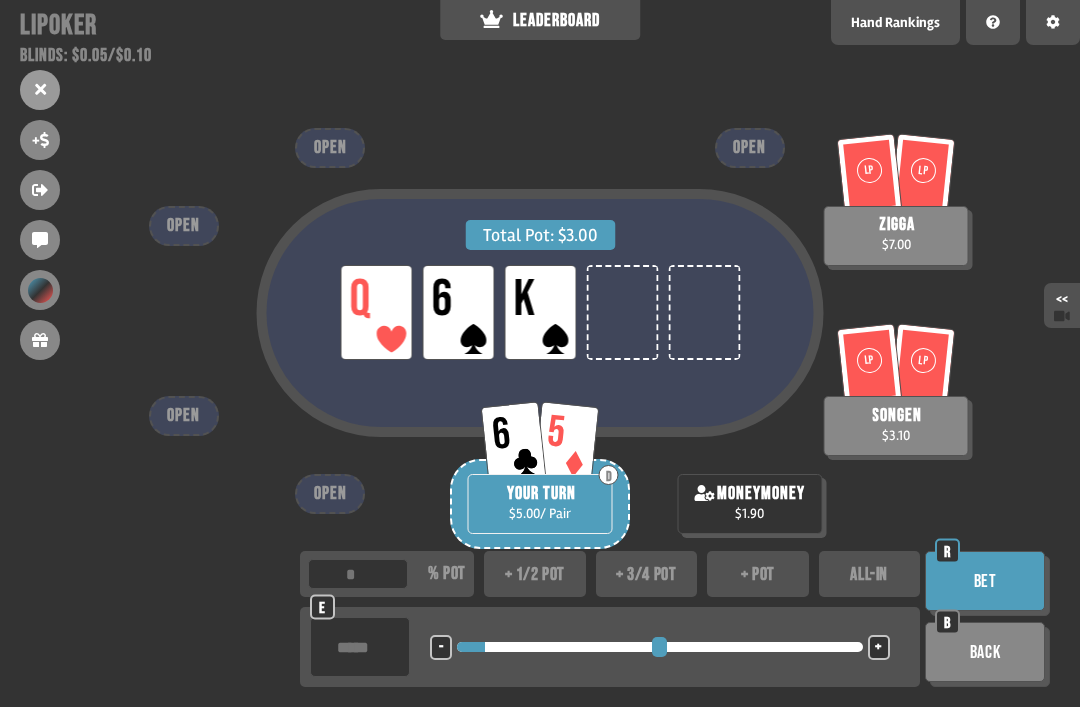 type on "****" 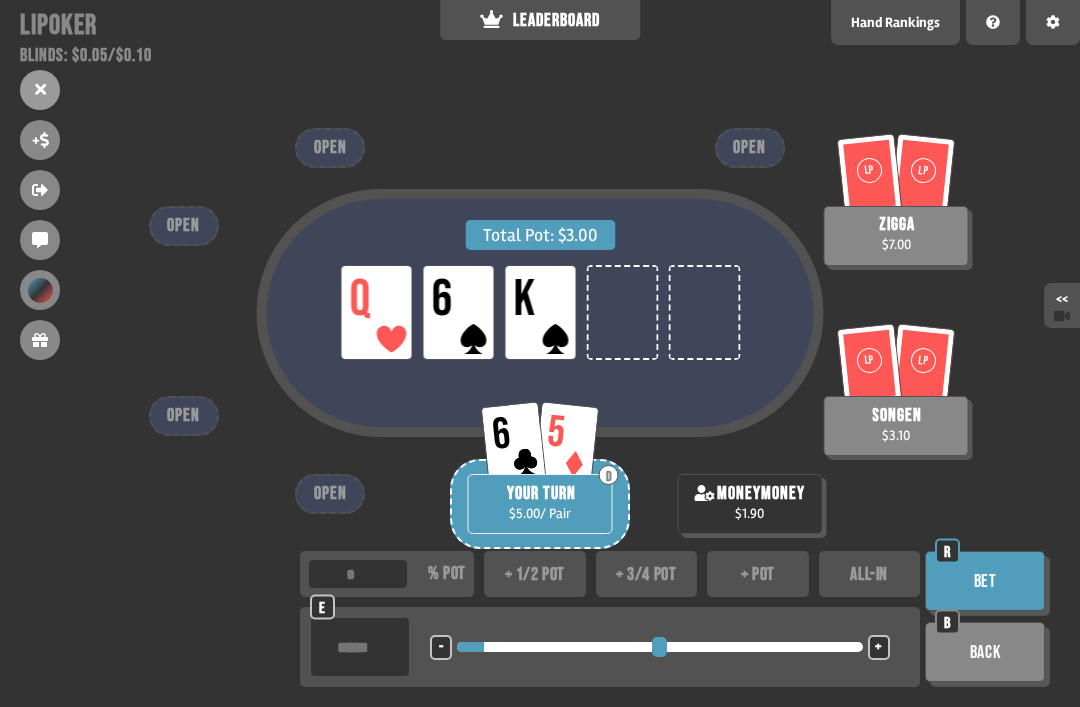 type on "****" 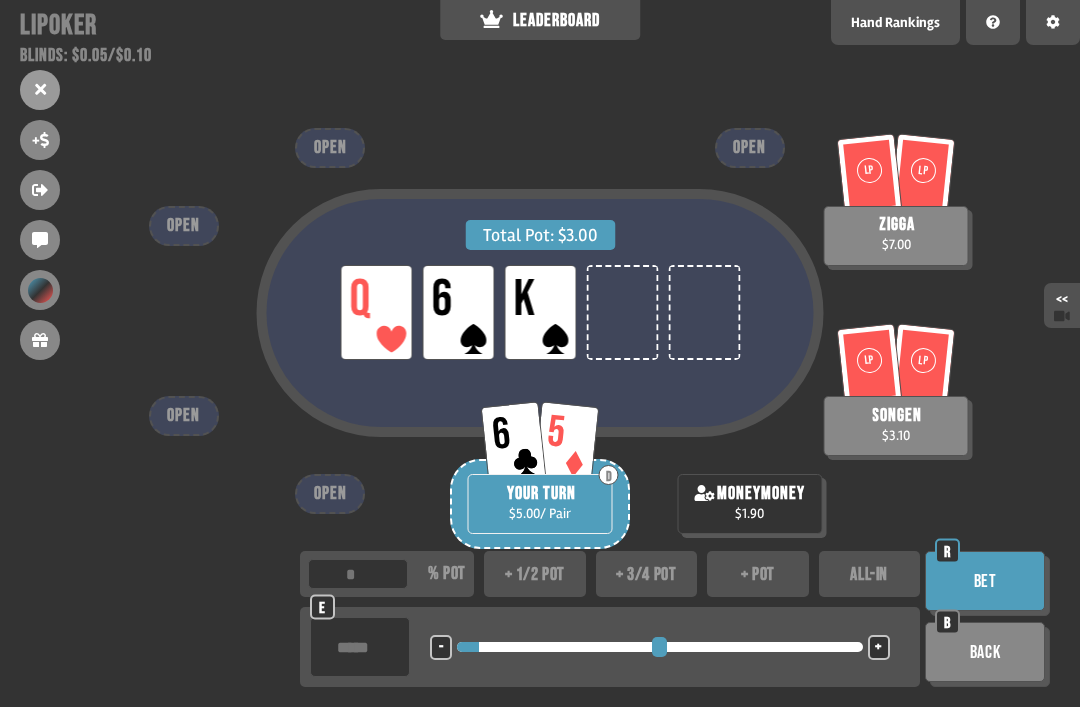 type on "****" 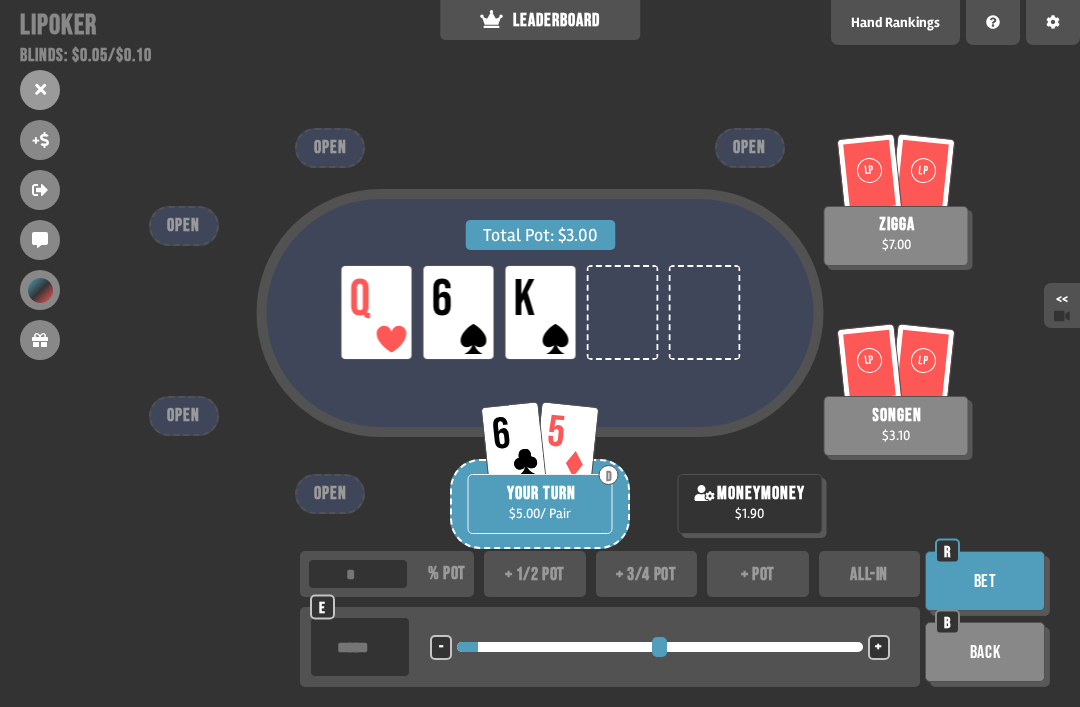 click on "-" at bounding box center [441, 647] 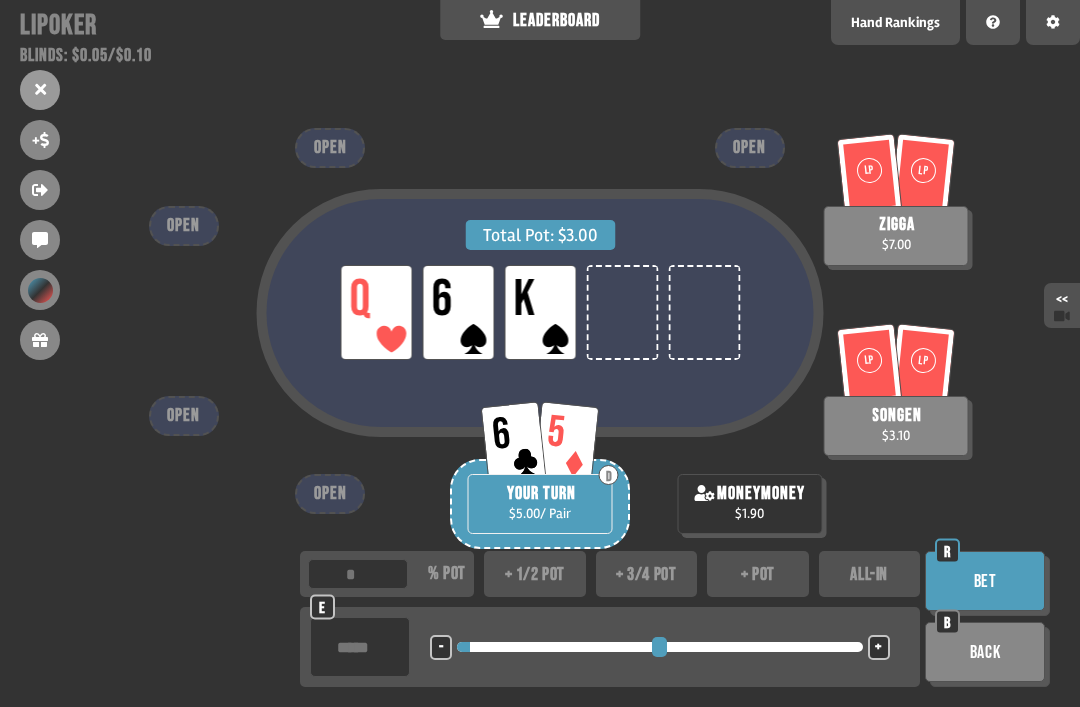 type on "*" 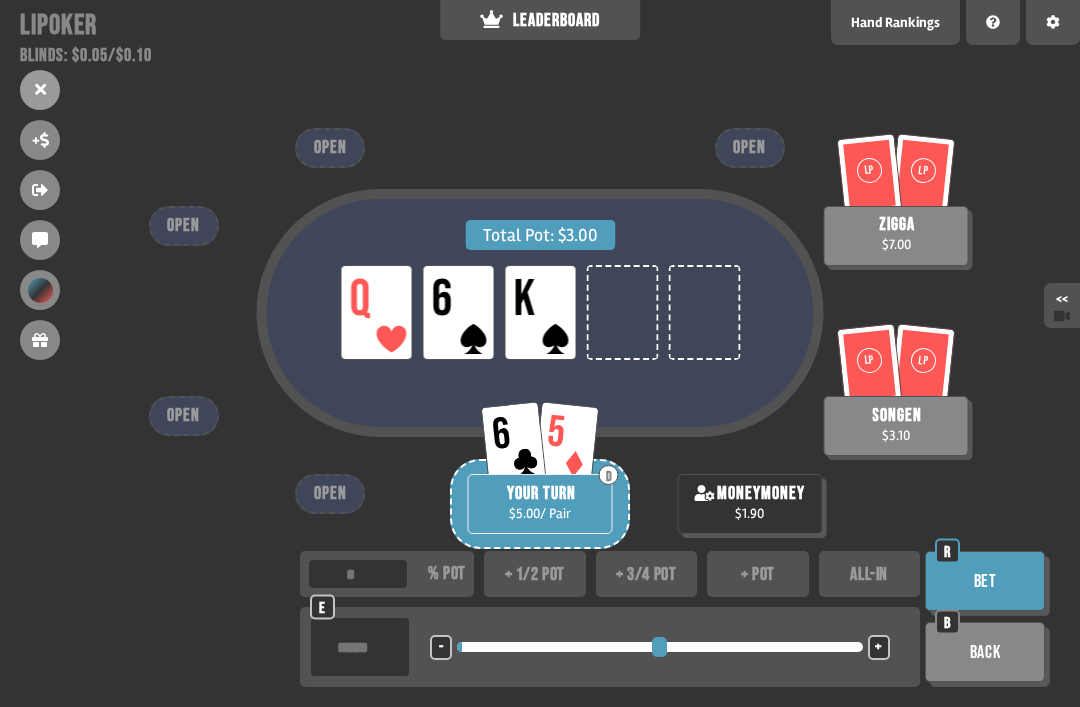 click on "Bet" at bounding box center (985, 581) 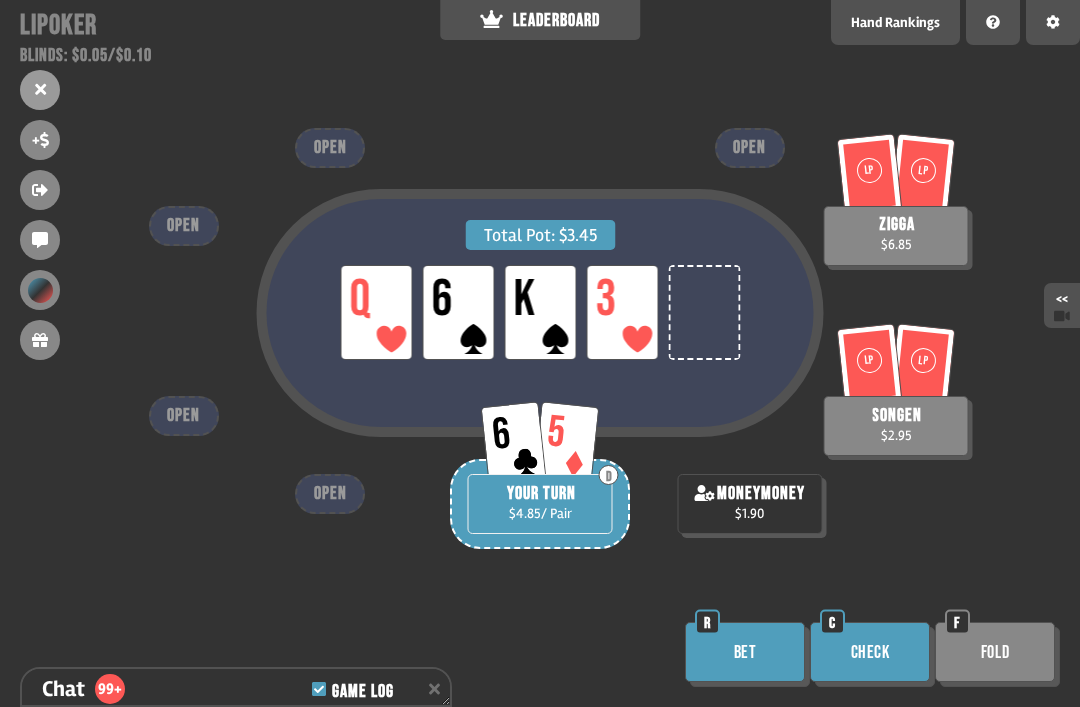 scroll, scrollTop: 3888, scrollLeft: 0, axis: vertical 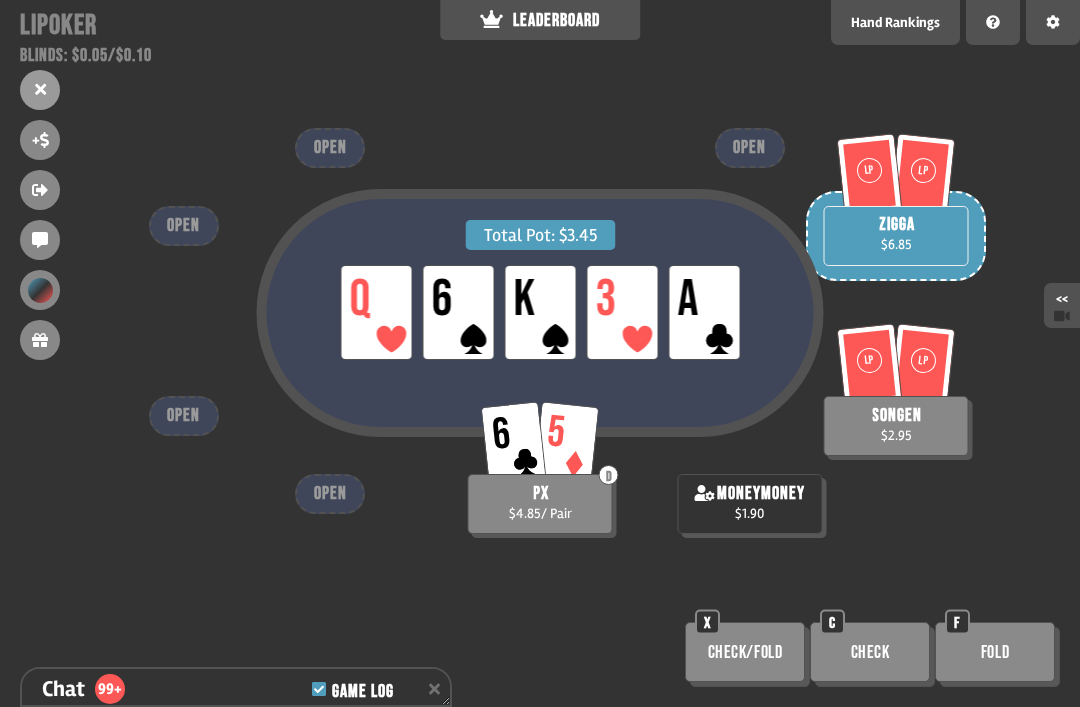 click on "Total Pot: $3.45   LP Q LP 6 LP K LP 3 LP A 6 5 D px $4.85   / Pair LP LP zigga $6.85  LP LP songen $2.95  moneymoney $1.90  OPEN OPEN OPEN OPEN OPEN Check/Fold X Check C Fold F" at bounding box center (540, 353) 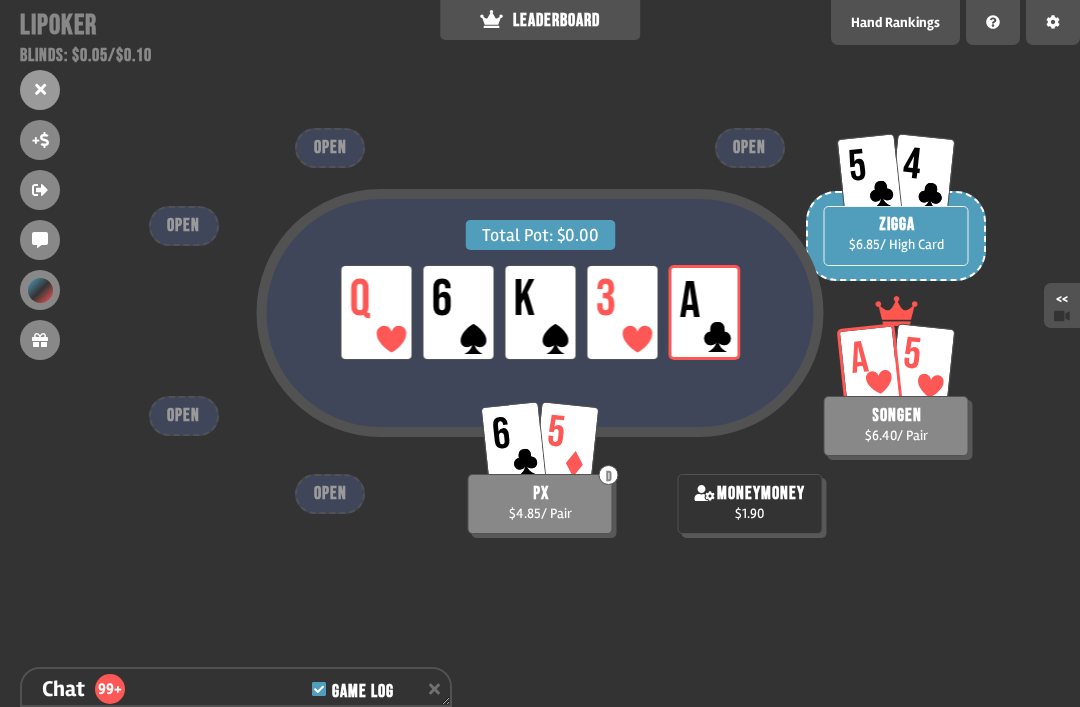 scroll, scrollTop: 4178, scrollLeft: 0, axis: vertical 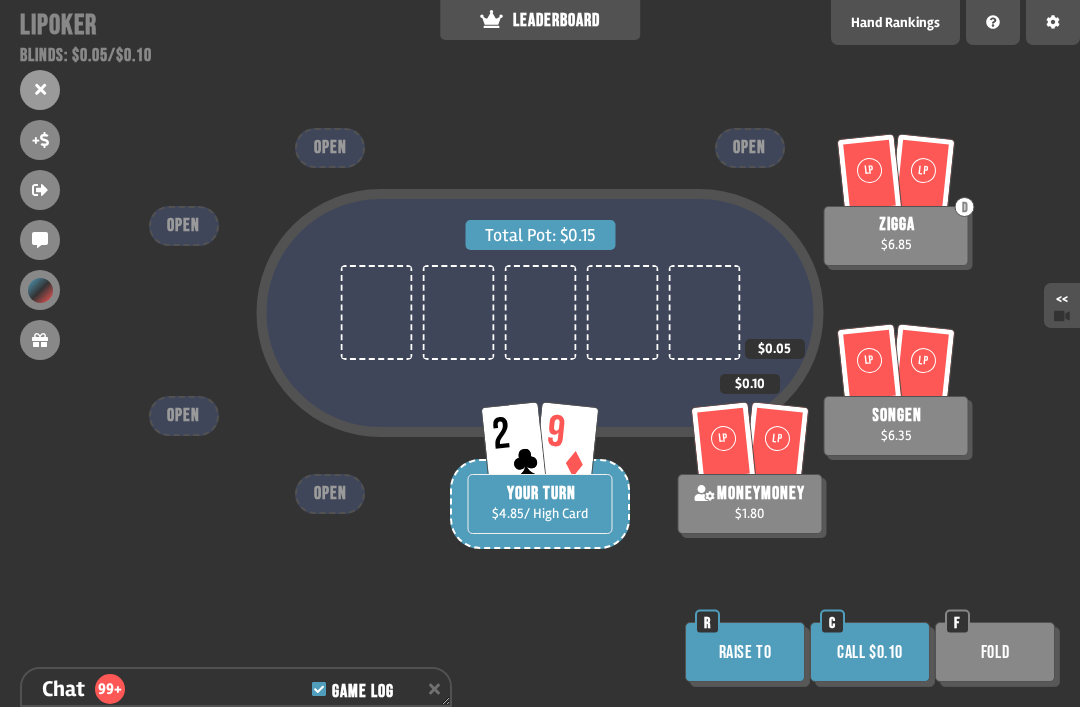 click on "Call $0.10" at bounding box center (870, 652) 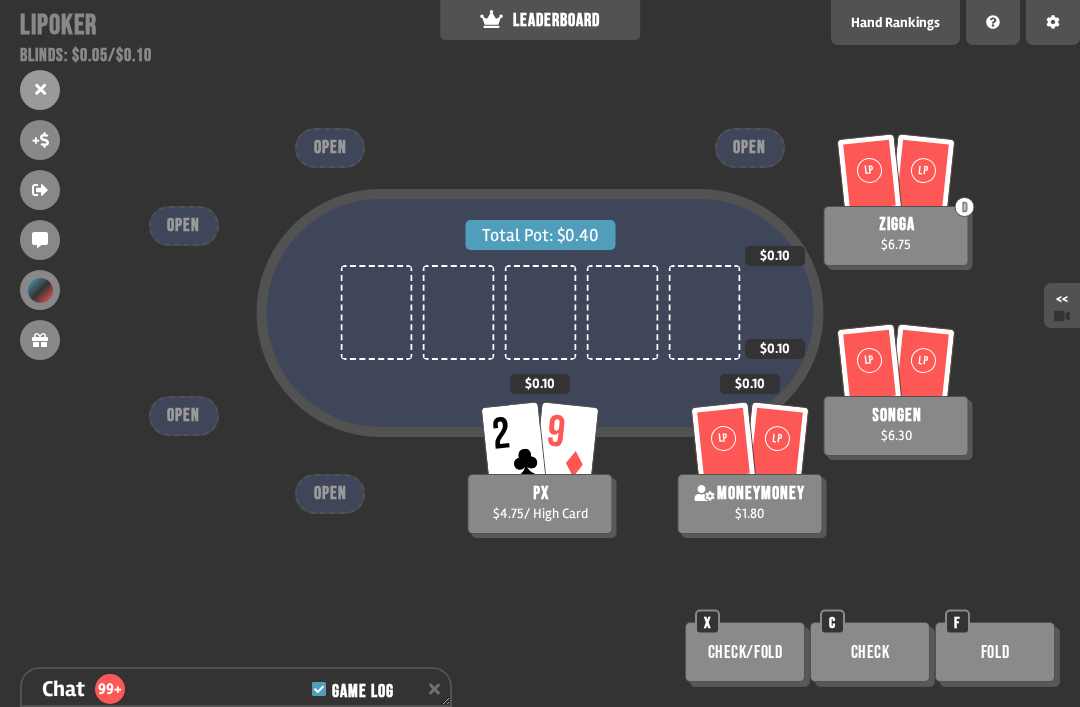 scroll, scrollTop: 4323, scrollLeft: 0, axis: vertical 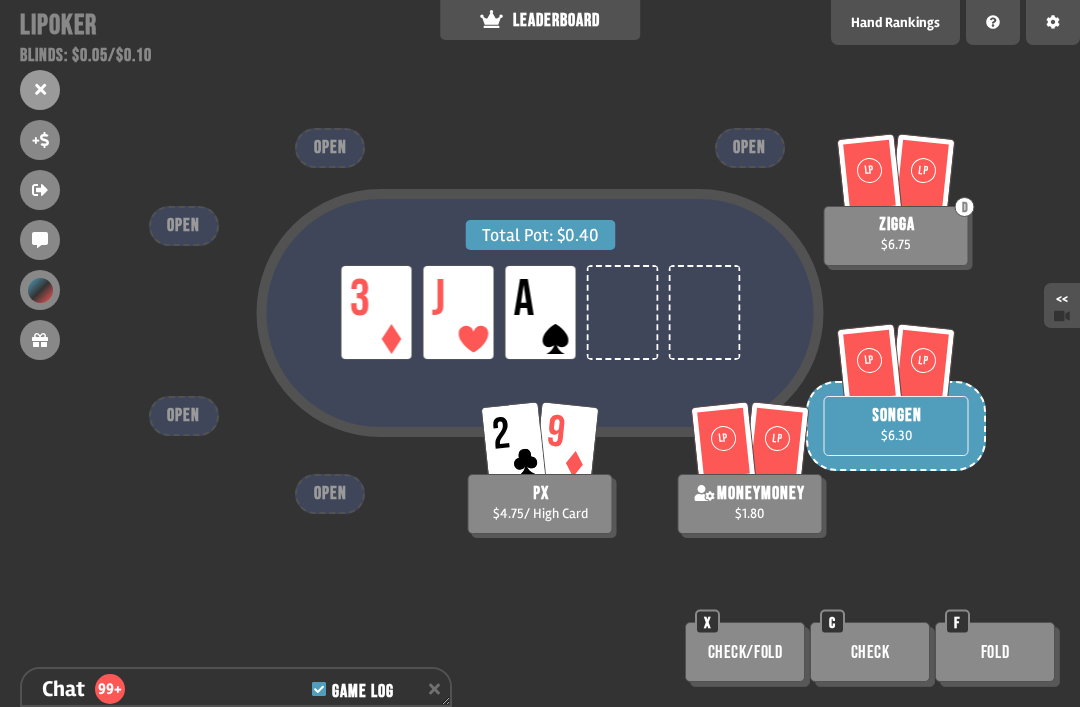 click on "Check/Fold" at bounding box center (745, 652) 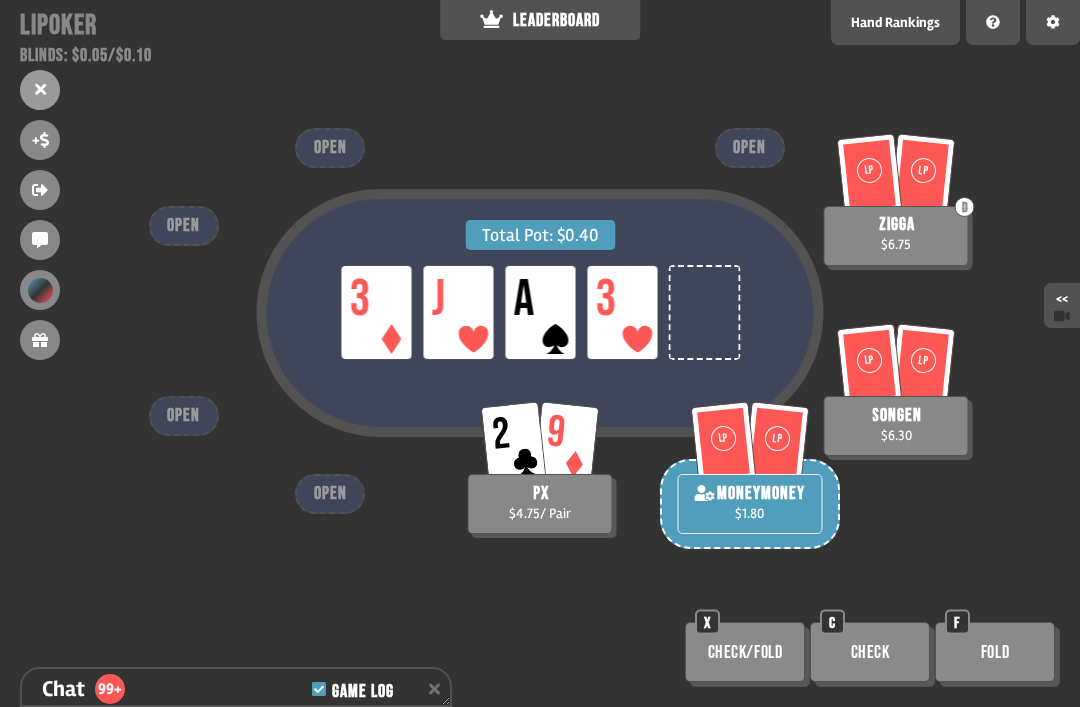 scroll, scrollTop: 4555, scrollLeft: 0, axis: vertical 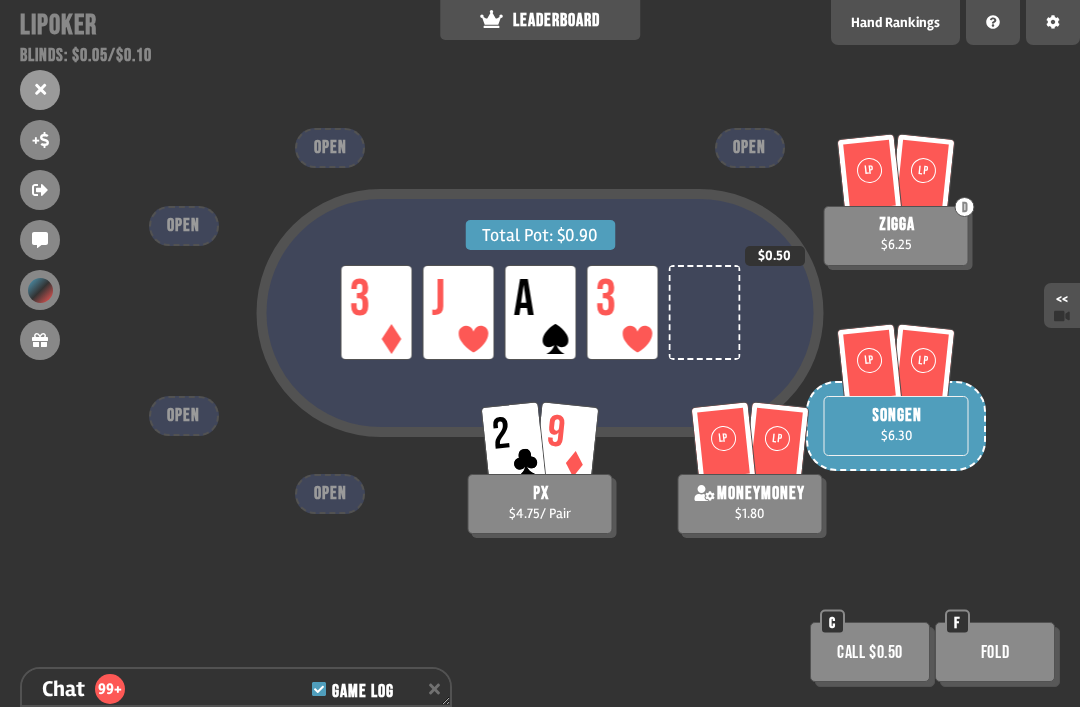 click on "Fold" at bounding box center [995, 652] 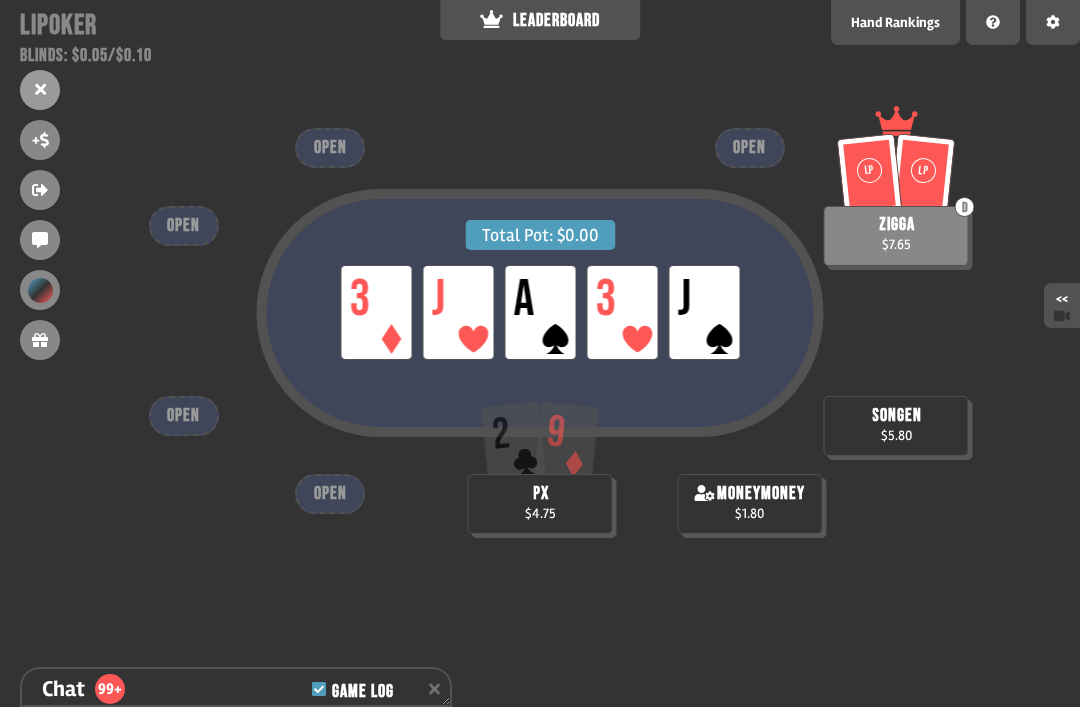 scroll, scrollTop: 4961, scrollLeft: 0, axis: vertical 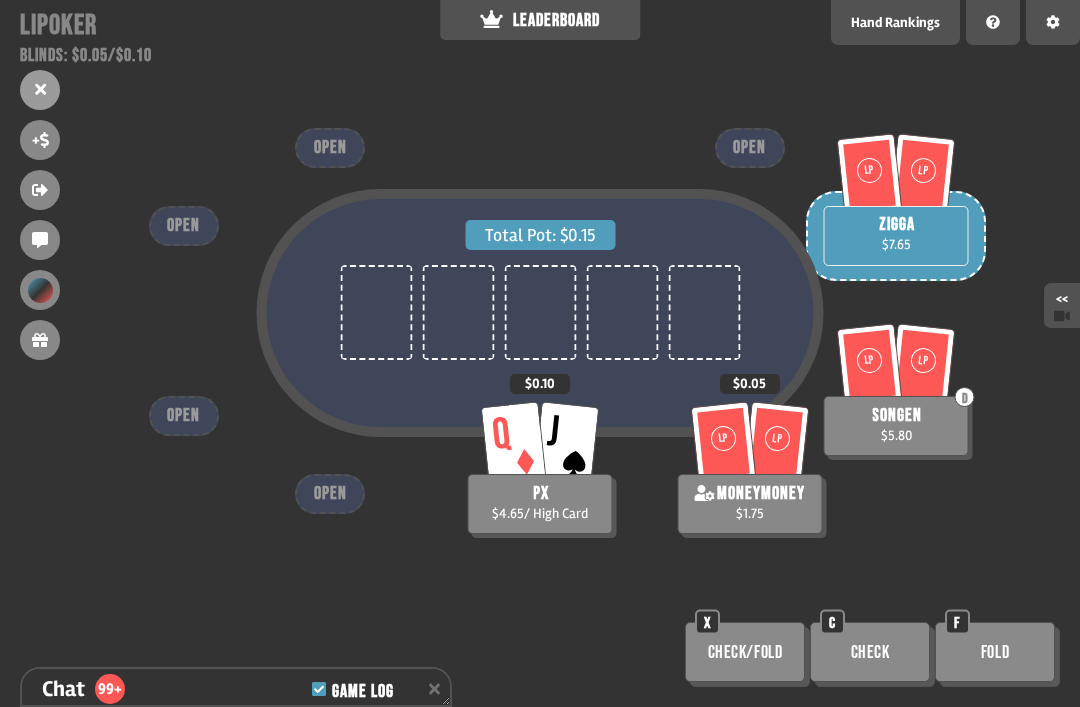 click on "Check/Fold" at bounding box center [745, 652] 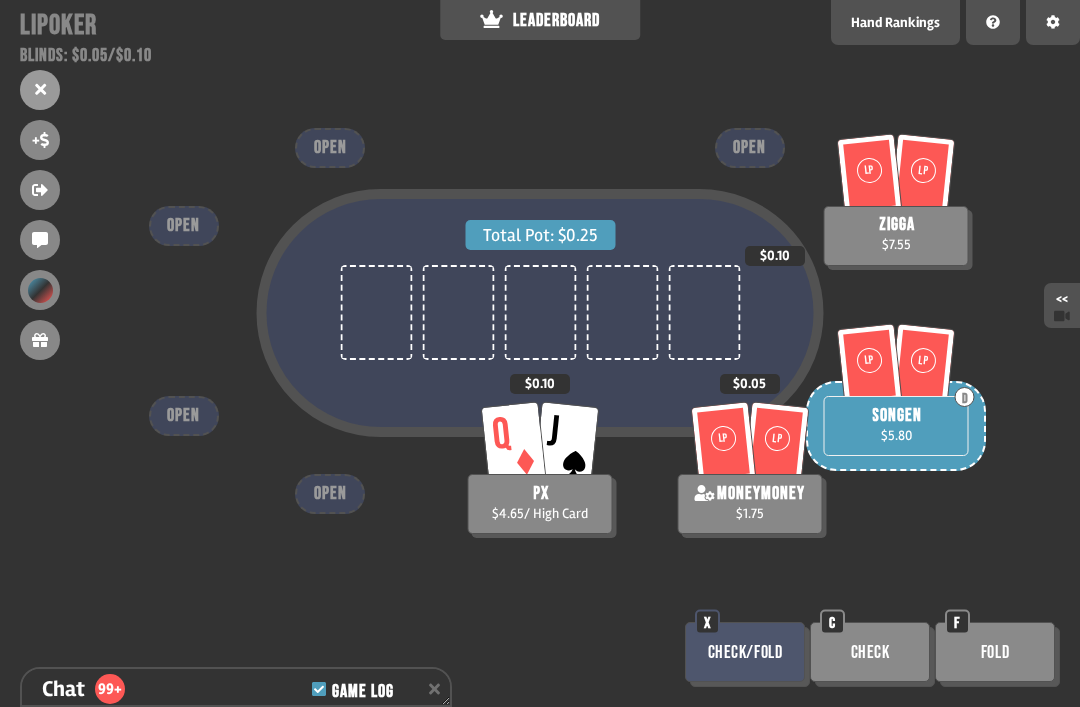 scroll, scrollTop: 5019, scrollLeft: 0, axis: vertical 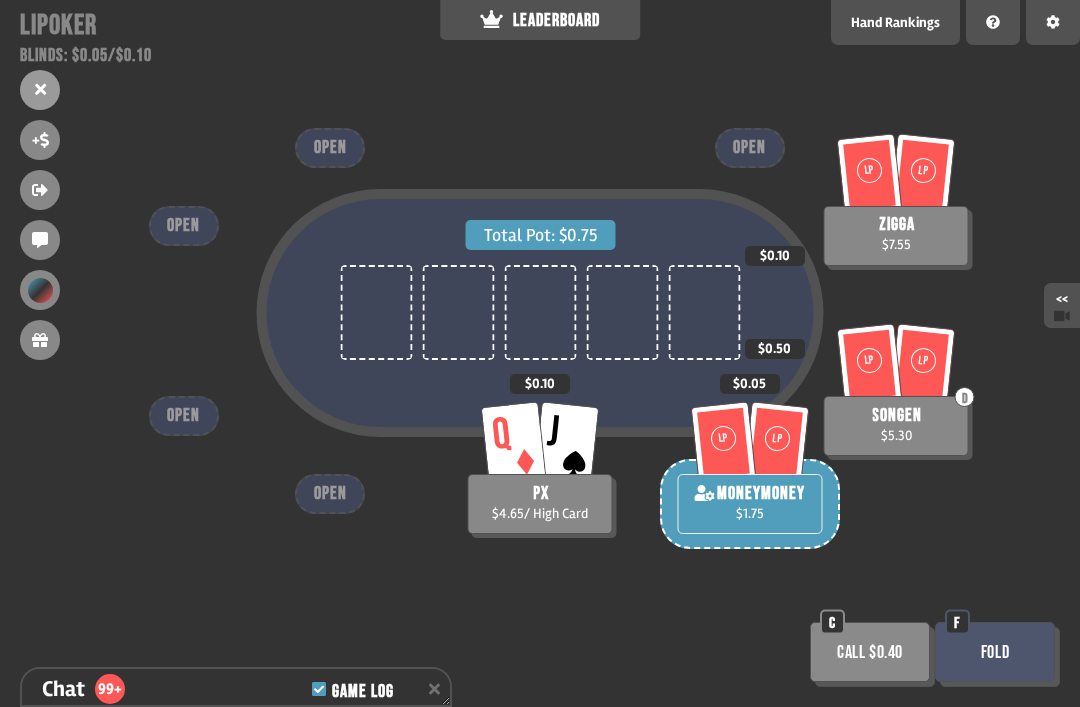 click on "Call $0.40" at bounding box center [870, 652] 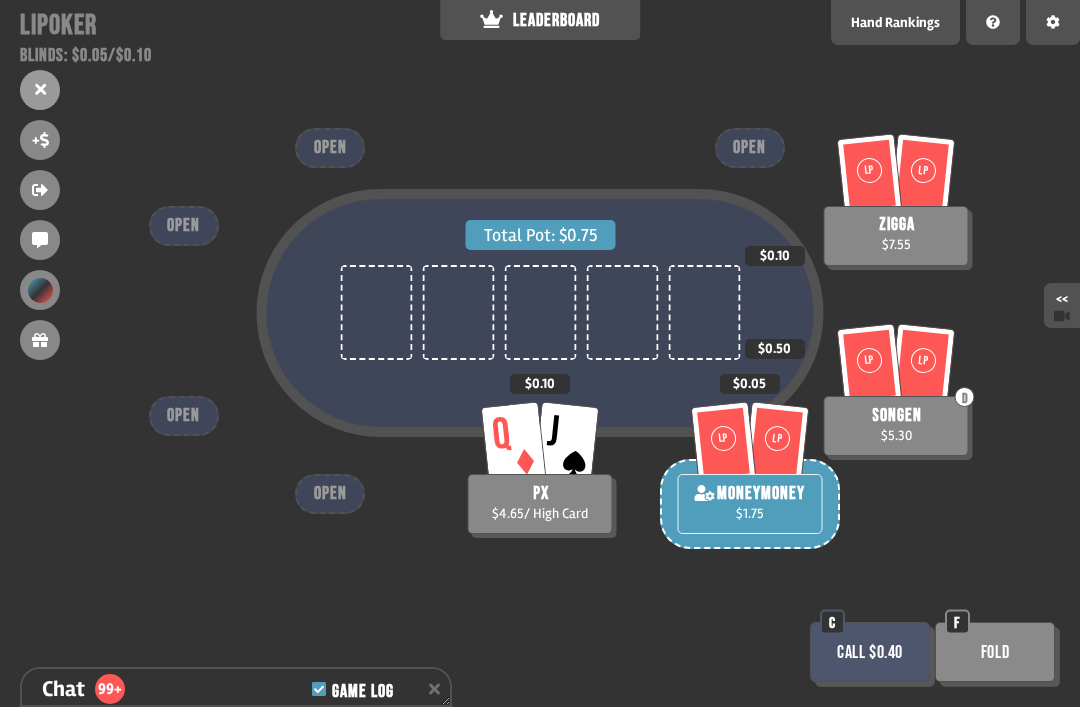 scroll, scrollTop: 5048, scrollLeft: 0, axis: vertical 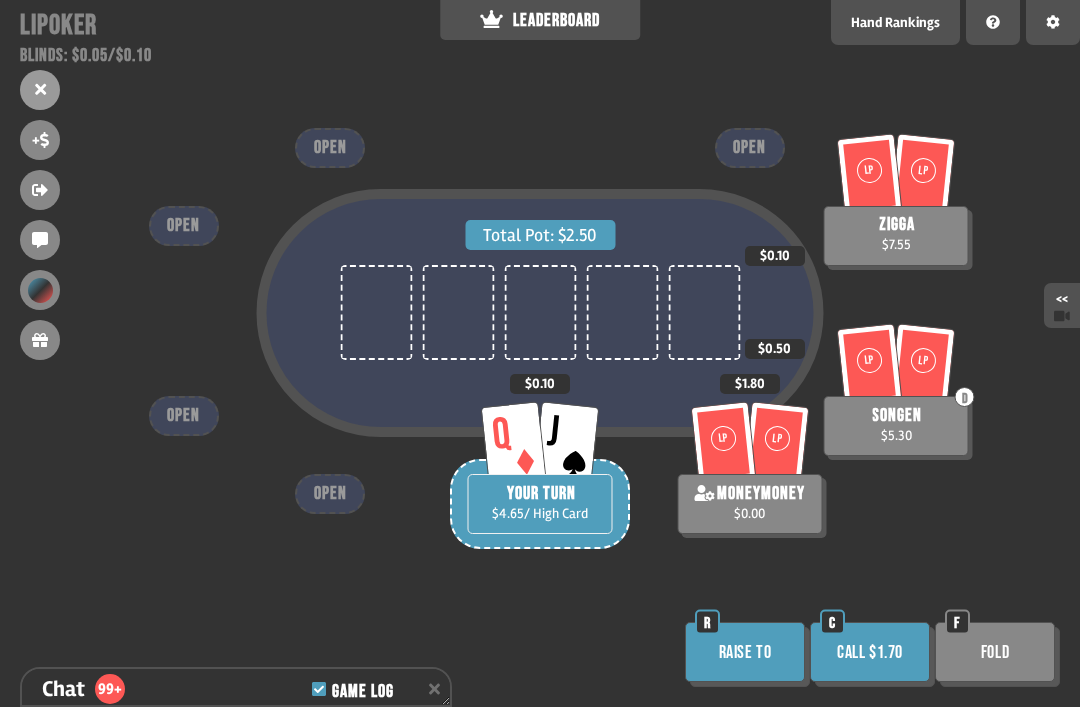 click on "Call $1.70" at bounding box center (870, 652) 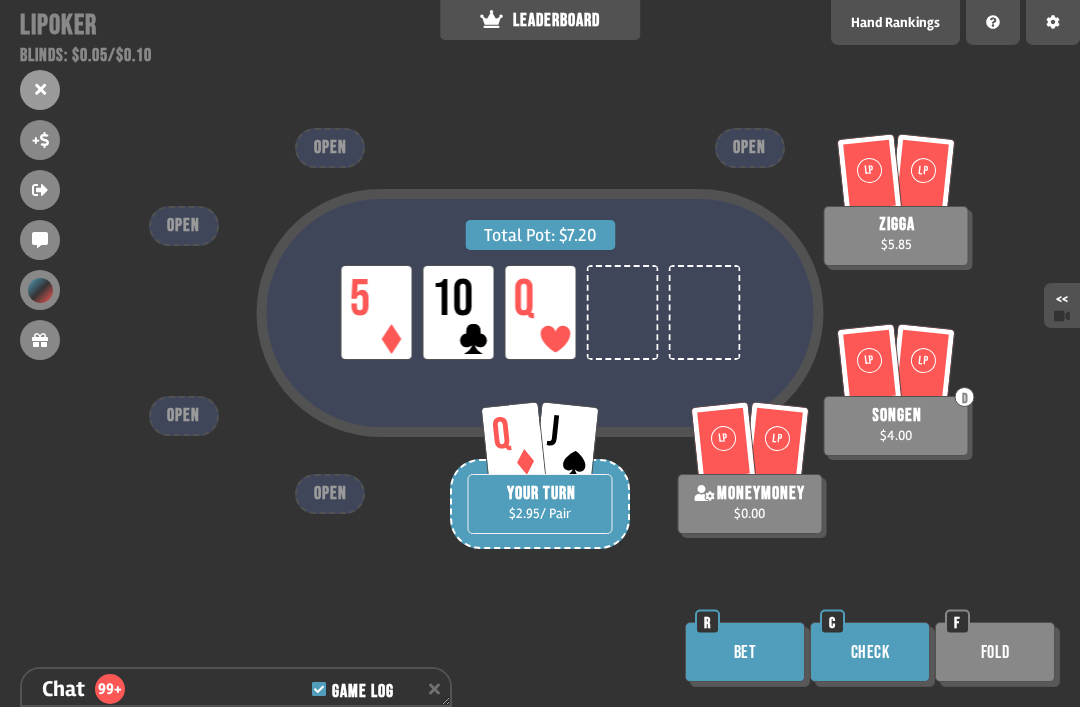 scroll, scrollTop: 5222, scrollLeft: 0, axis: vertical 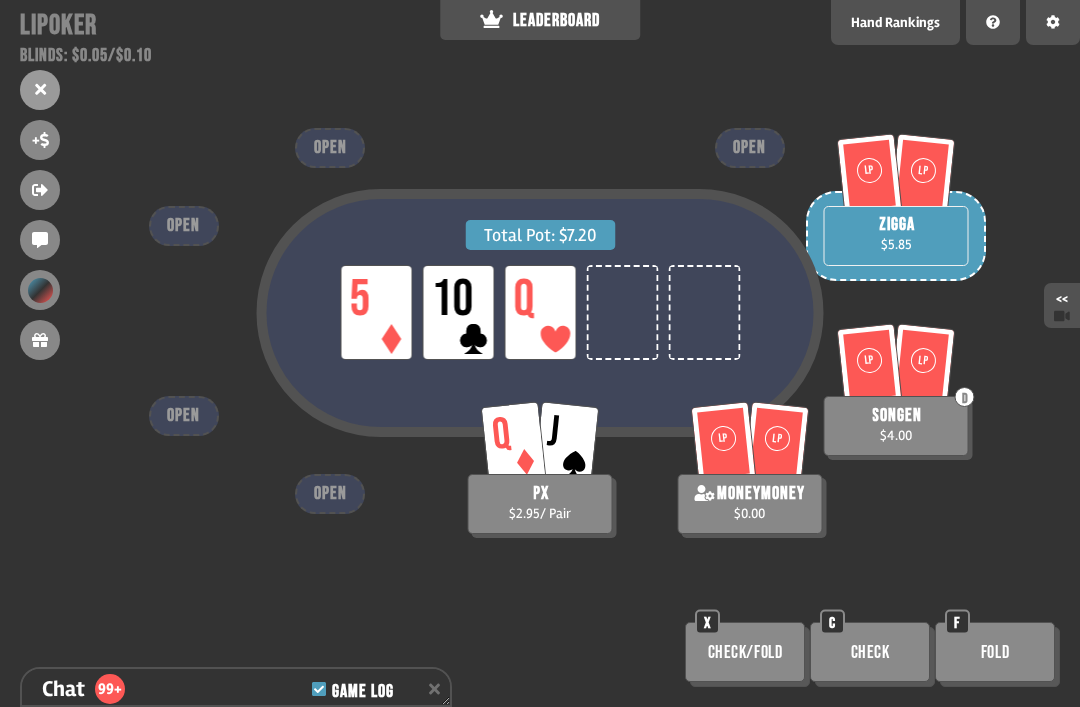 click on "Check" at bounding box center (870, 652) 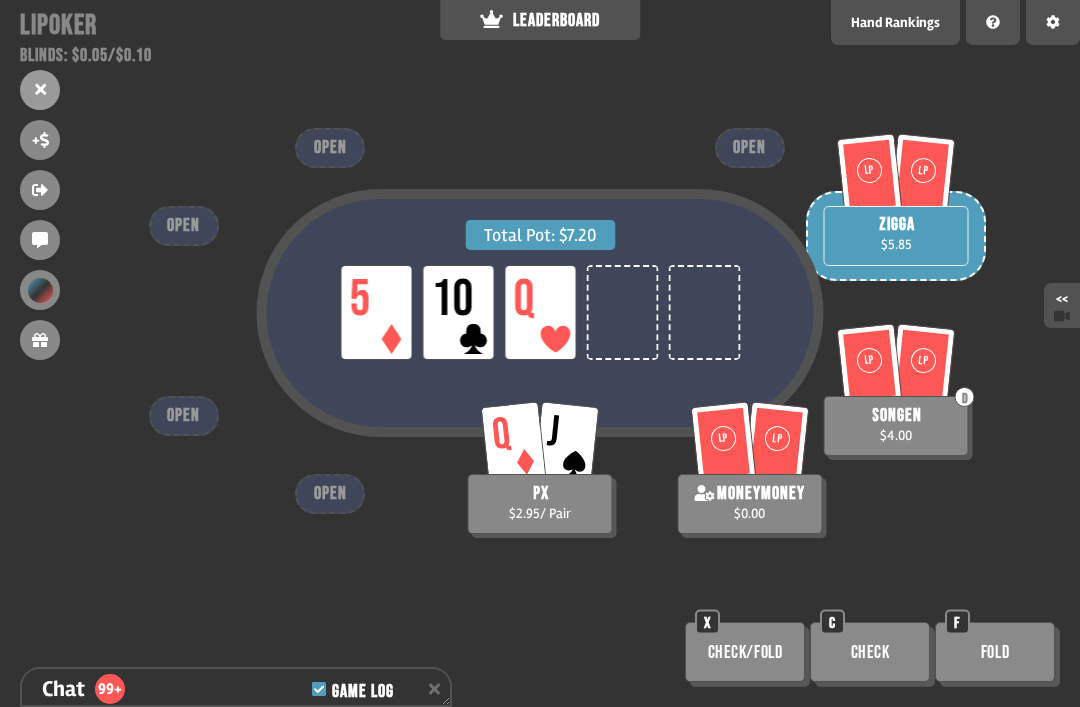 click on "Check" at bounding box center (870, 652) 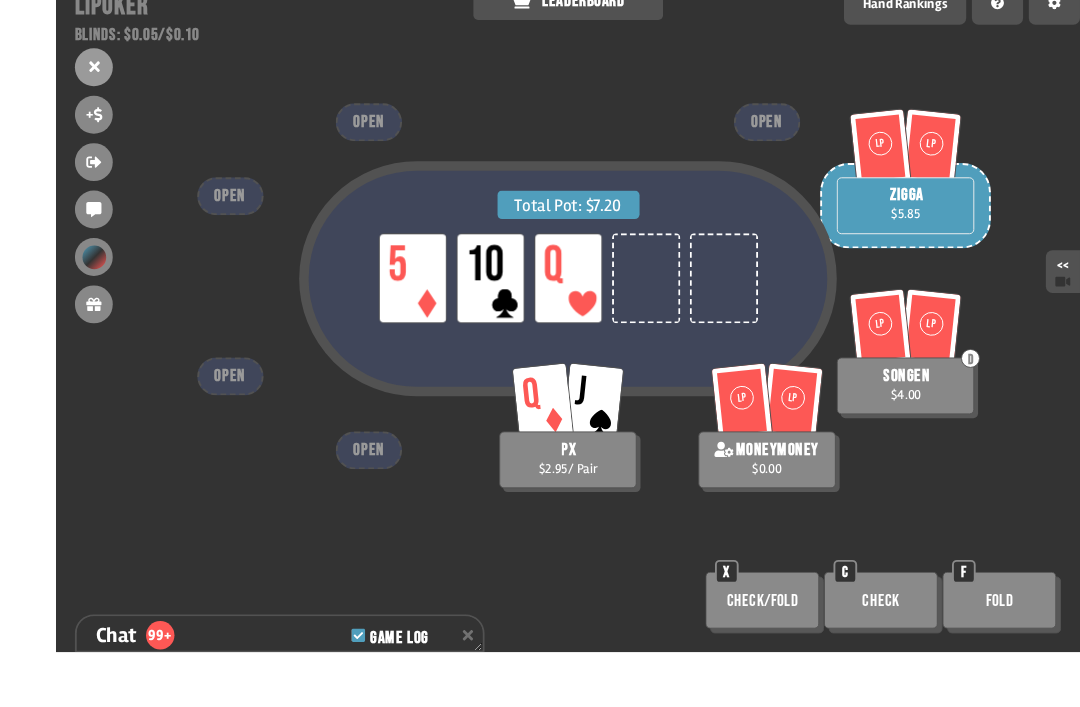 scroll, scrollTop: 65, scrollLeft: 0, axis: vertical 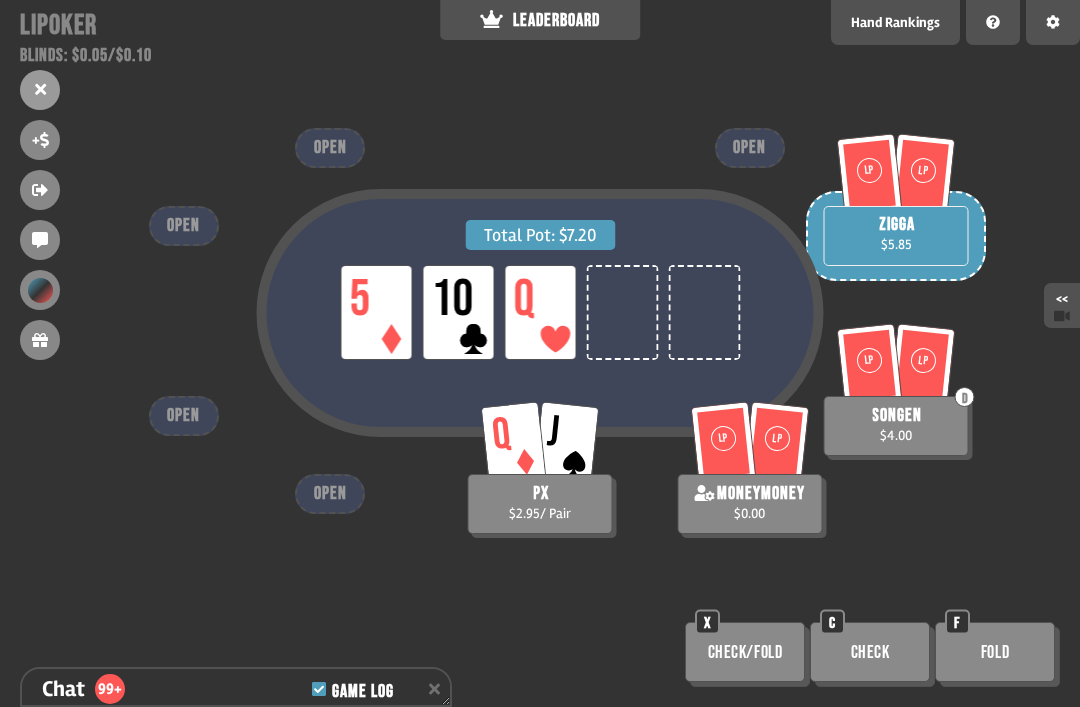 click on "Check" at bounding box center (870, 652) 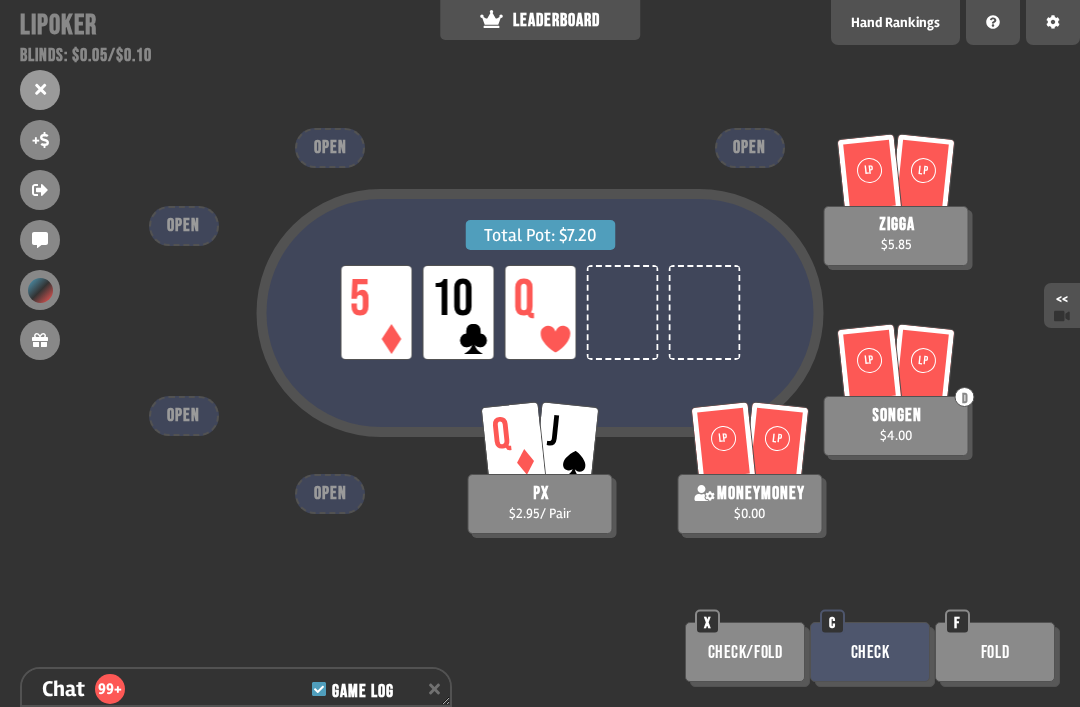 scroll, scrollTop: 5338, scrollLeft: 0, axis: vertical 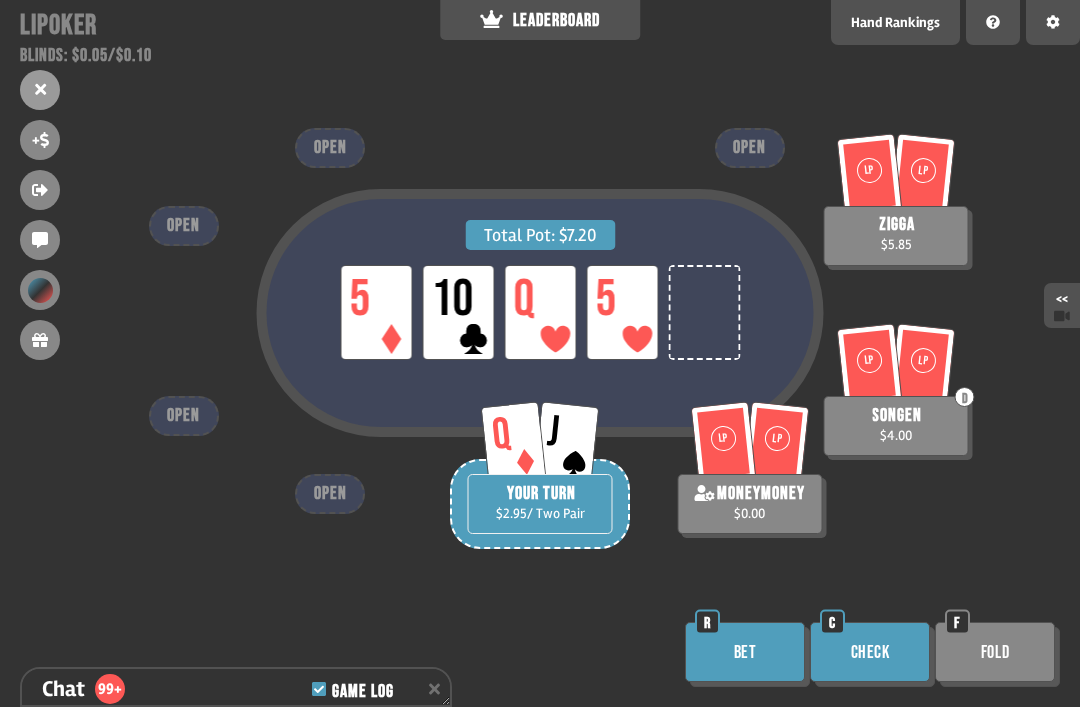 click on "Check" at bounding box center (870, 652) 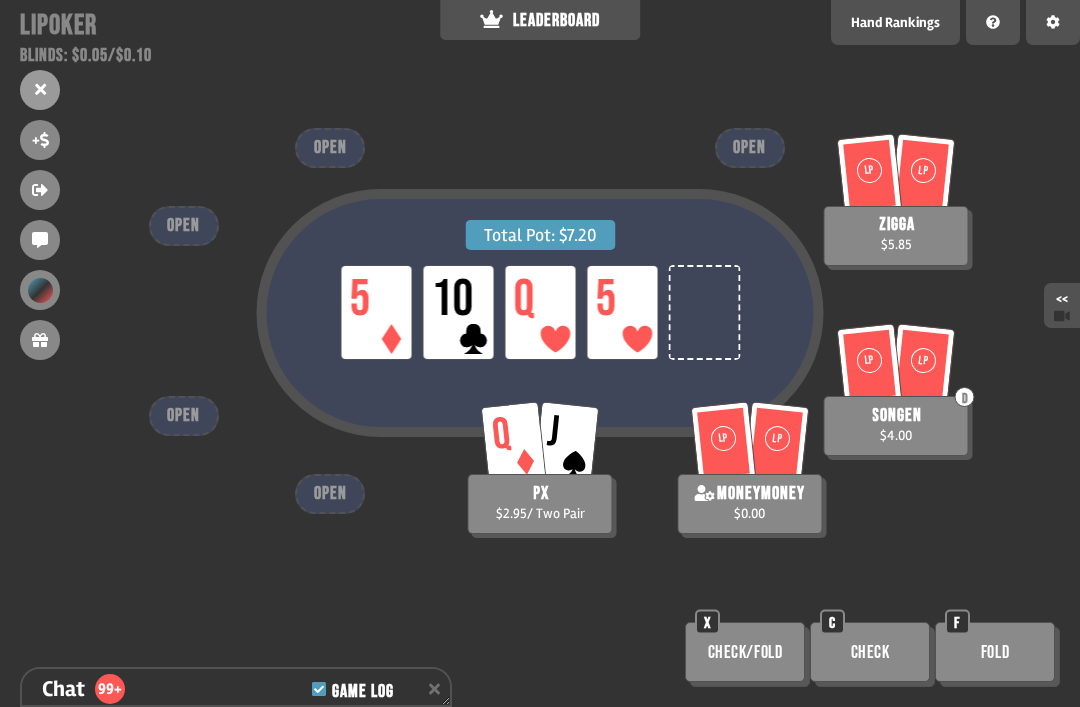 scroll, scrollTop: 5483, scrollLeft: 0, axis: vertical 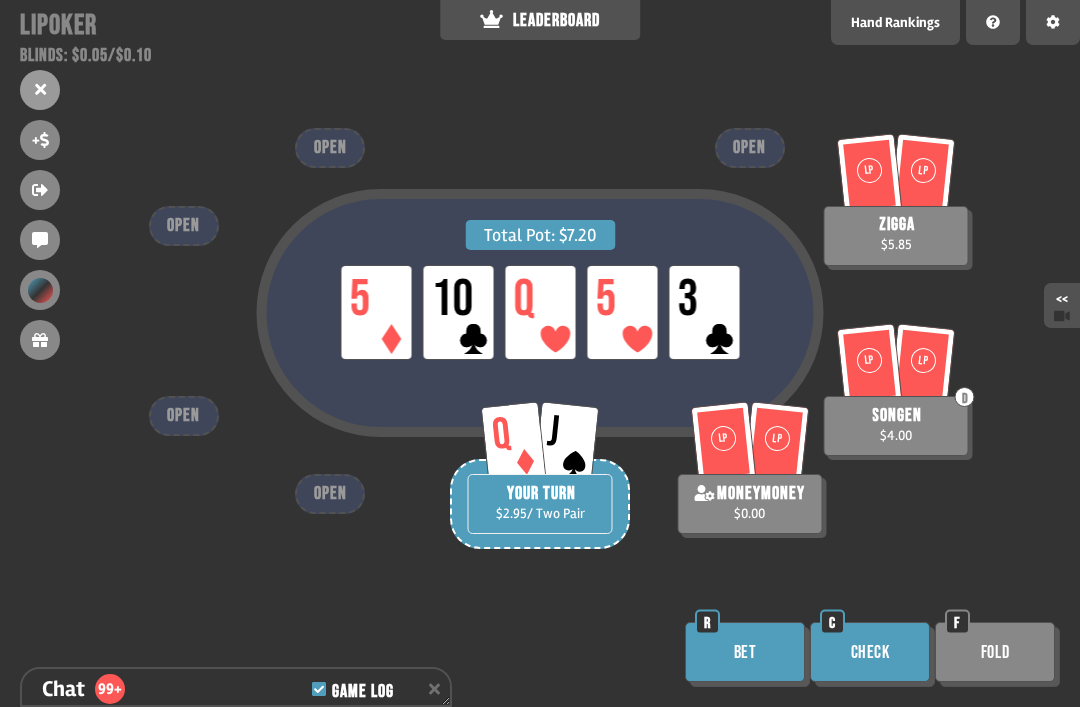 click on "Check" at bounding box center [870, 652] 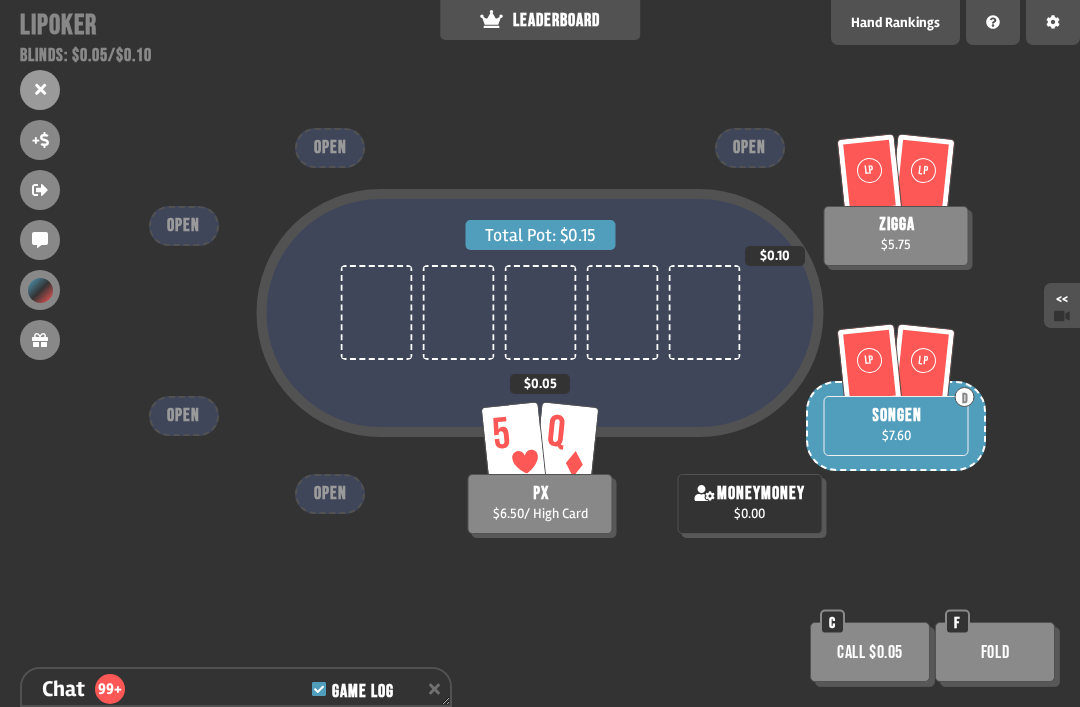 scroll, scrollTop: 5736, scrollLeft: 0, axis: vertical 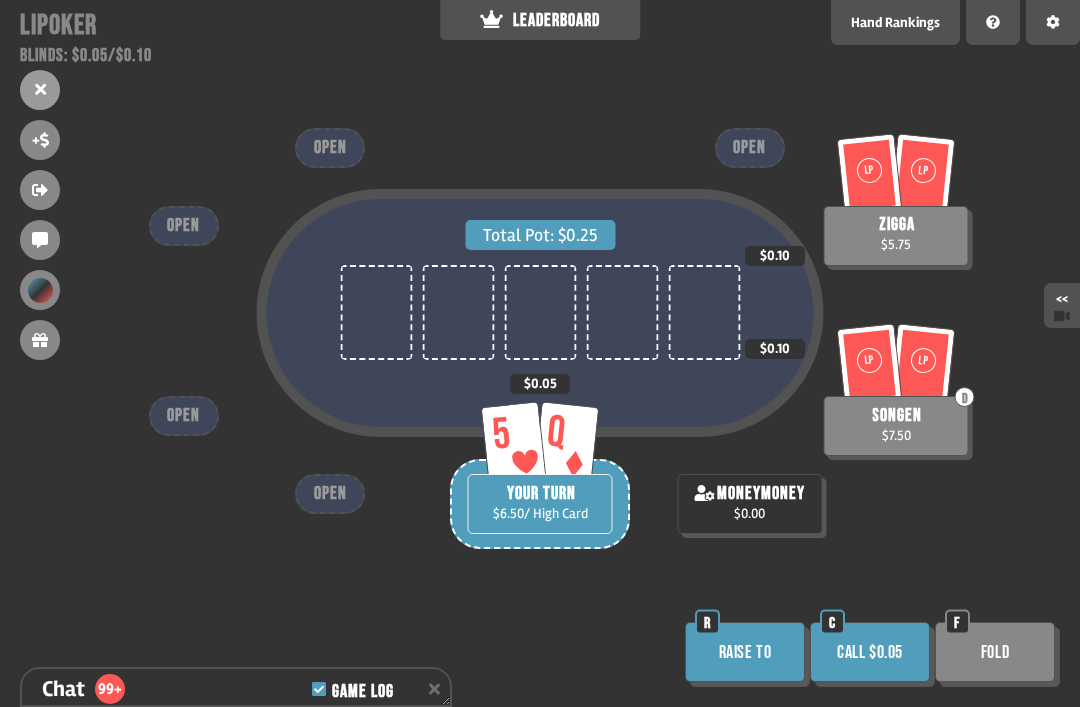 click on "Call $0.05" at bounding box center [870, 652] 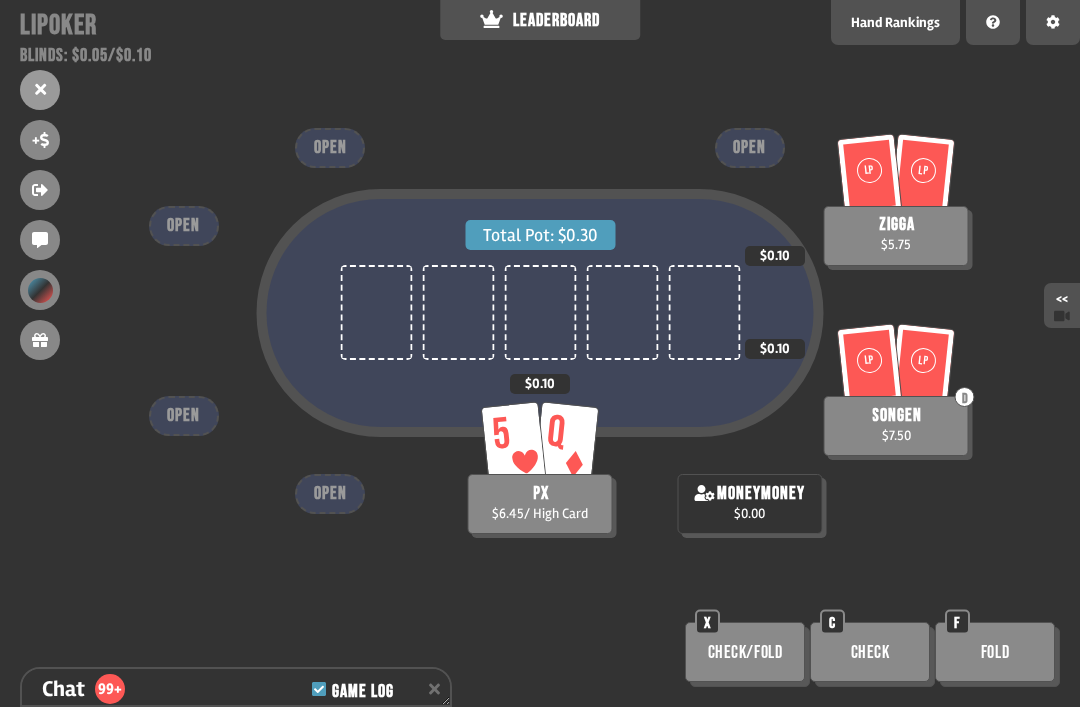 scroll, scrollTop: 5852, scrollLeft: 0, axis: vertical 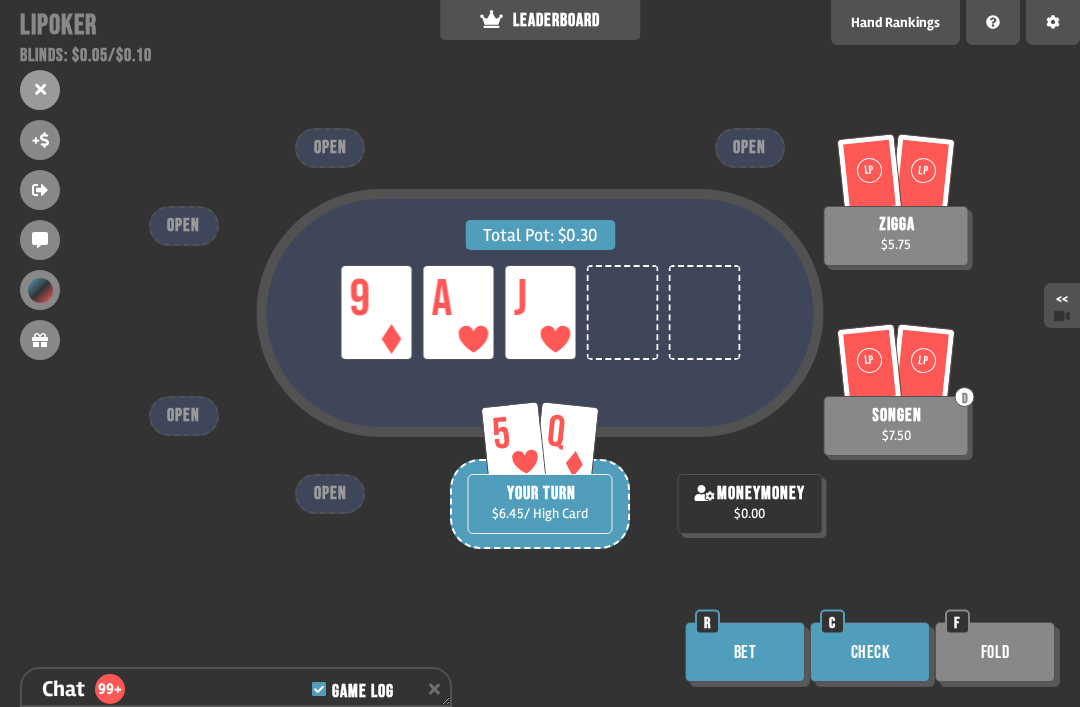 click on "Check" at bounding box center [870, 652] 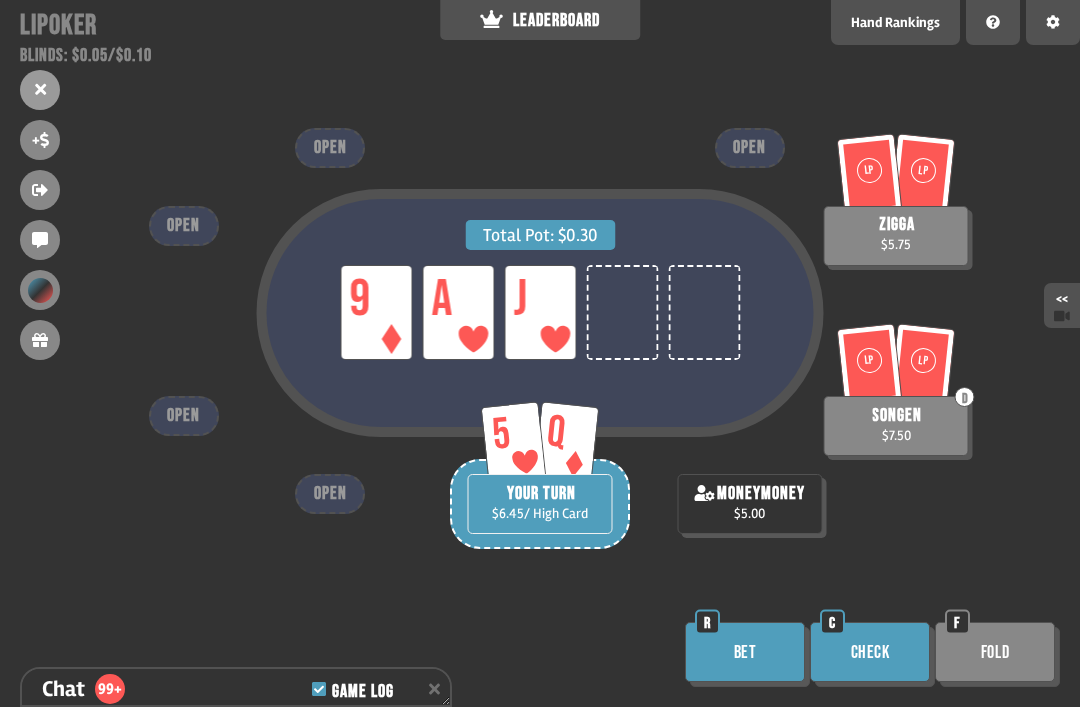 scroll, scrollTop: 5939, scrollLeft: 0, axis: vertical 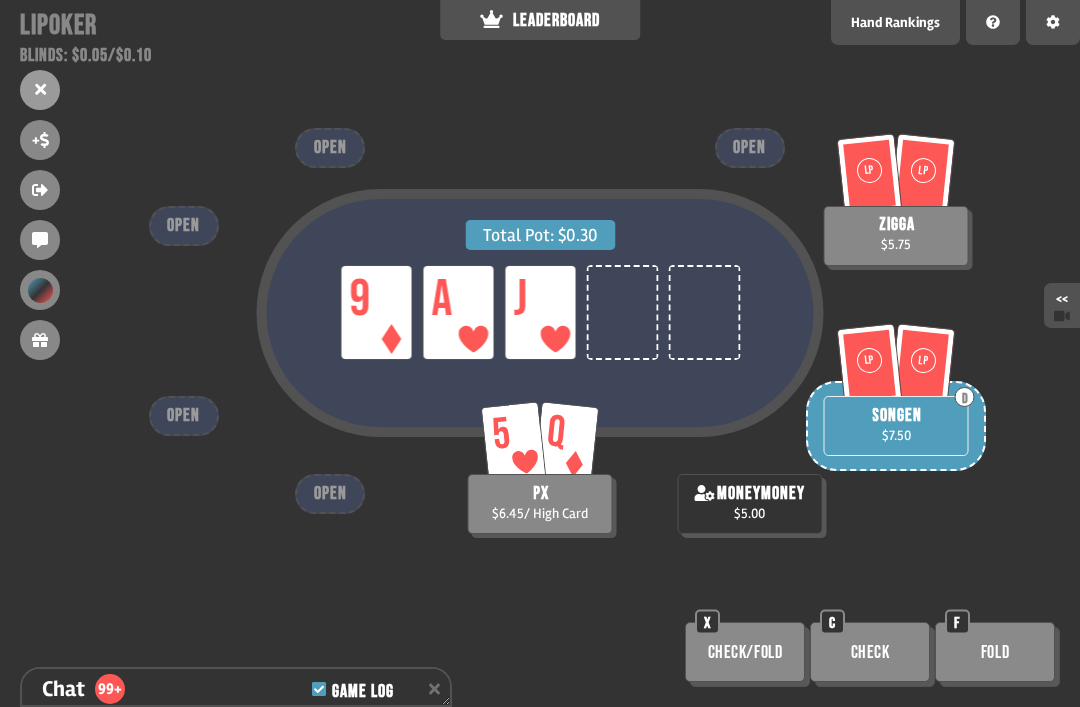 click on "Check/Fold" at bounding box center [745, 652] 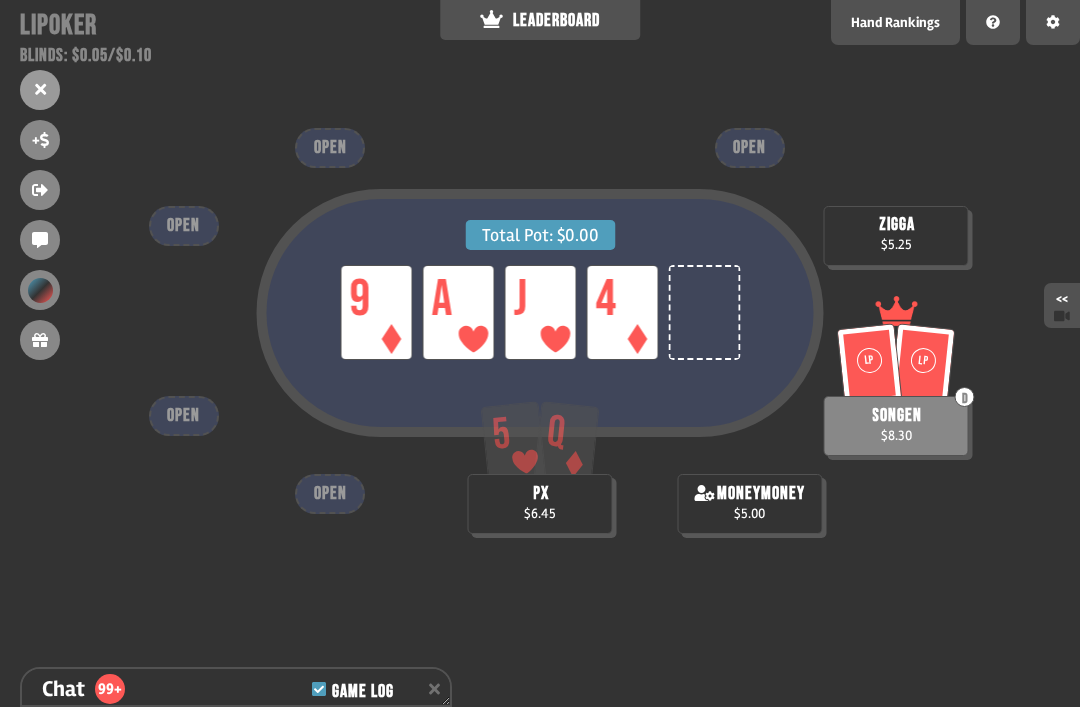scroll, scrollTop: 6287, scrollLeft: 0, axis: vertical 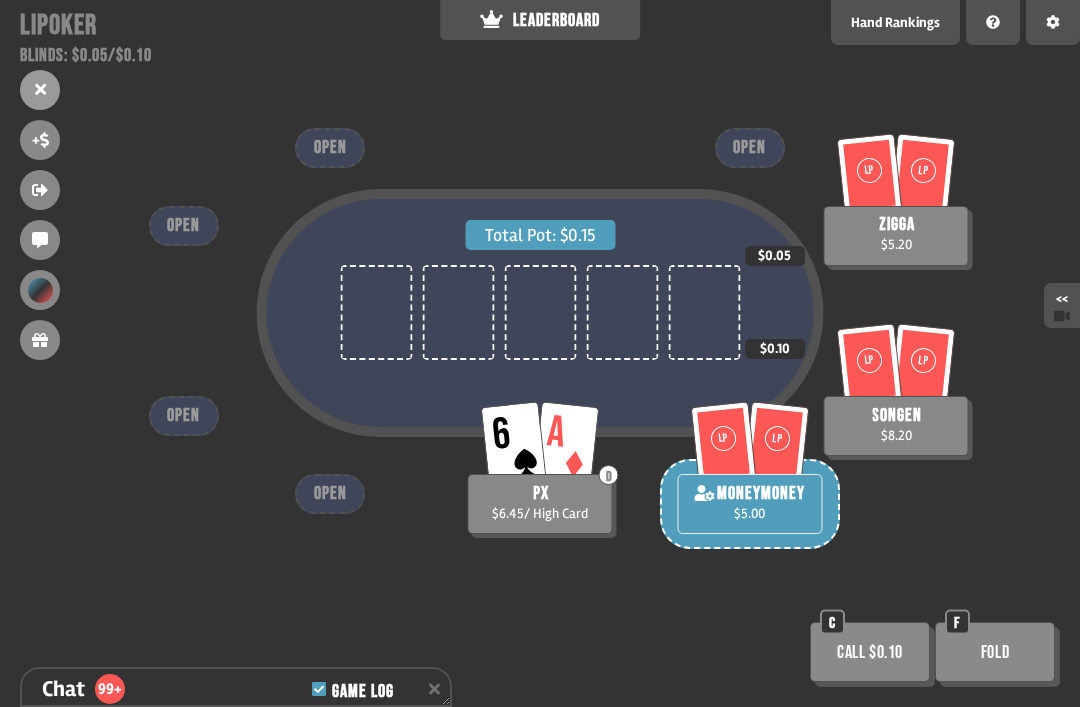 click on "Call $0.10" at bounding box center (870, 652) 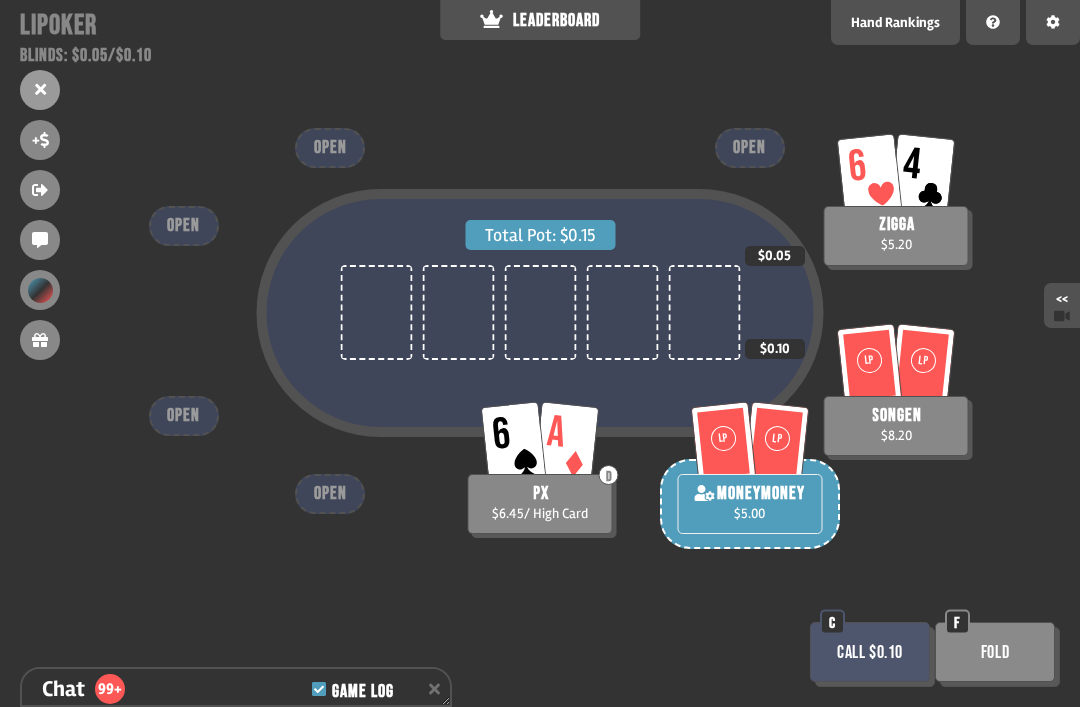 scroll, scrollTop: 6316, scrollLeft: 0, axis: vertical 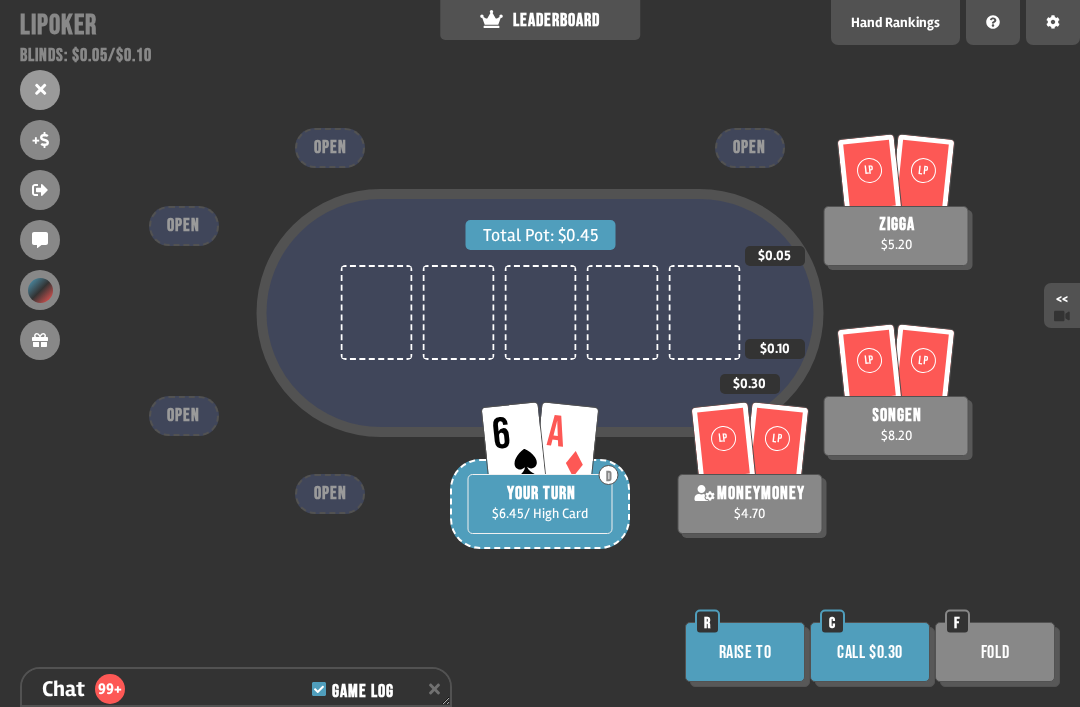 click on "Call $0.30" at bounding box center [870, 652] 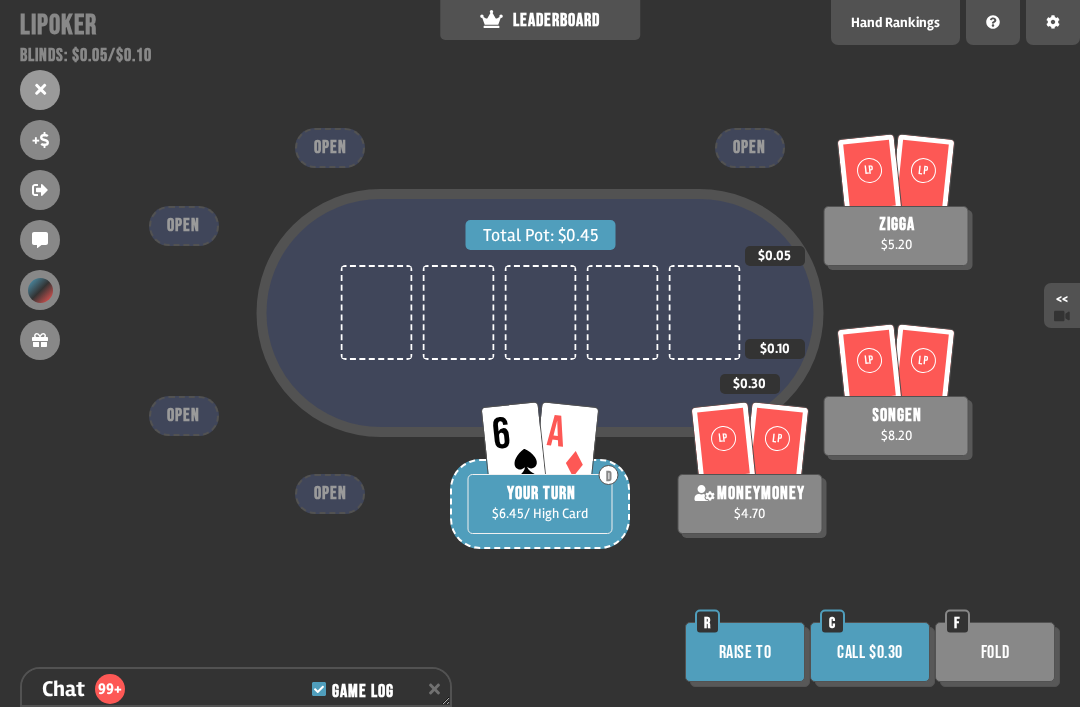 scroll, scrollTop: 6345, scrollLeft: 0, axis: vertical 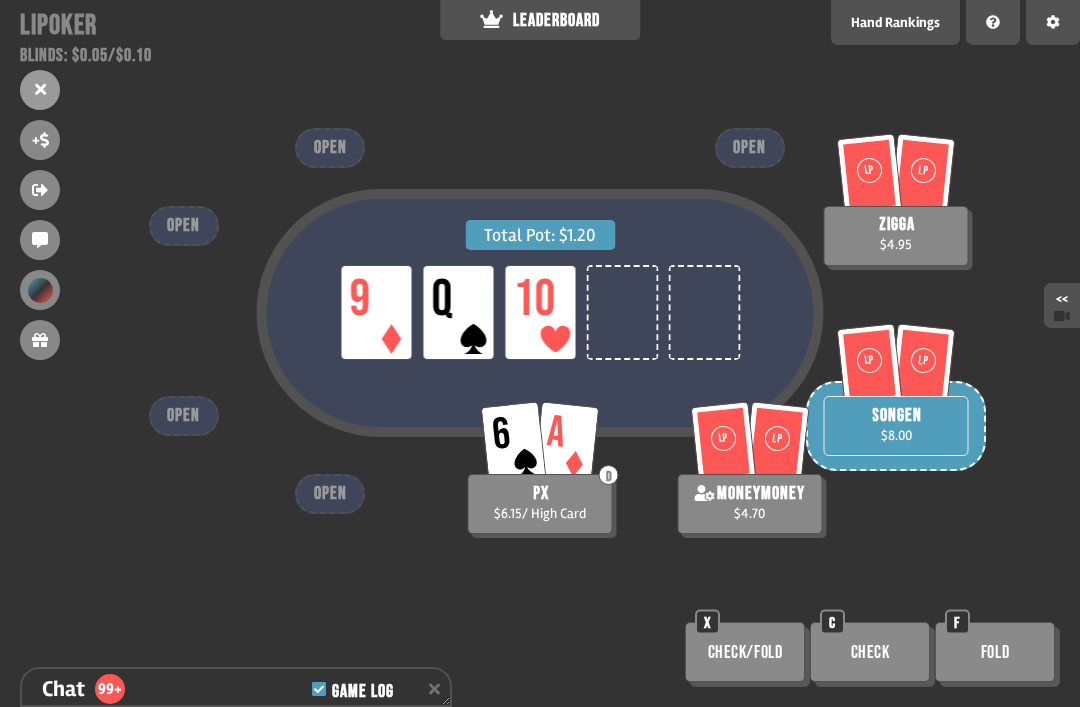 click on "Check/Fold" at bounding box center [745, 652] 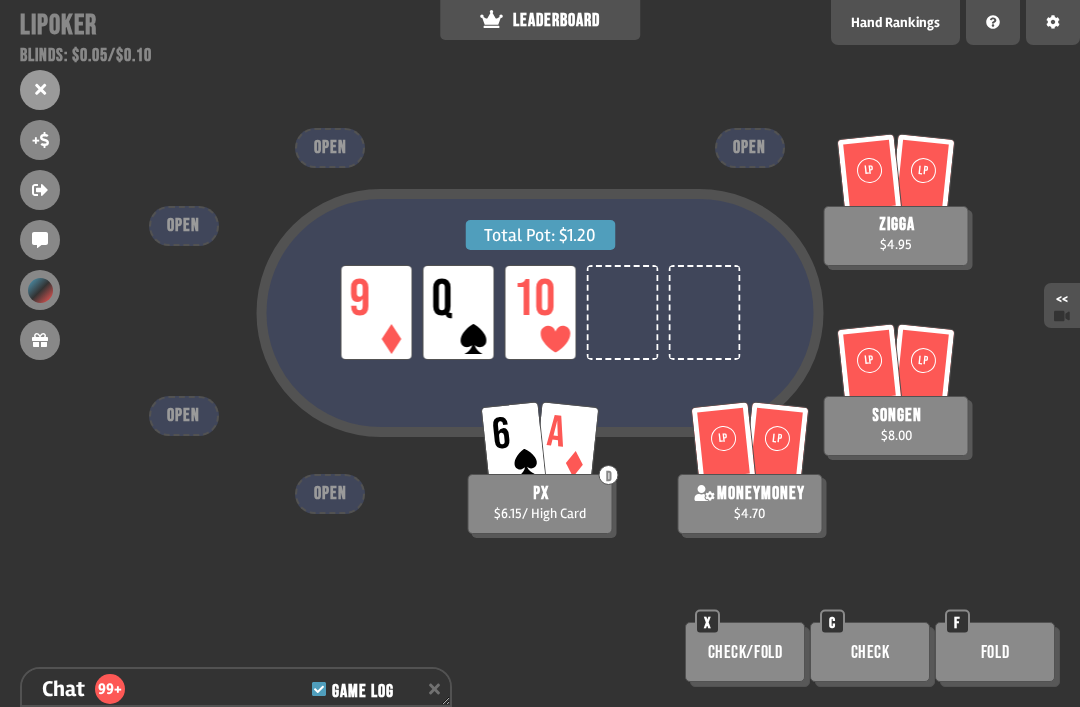 scroll, scrollTop: 6635, scrollLeft: 0, axis: vertical 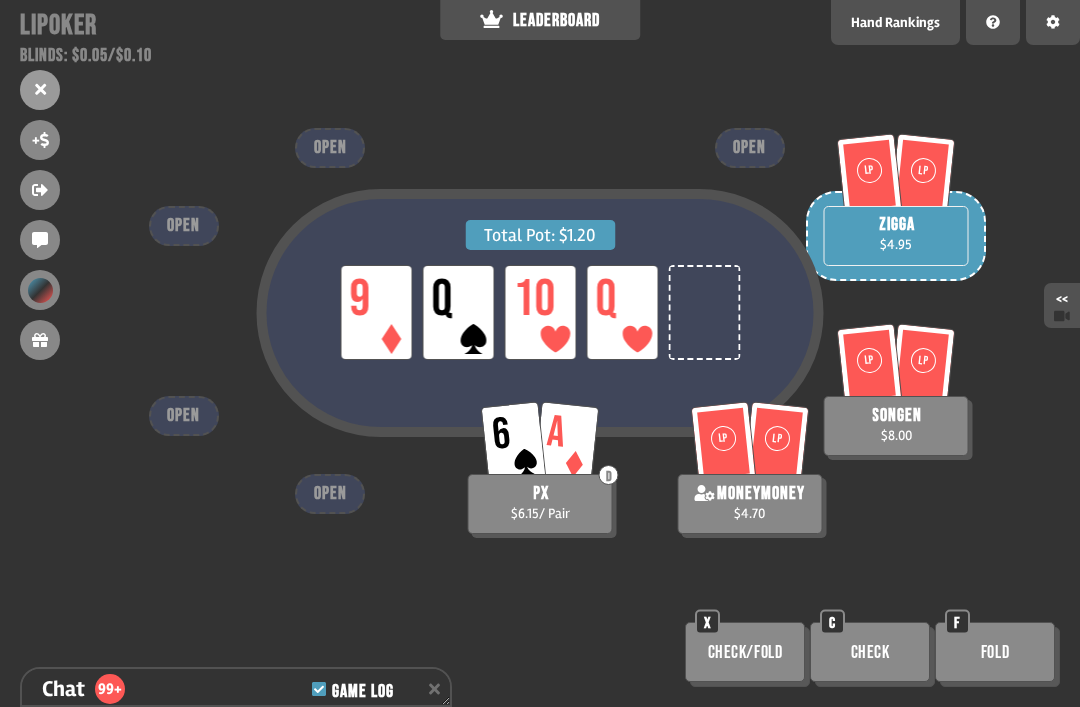 click on "X" at bounding box center [707, 622] 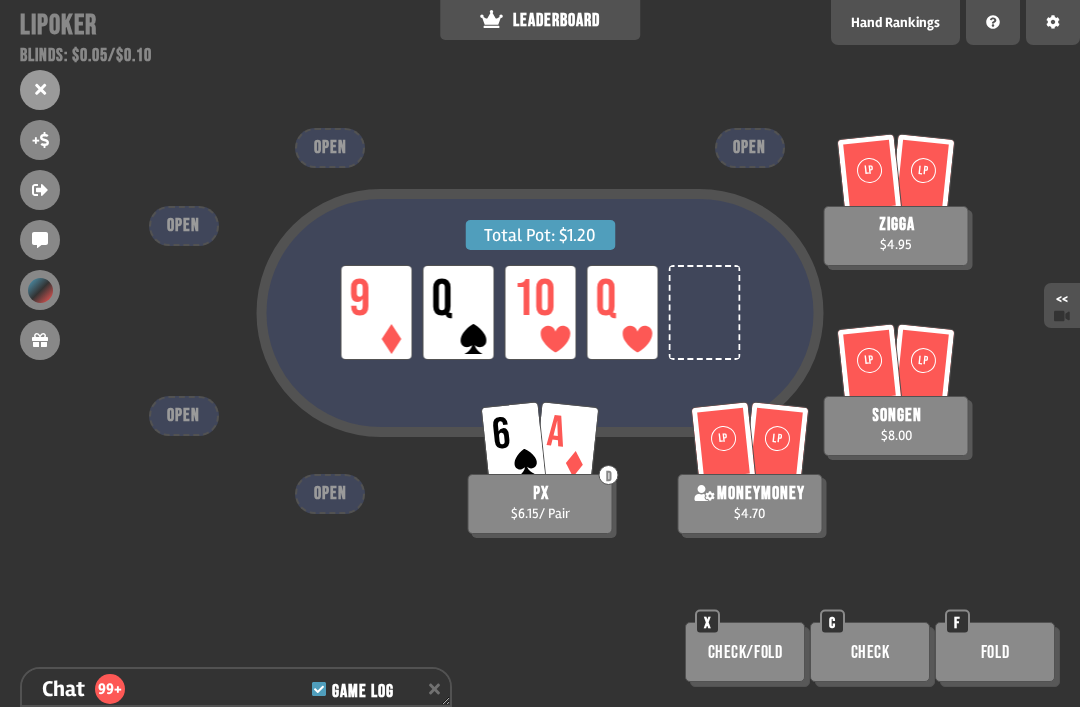 scroll, scrollTop: 6809, scrollLeft: 0, axis: vertical 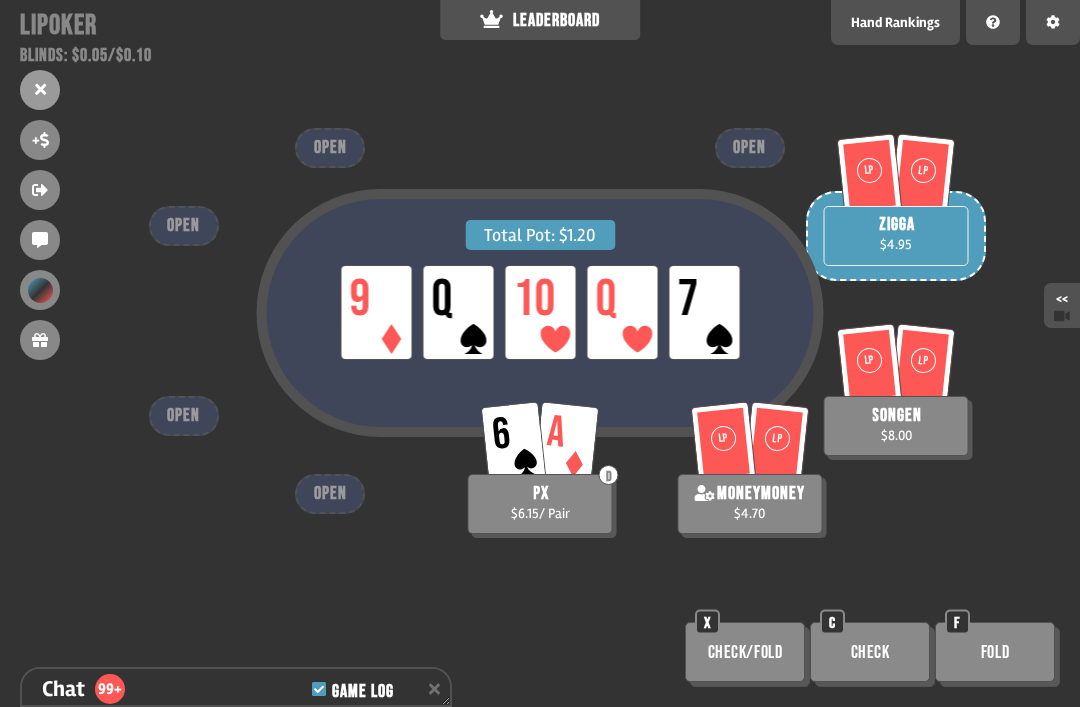 click on "X" at bounding box center (707, 623) 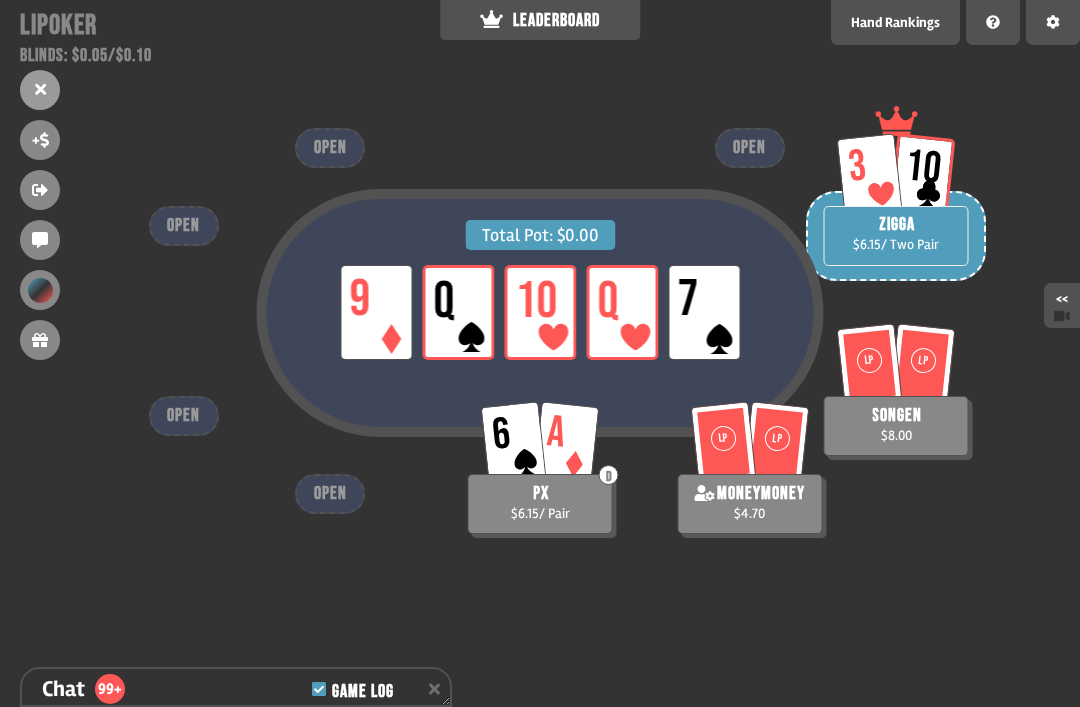 scroll, scrollTop: 7070, scrollLeft: 0, axis: vertical 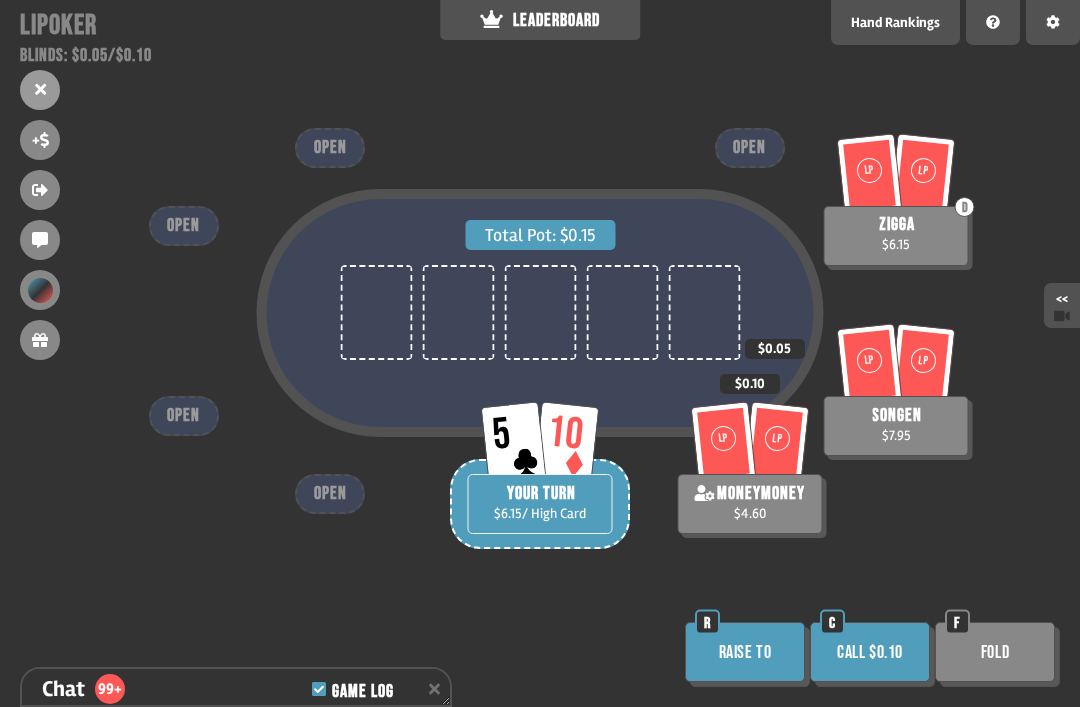 click on "Call $0.10" at bounding box center [870, 652] 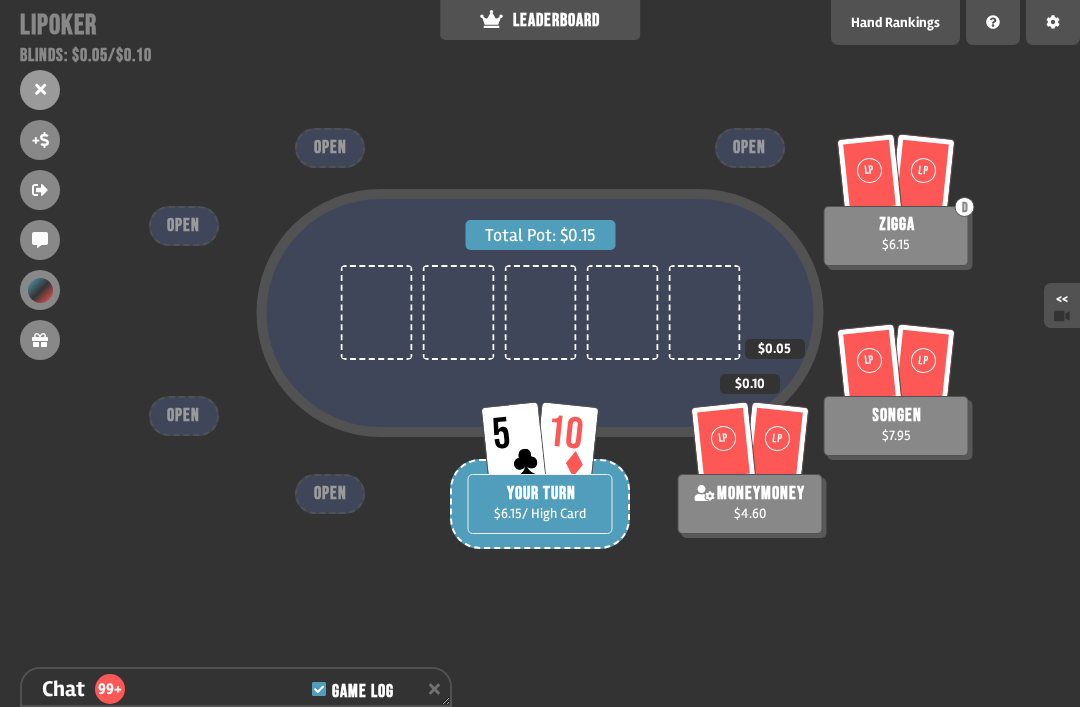 scroll, scrollTop: 7099, scrollLeft: 0, axis: vertical 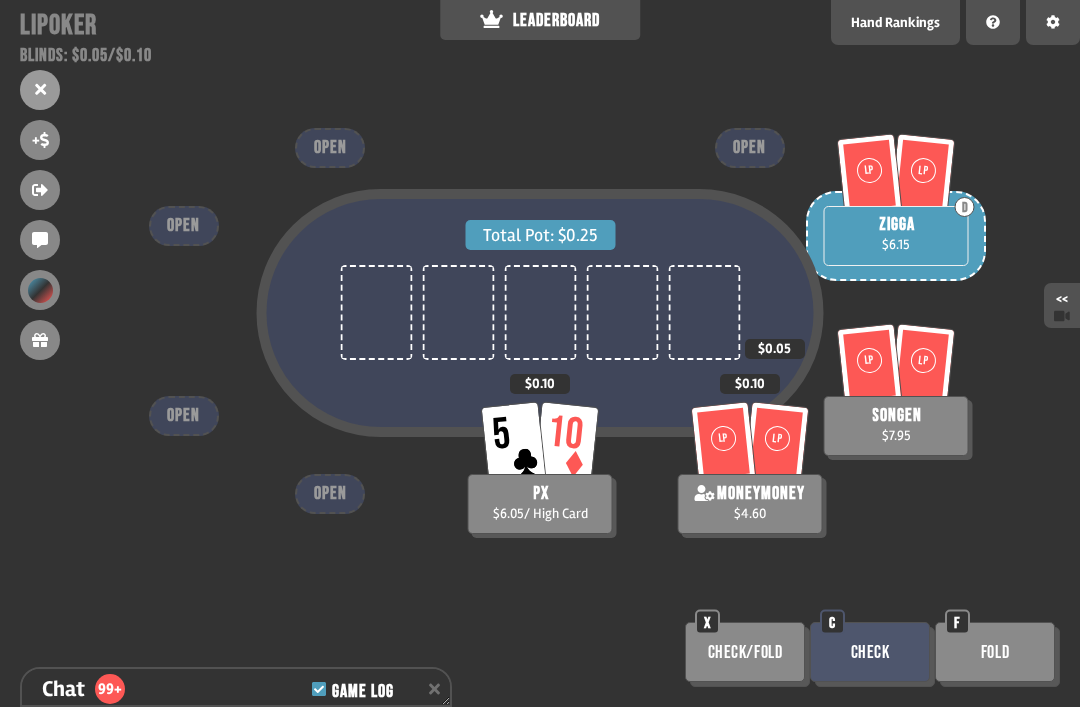 click on "Check" at bounding box center [870, 652] 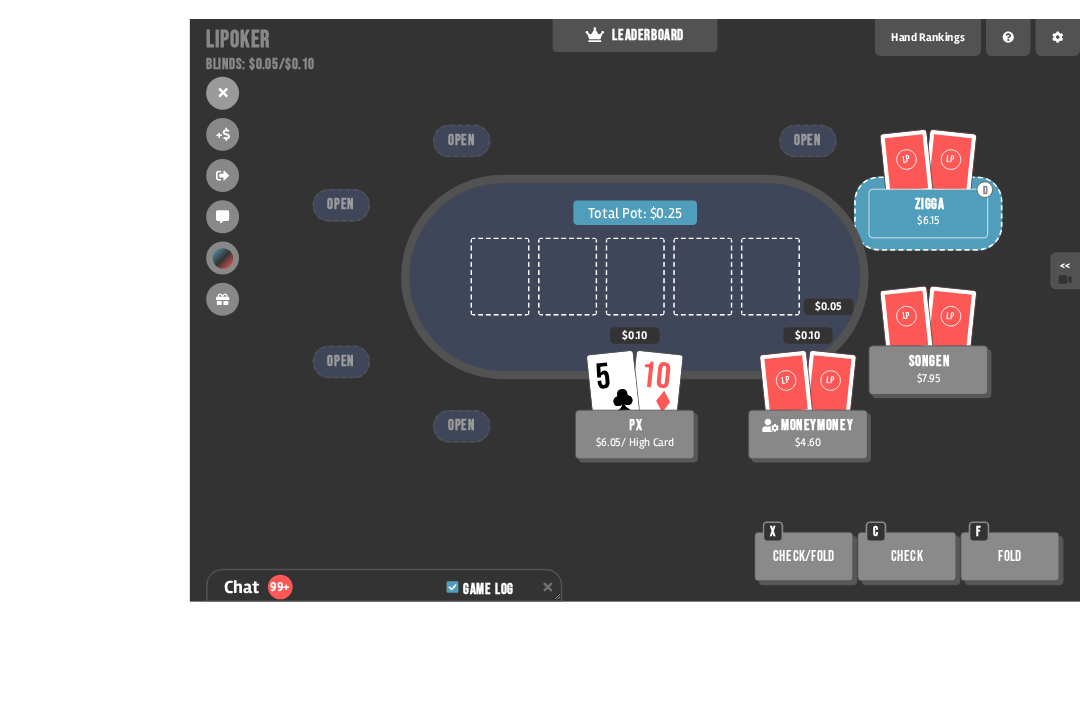 scroll, scrollTop: 67, scrollLeft: 0, axis: vertical 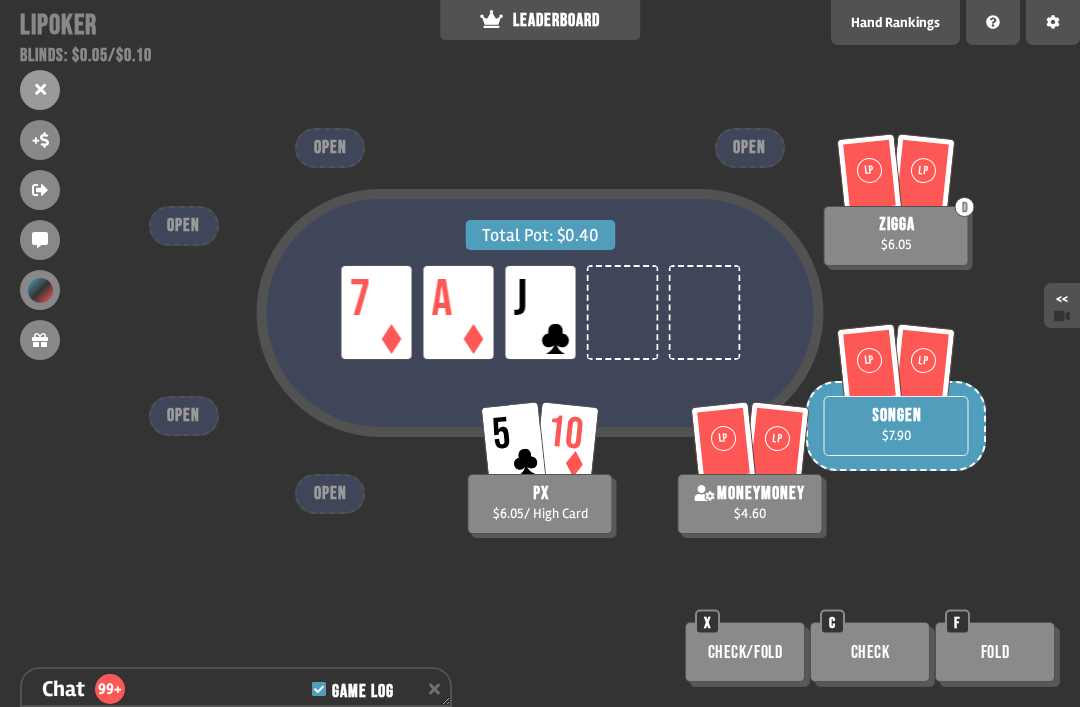 click on "Check" at bounding box center [870, 652] 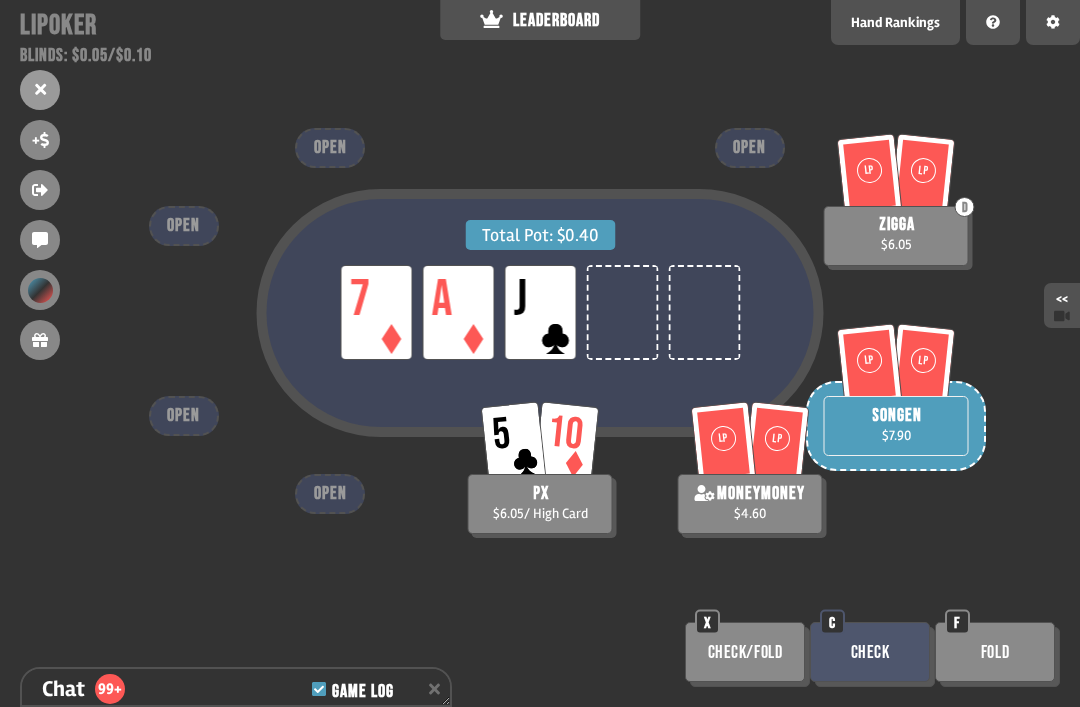 click on "Check/Fold" at bounding box center [745, 652] 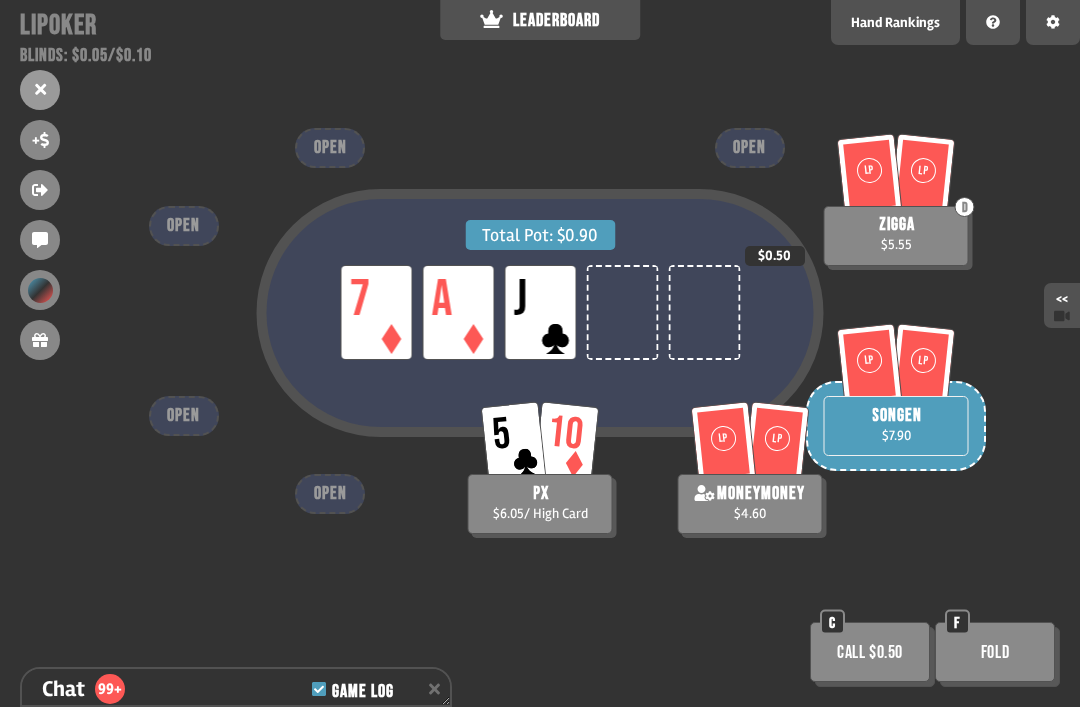 scroll, scrollTop: 7389, scrollLeft: 0, axis: vertical 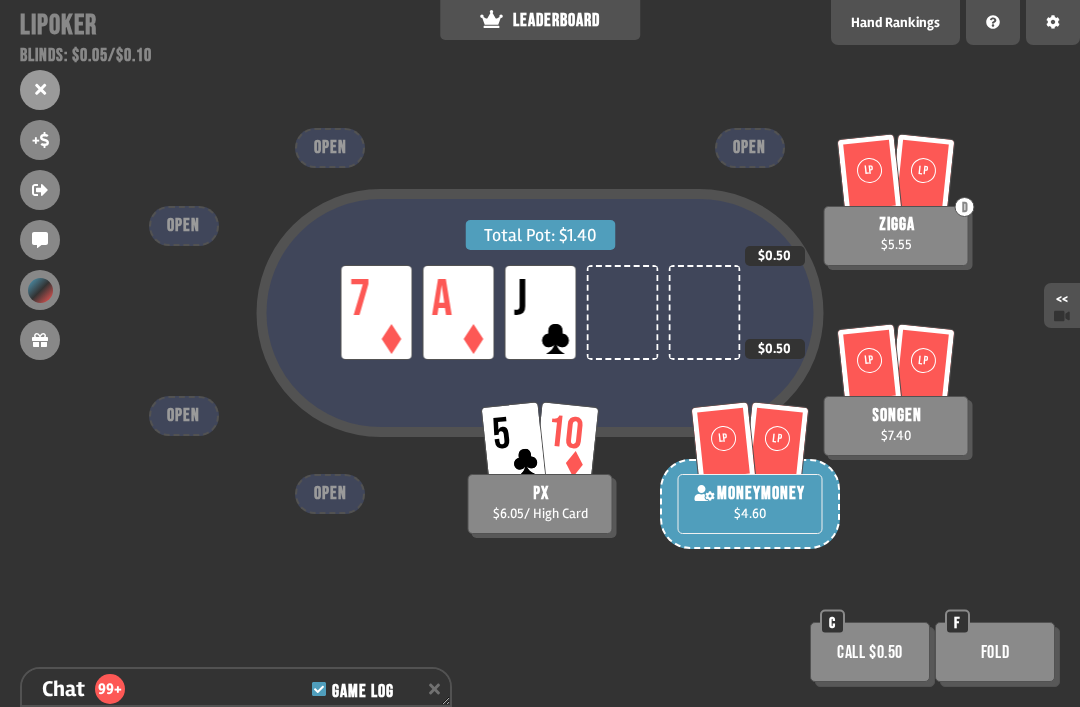 click on "Fold" at bounding box center (995, 652) 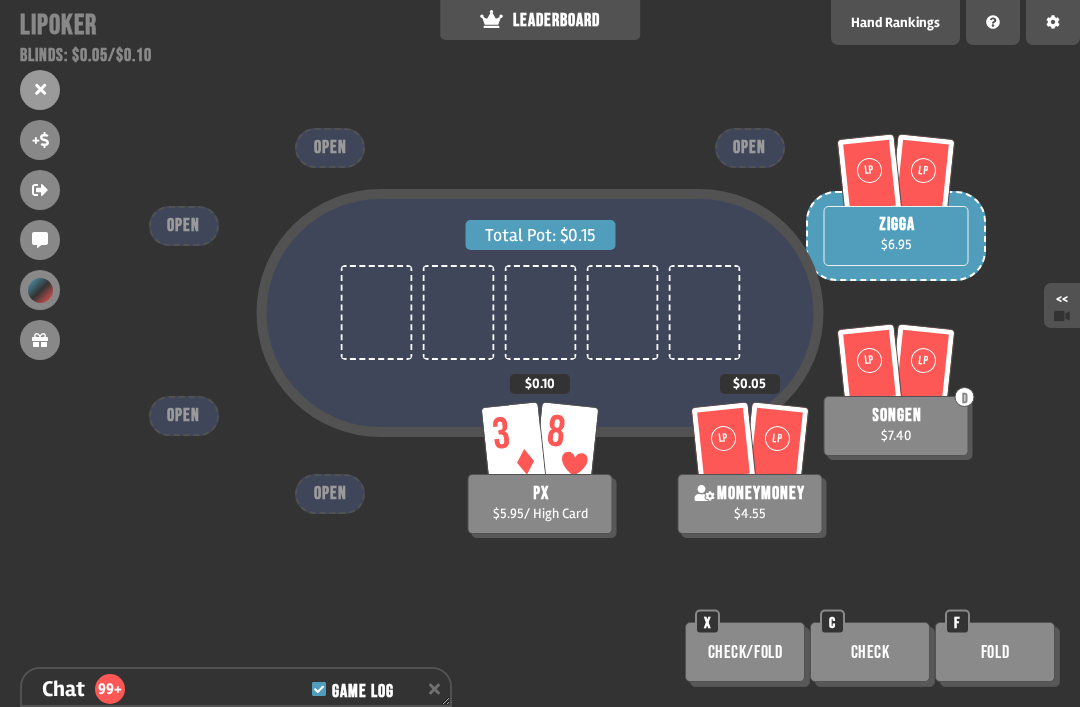 scroll, scrollTop: 7766, scrollLeft: 0, axis: vertical 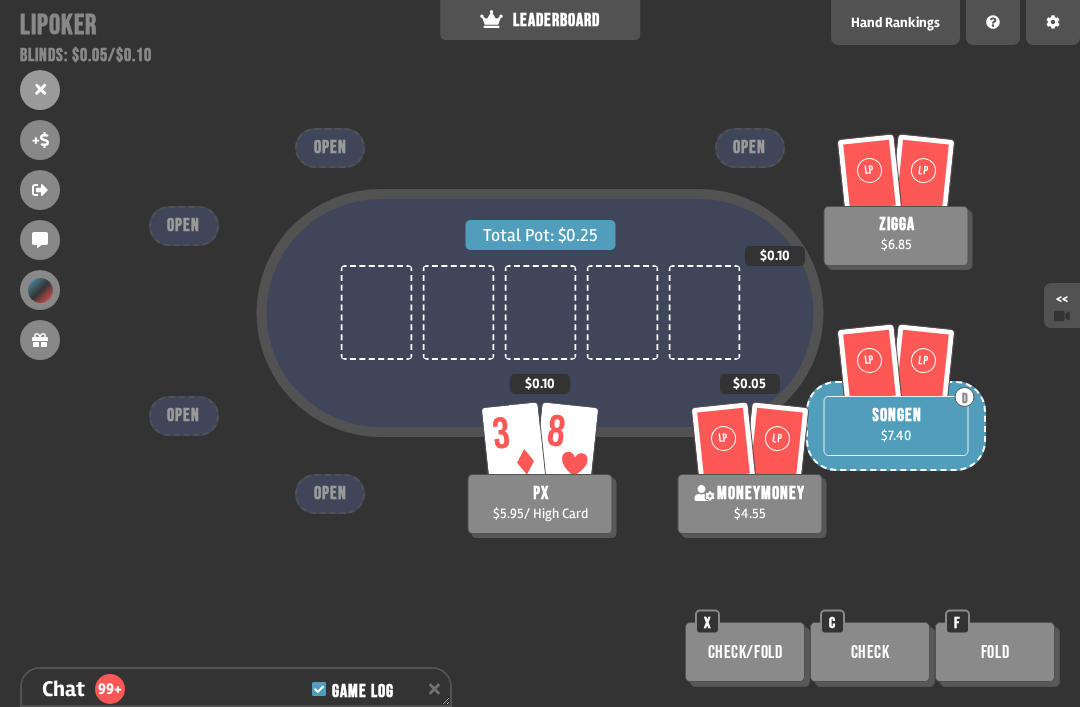 click on "Check" at bounding box center [870, 652] 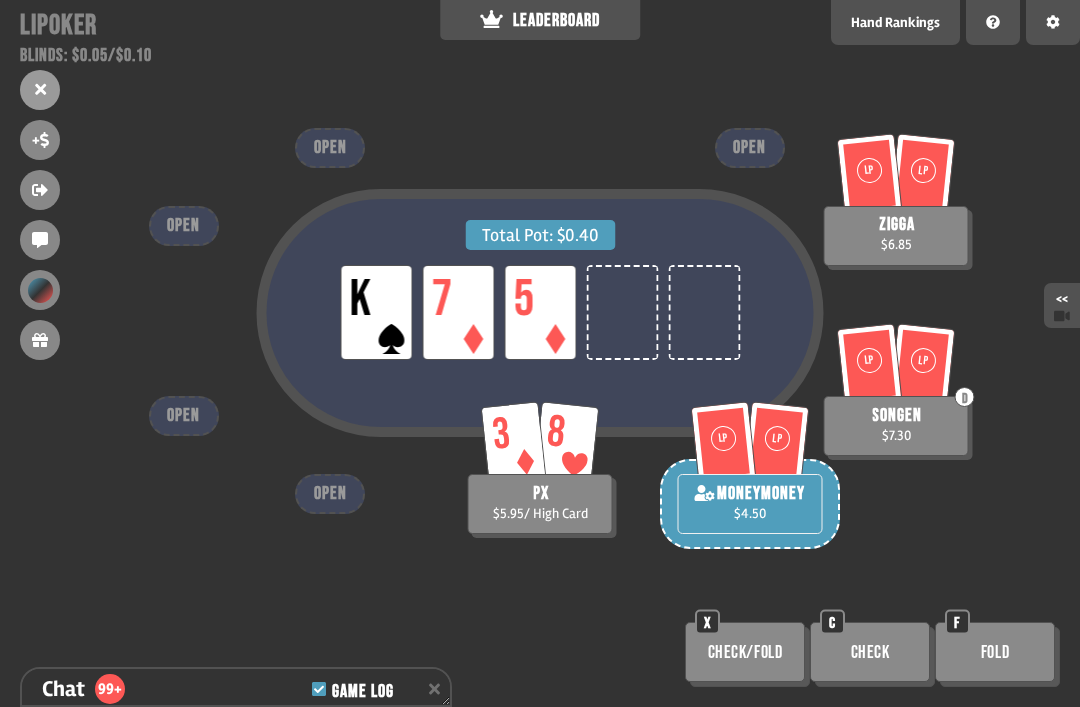 scroll, scrollTop: 7940, scrollLeft: 0, axis: vertical 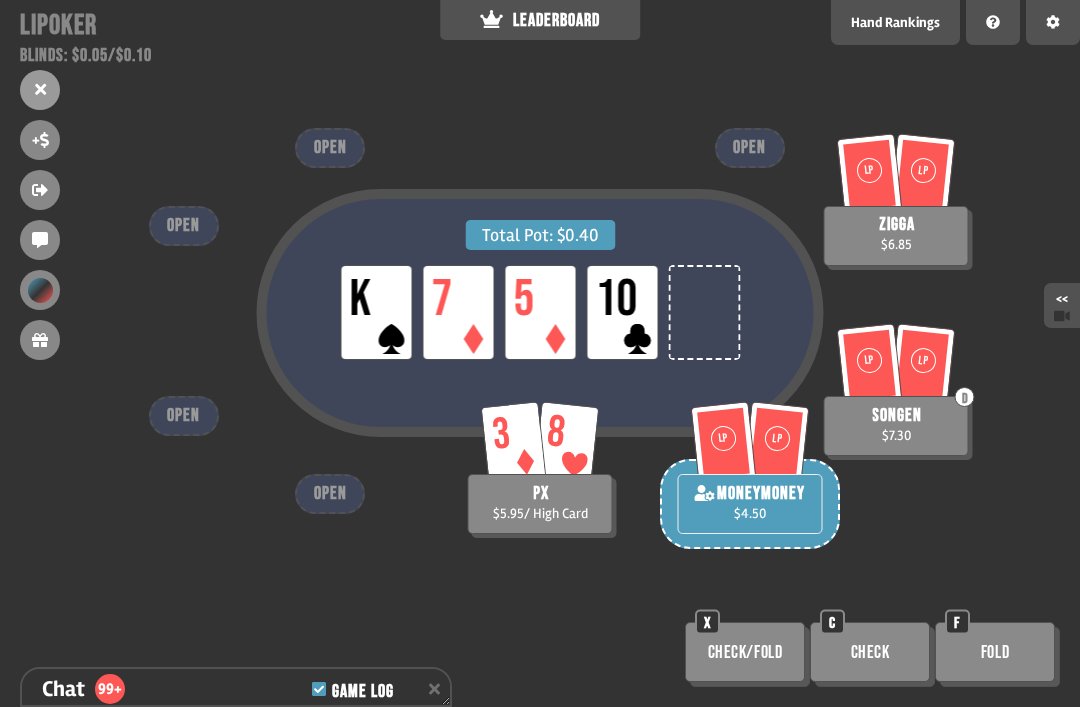 click on "Check/Fold" at bounding box center (745, 652) 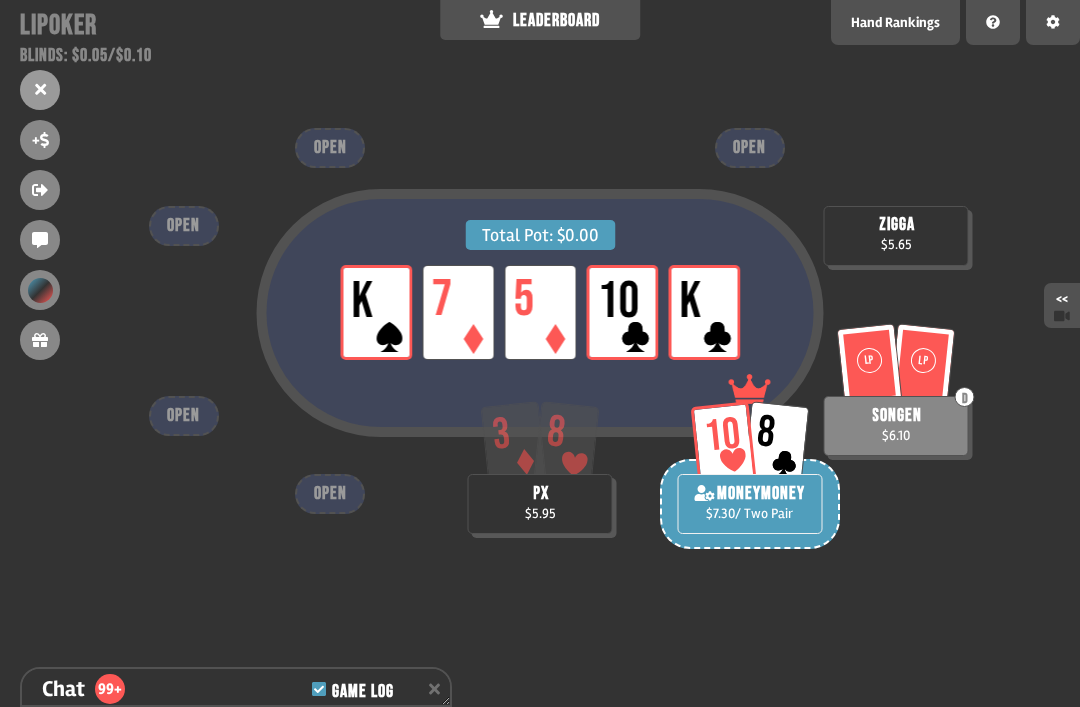 scroll, scrollTop: 8491, scrollLeft: 0, axis: vertical 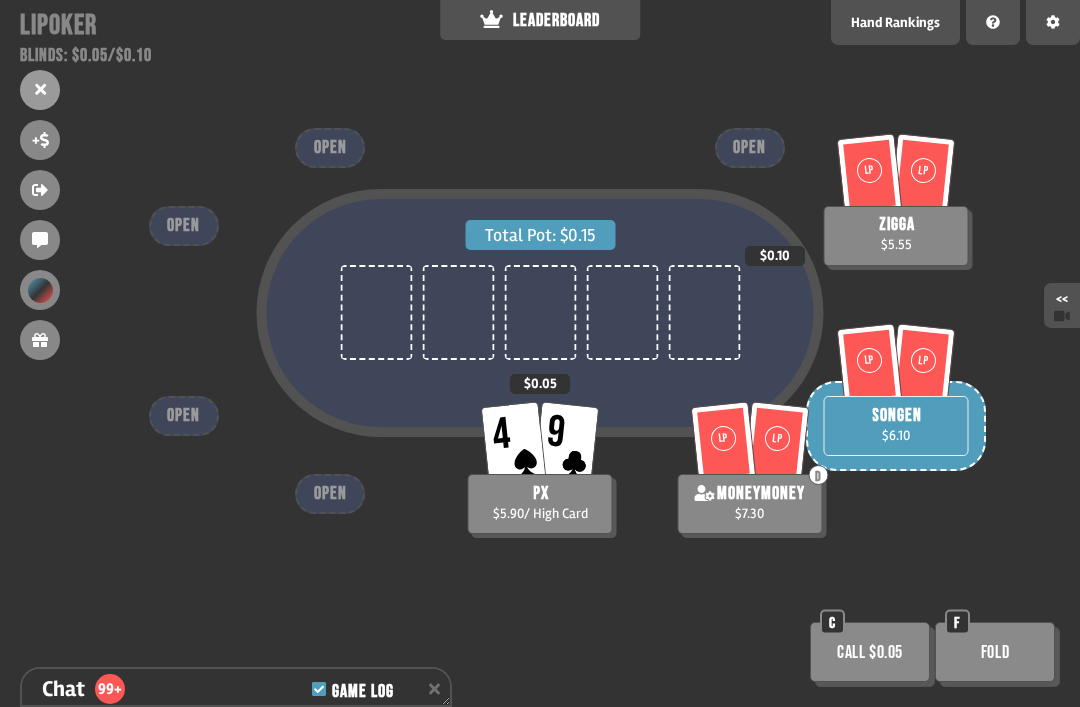 click on "Call $0.05" at bounding box center [870, 652] 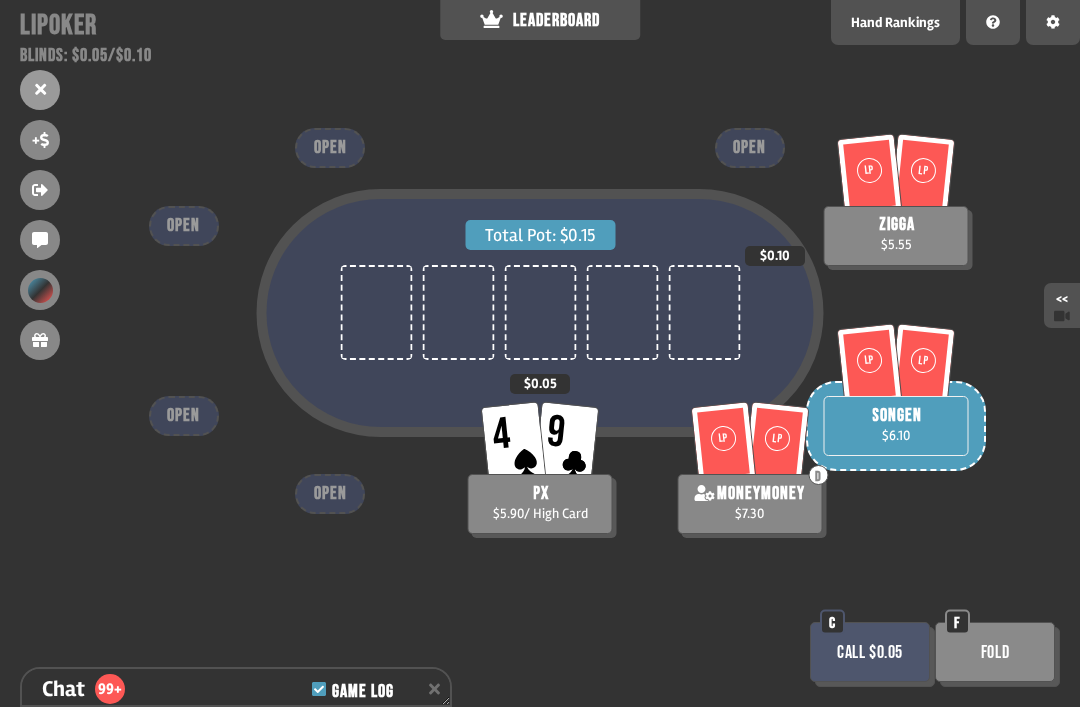 click on "Call $0.05" at bounding box center (870, 652) 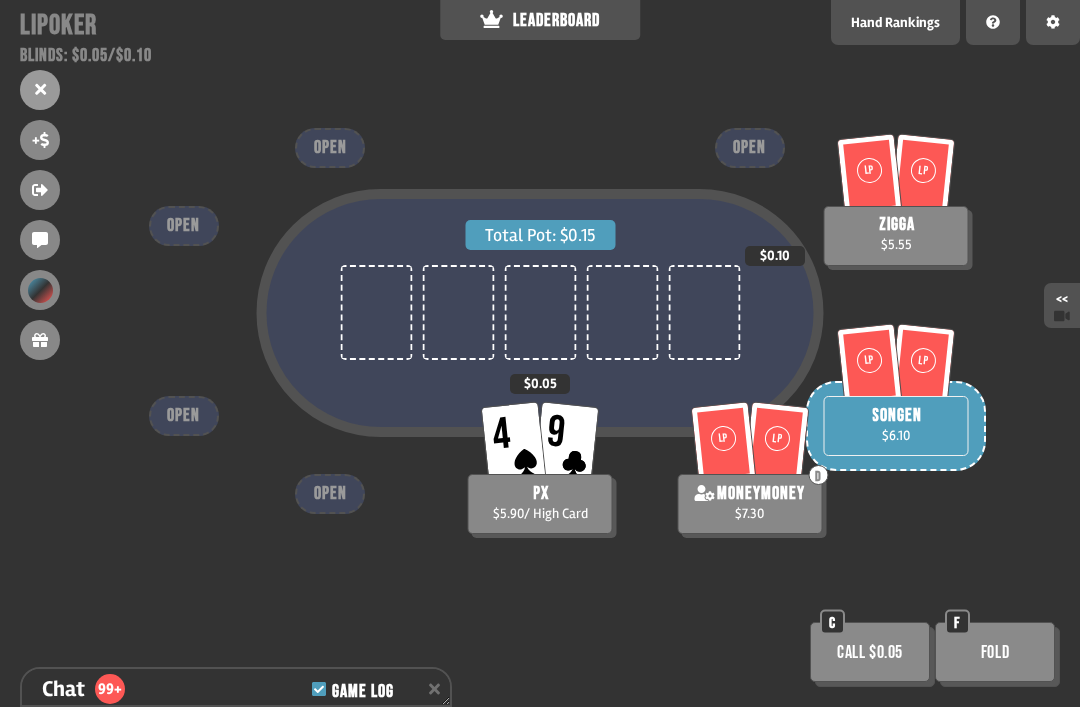 scroll, scrollTop: 8520, scrollLeft: 0, axis: vertical 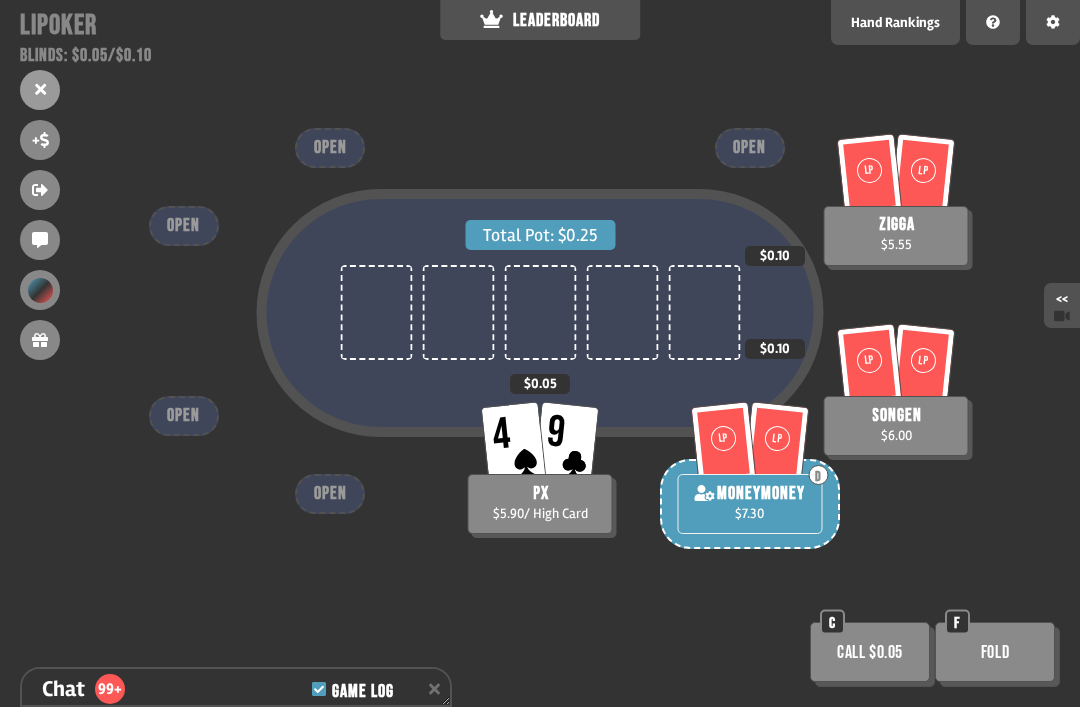 click on "Call $0.05" at bounding box center [870, 652] 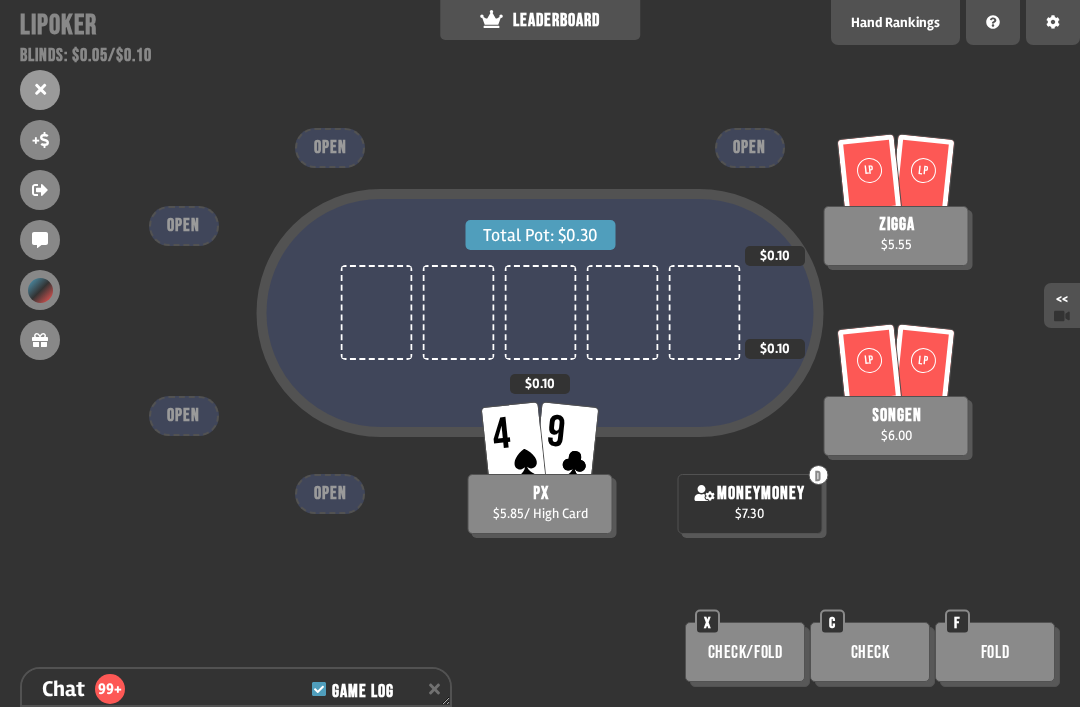 scroll, scrollTop: 8665, scrollLeft: 0, axis: vertical 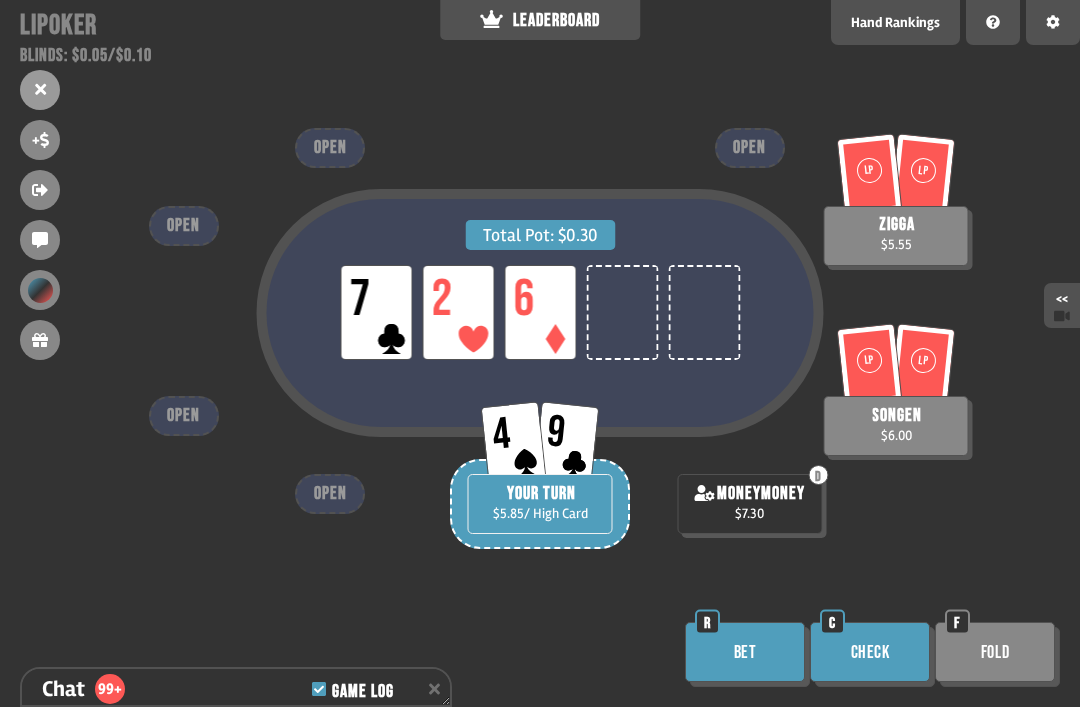 click on "Check" at bounding box center [870, 652] 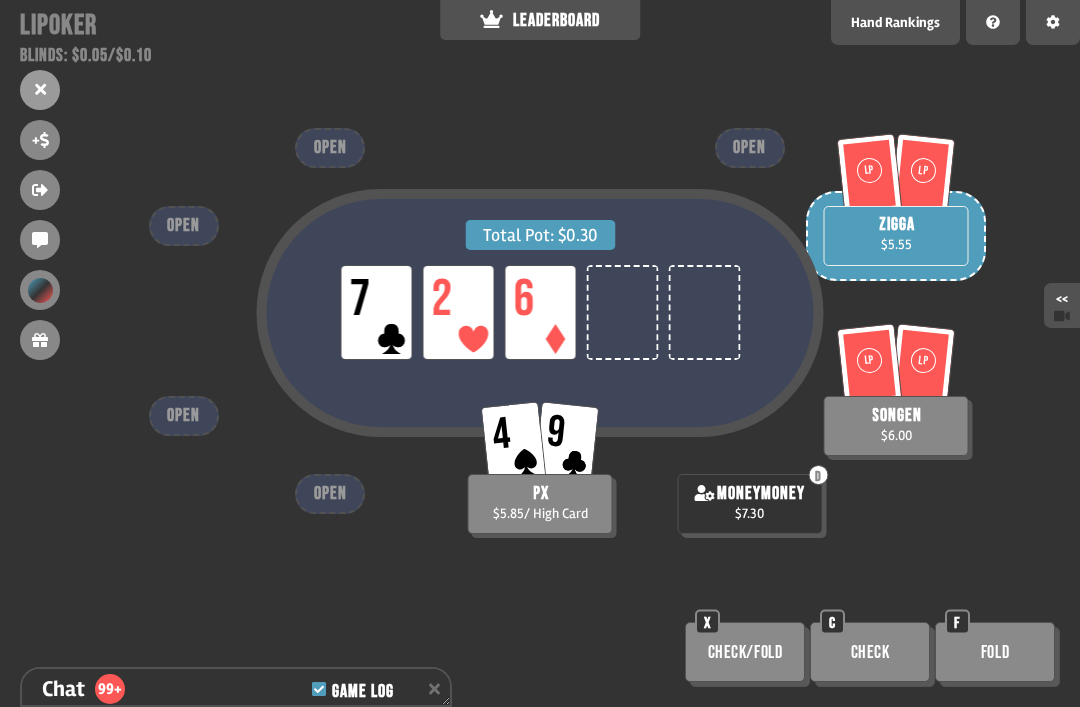 scroll, scrollTop: 8752, scrollLeft: 0, axis: vertical 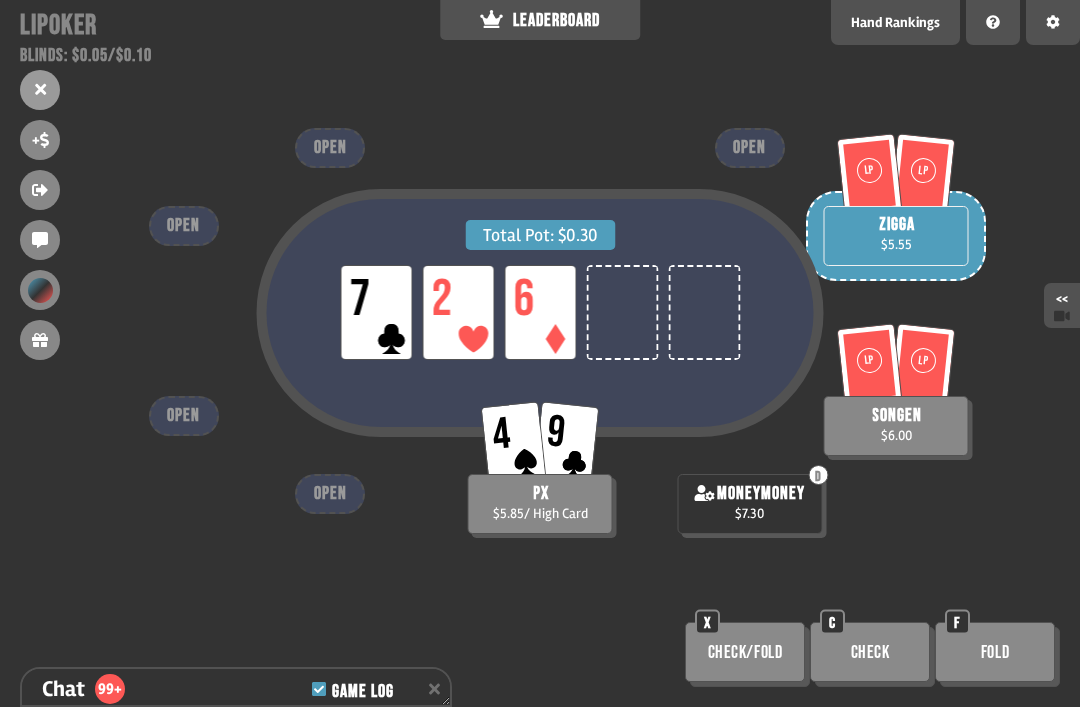 click on "Check/Fold" at bounding box center (745, 652) 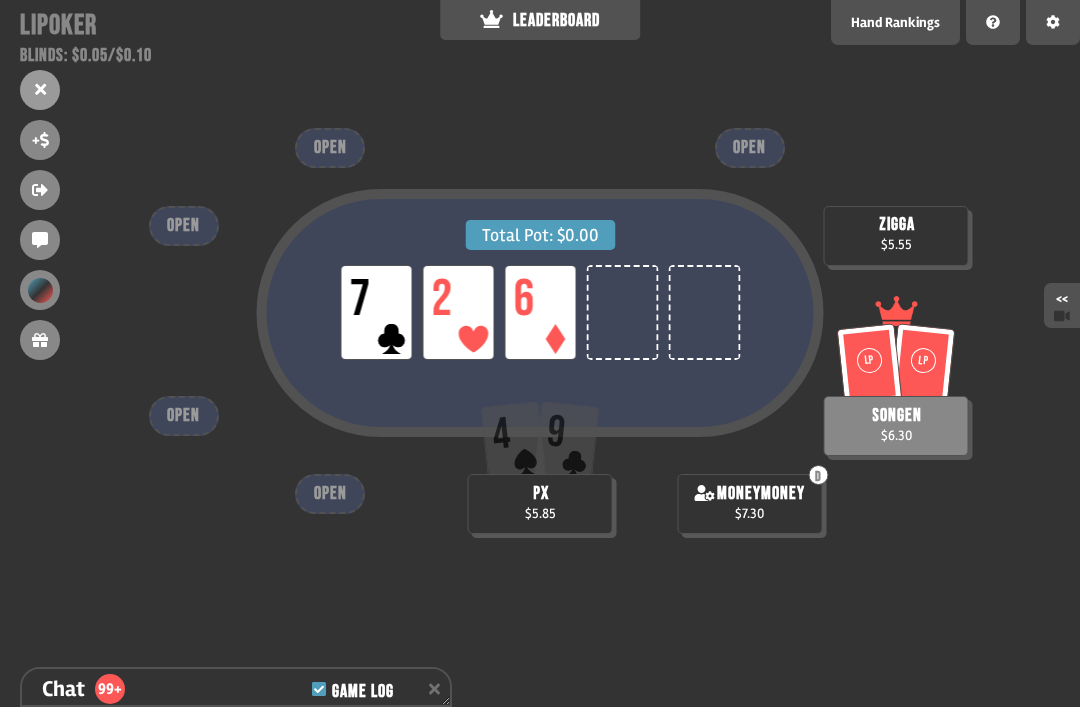 scroll, scrollTop: 8926, scrollLeft: 0, axis: vertical 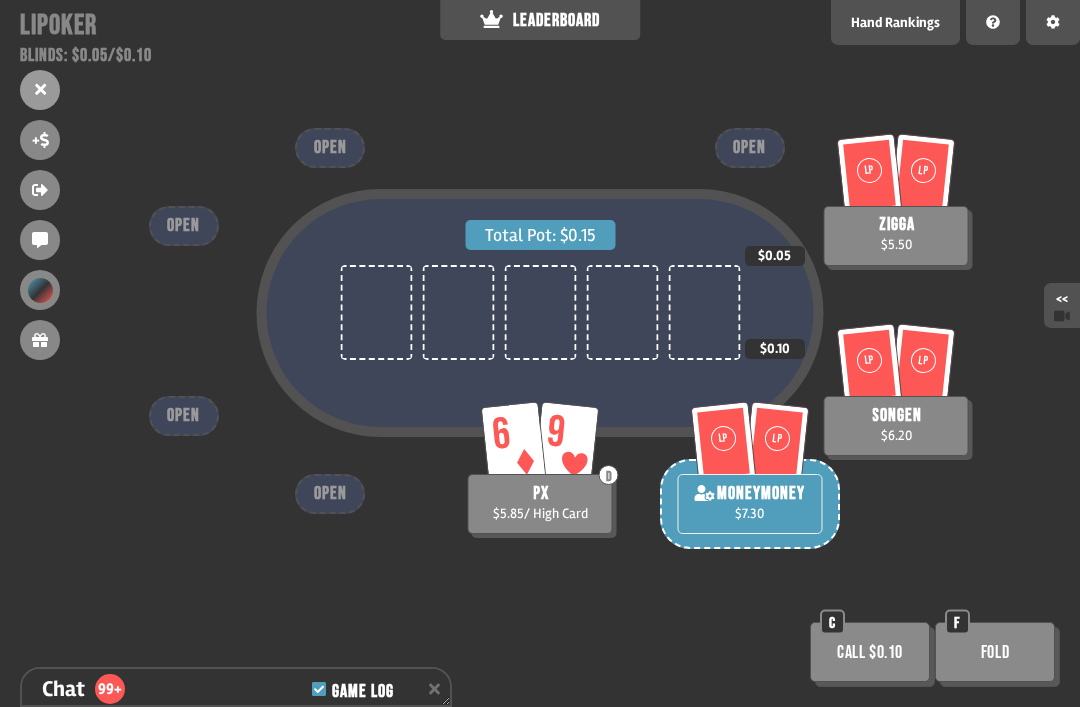 click on "Call $0.10" at bounding box center [870, 652] 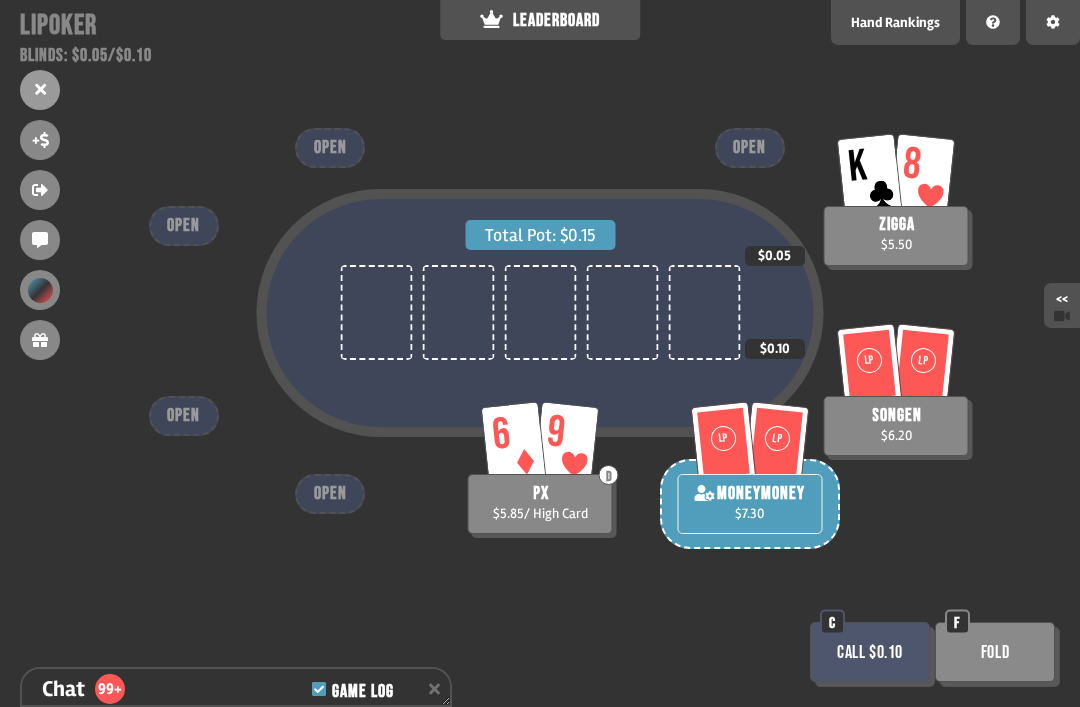 scroll, scrollTop: 8955, scrollLeft: 0, axis: vertical 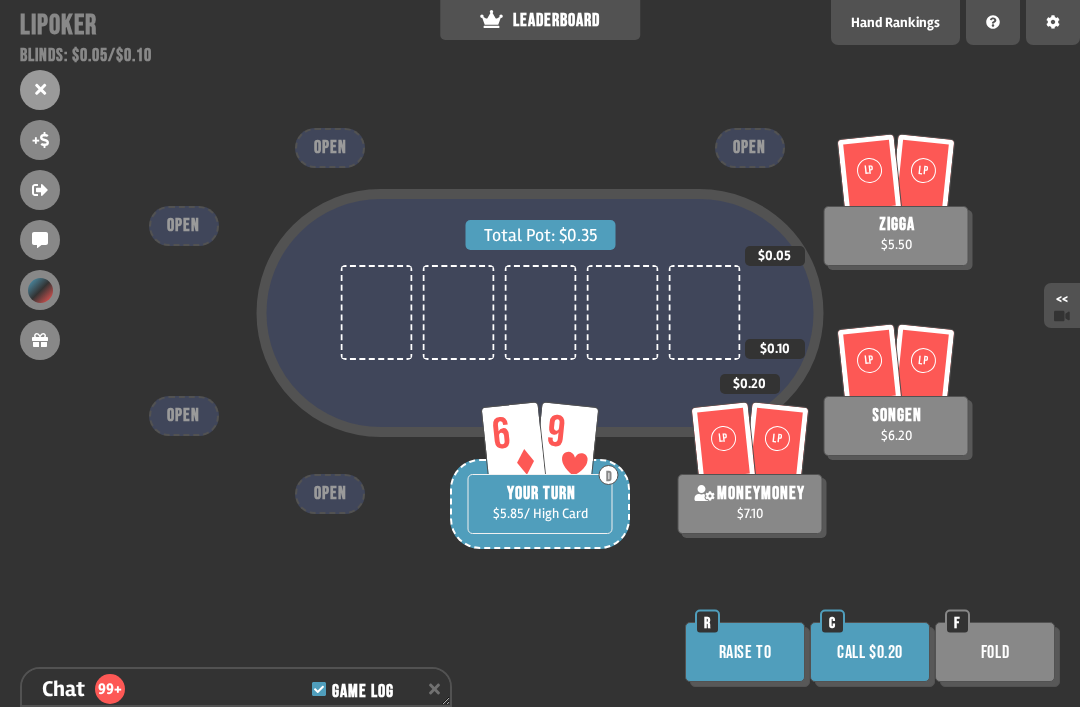 click on "Call $0.20" at bounding box center (870, 652) 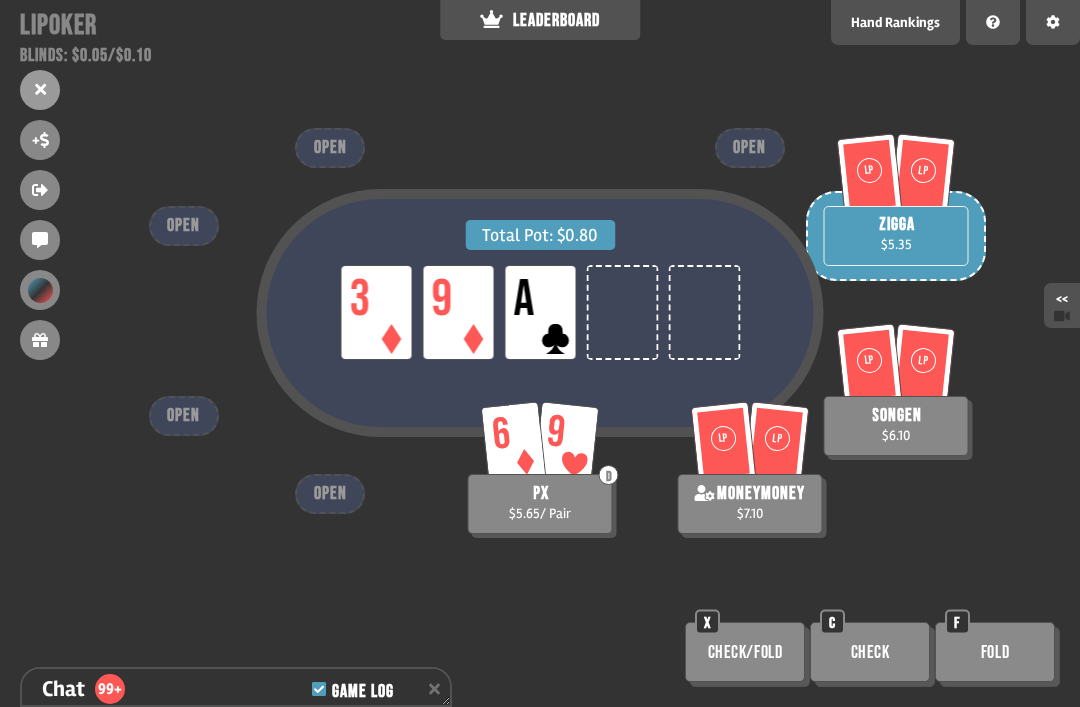 scroll, scrollTop: 9129, scrollLeft: 0, axis: vertical 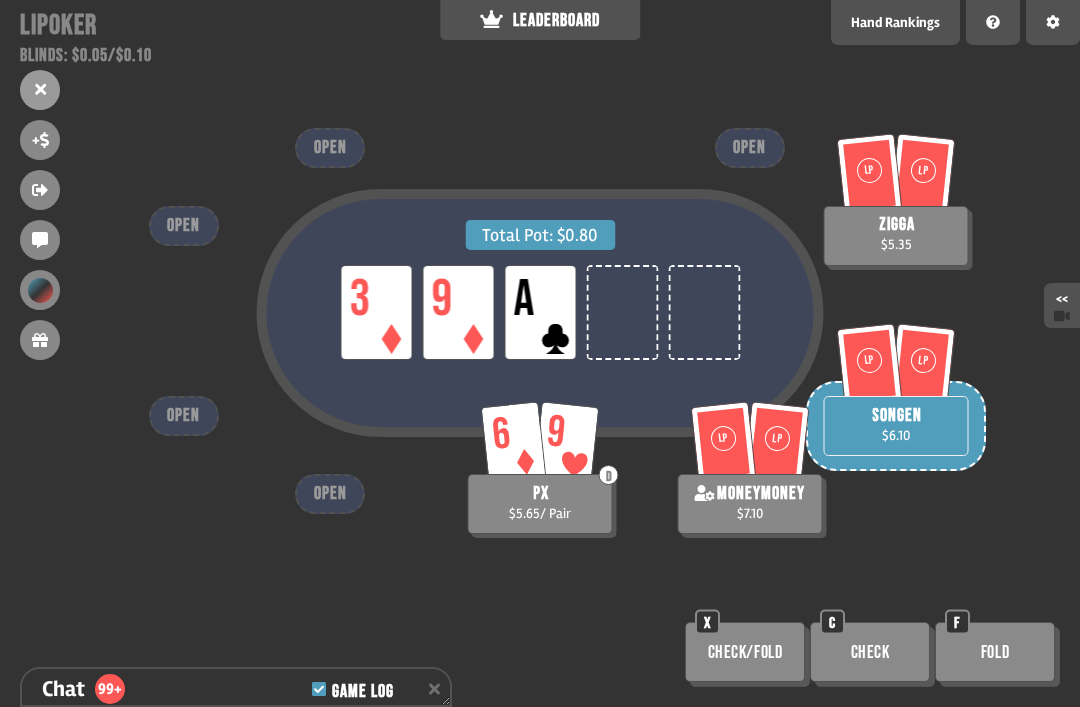 click on "Check" at bounding box center [870, 652] 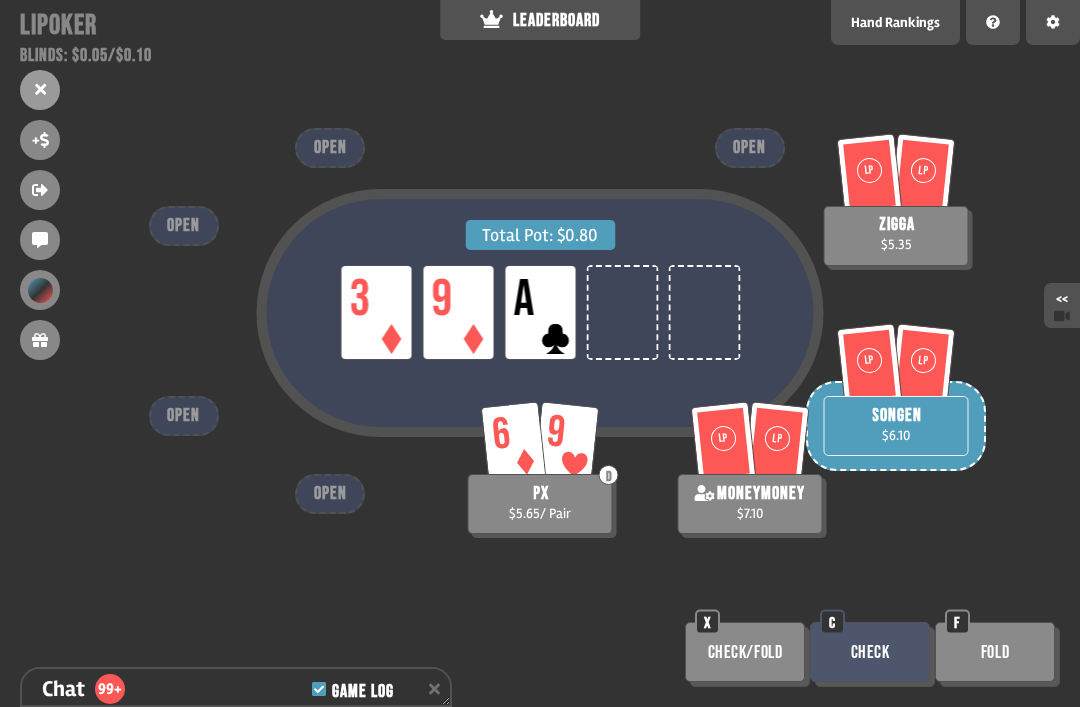 scroll, scrollTop: 9158, scrollLeft: 0, axis: vertical 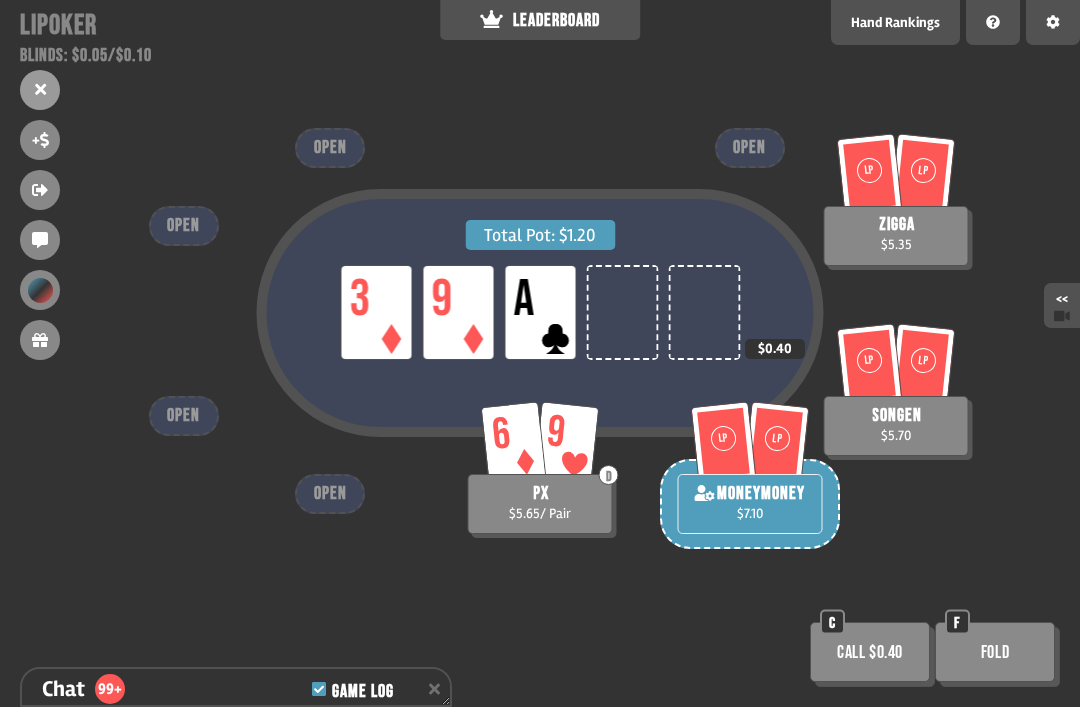 click on "Call $0.40" at bounding box center (870, 652) 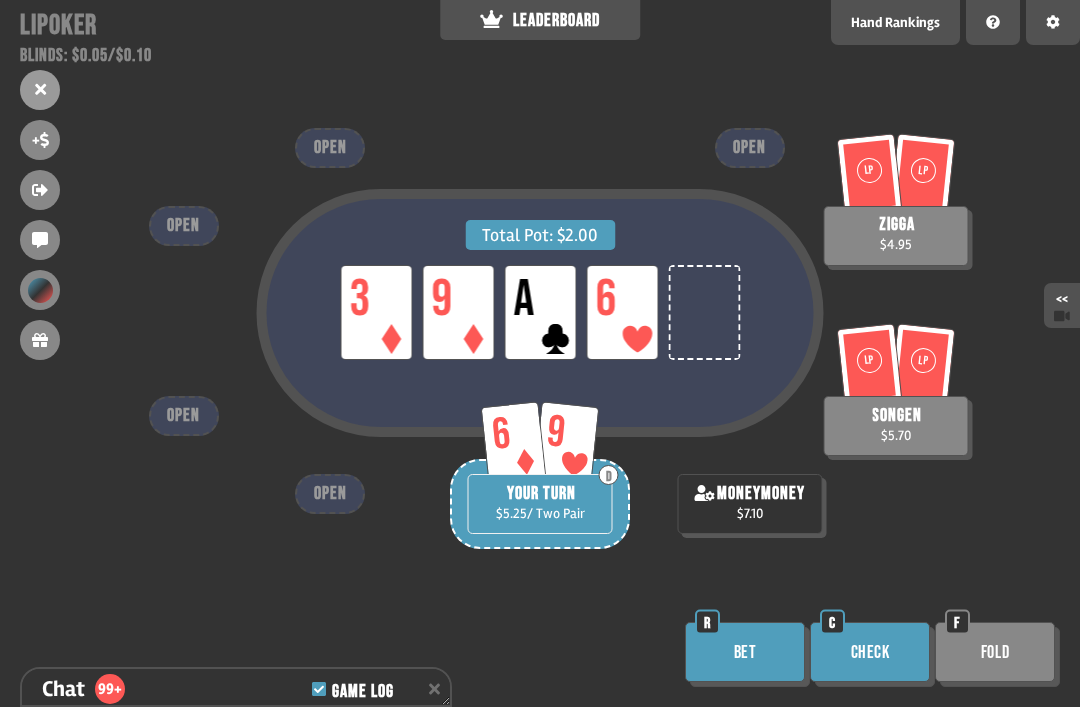 scroll, scrollTop: 9390, scrollLeft: 0, axis: vertical 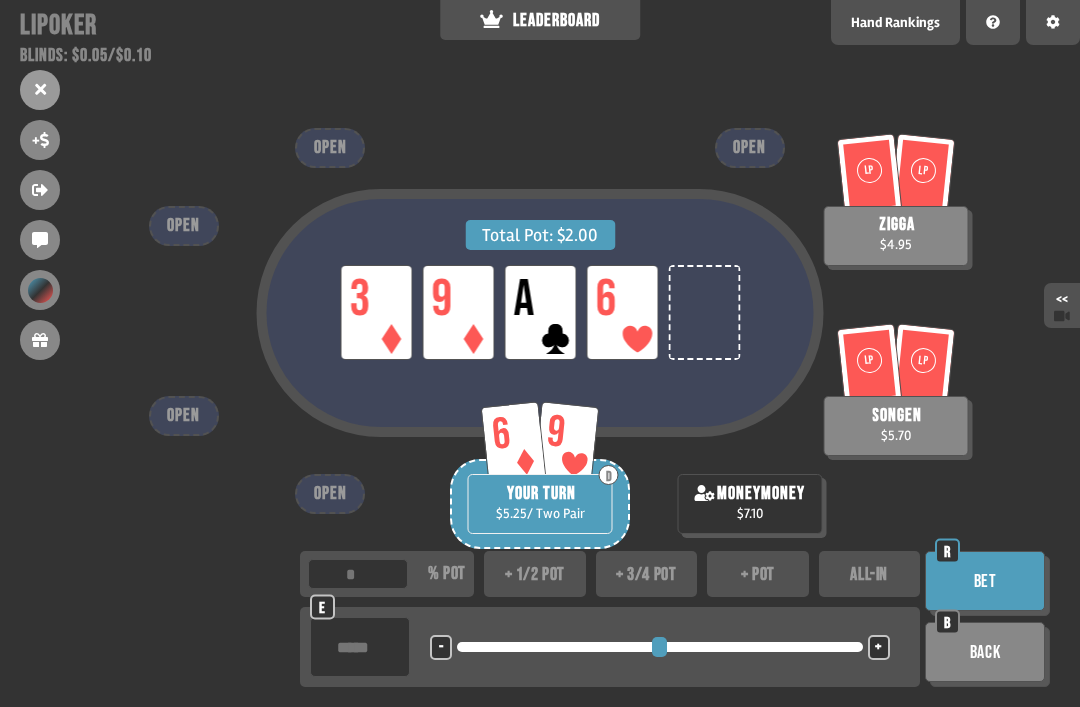 click on "Patreon" at bounding box center (579, 684) 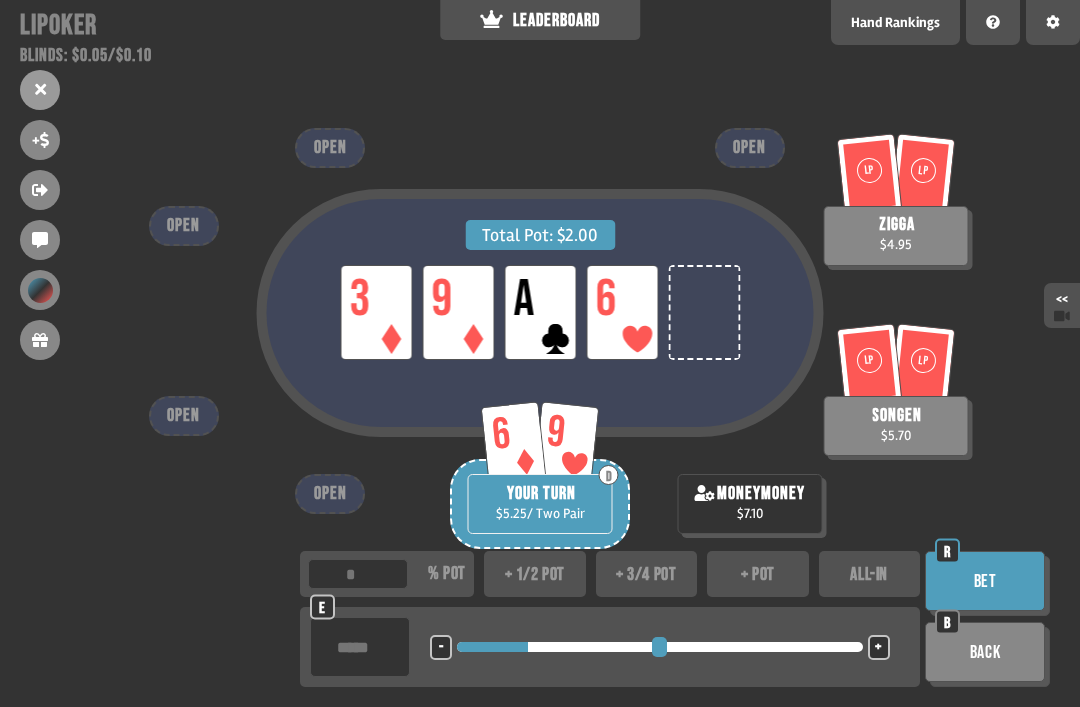 click on "Bet R" at bounding box center [987, 583] 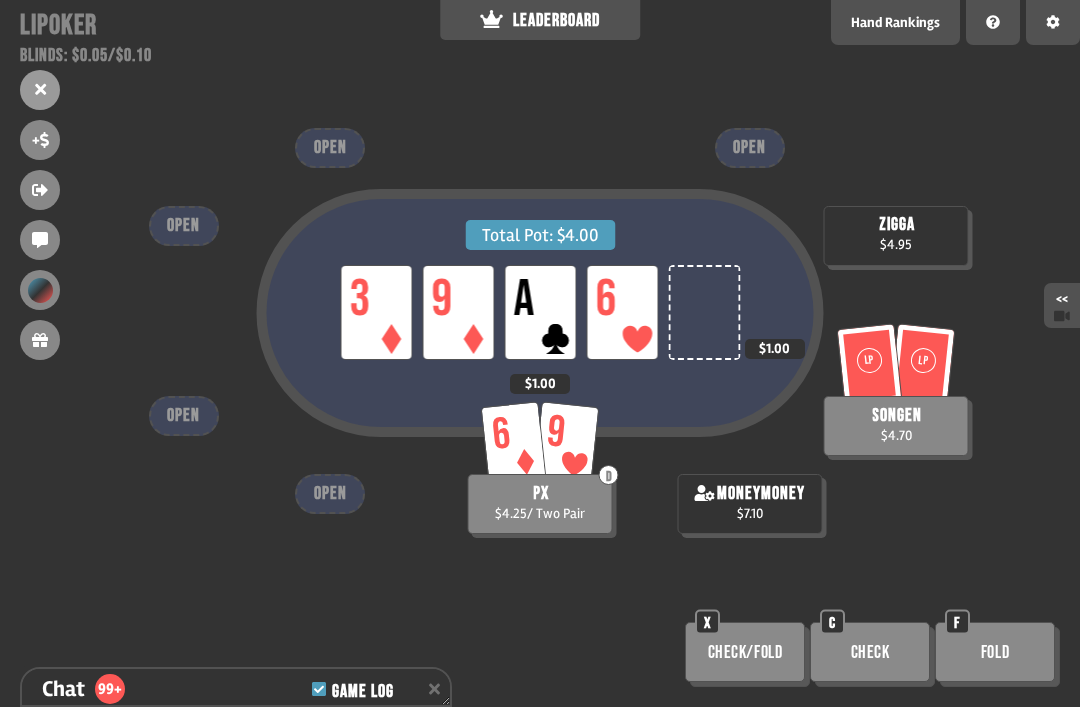 scroll, scrollTop: 9506, scrollLeft: 0, axis: vertical 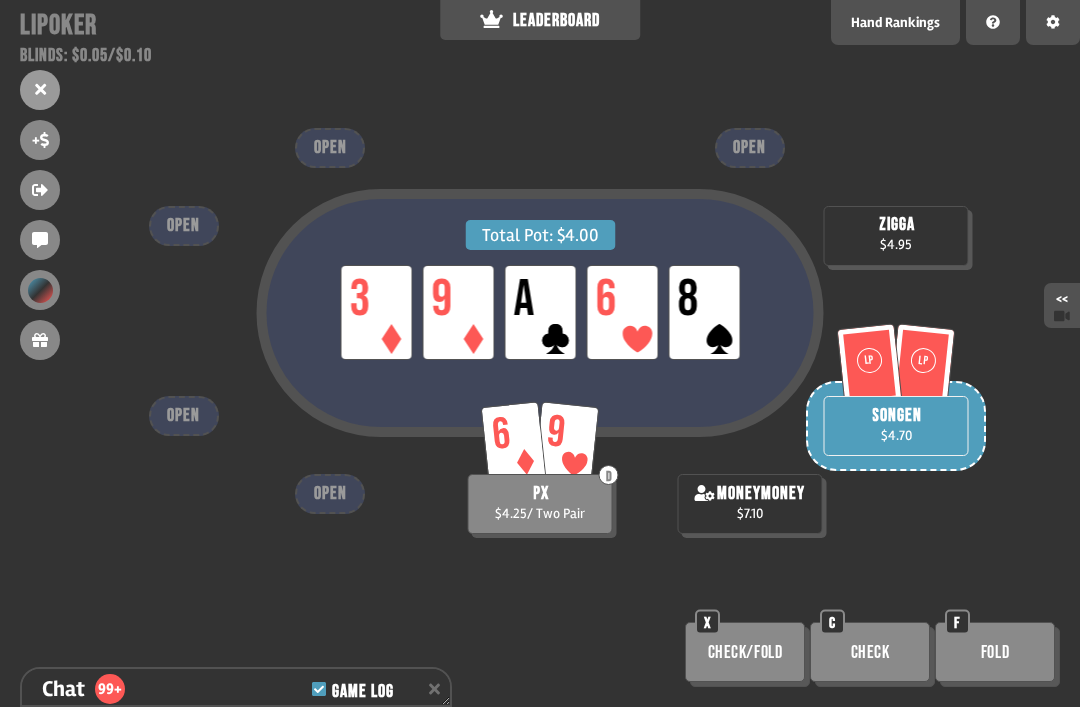 click on "Check" at bounding box center [870, 652] 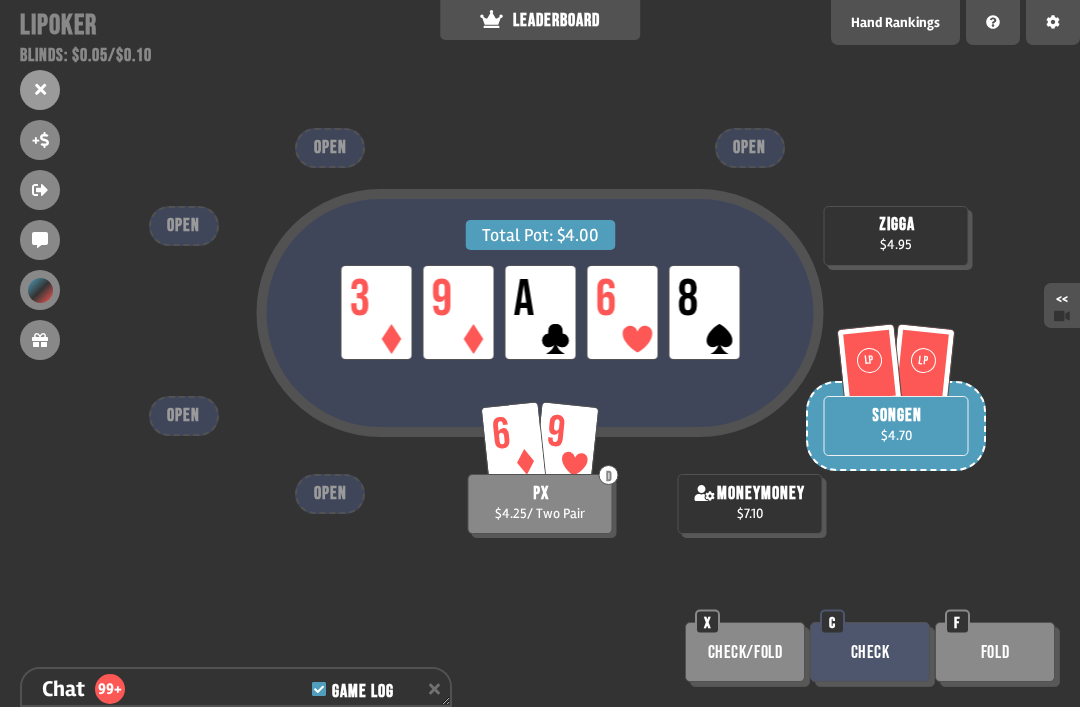 click on "Check" at bounding box center [870, 652] 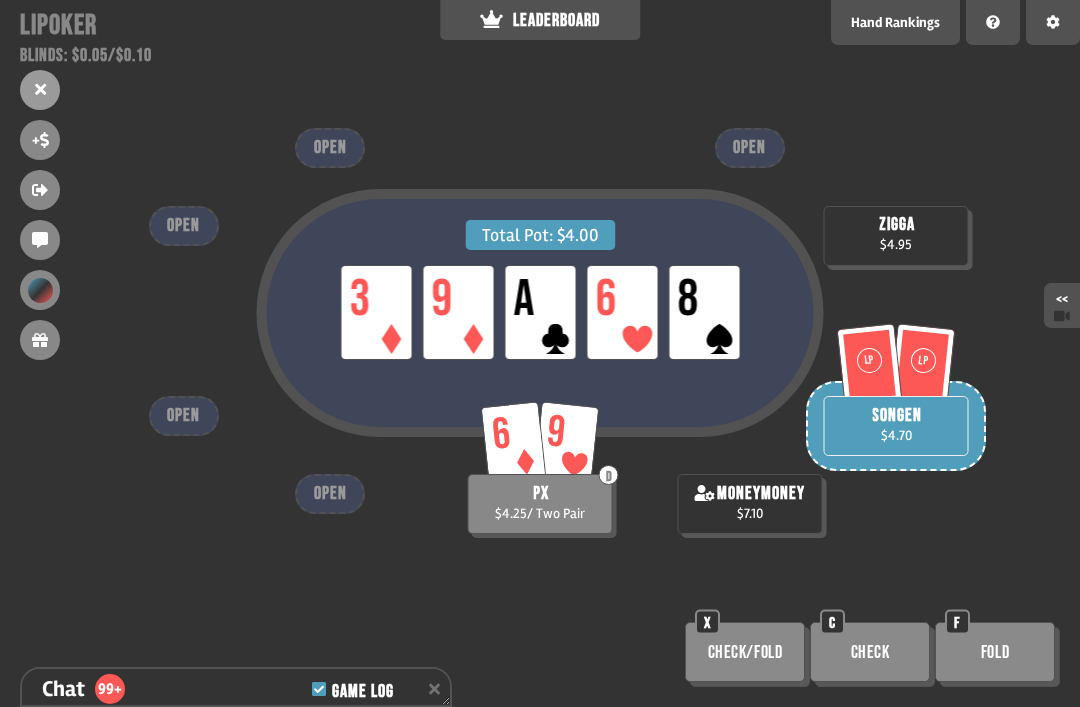click on "Check" at bounding box center [870, 652] 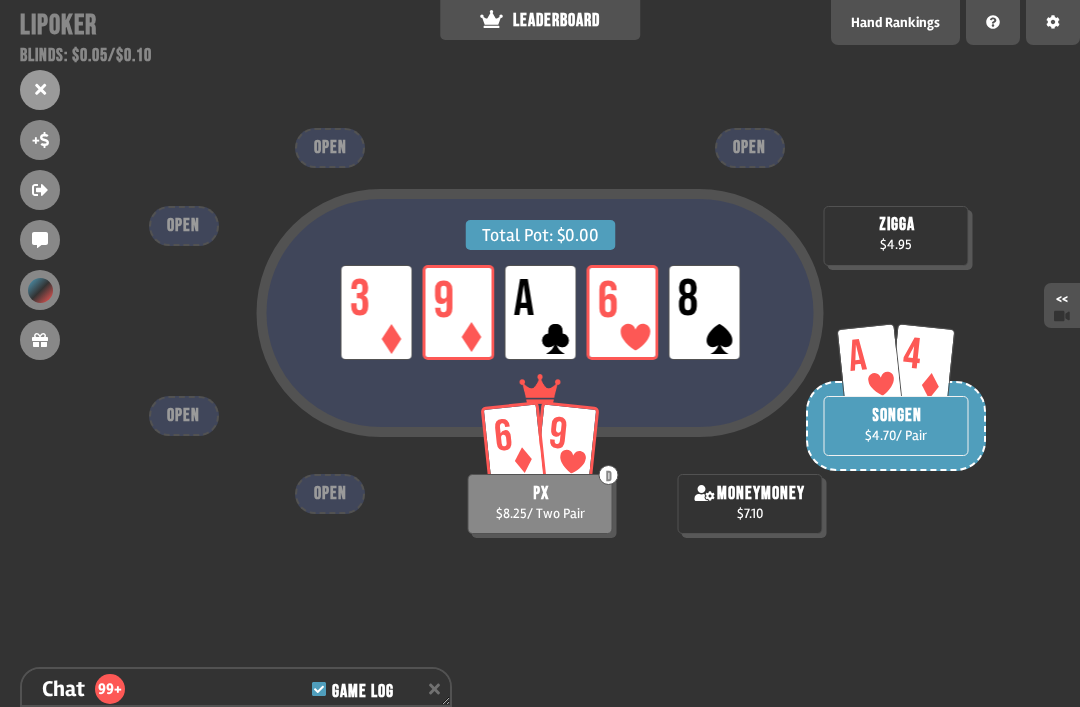 scroll, scrollTop: 9709, scrollLeft: 0, axis: vertical 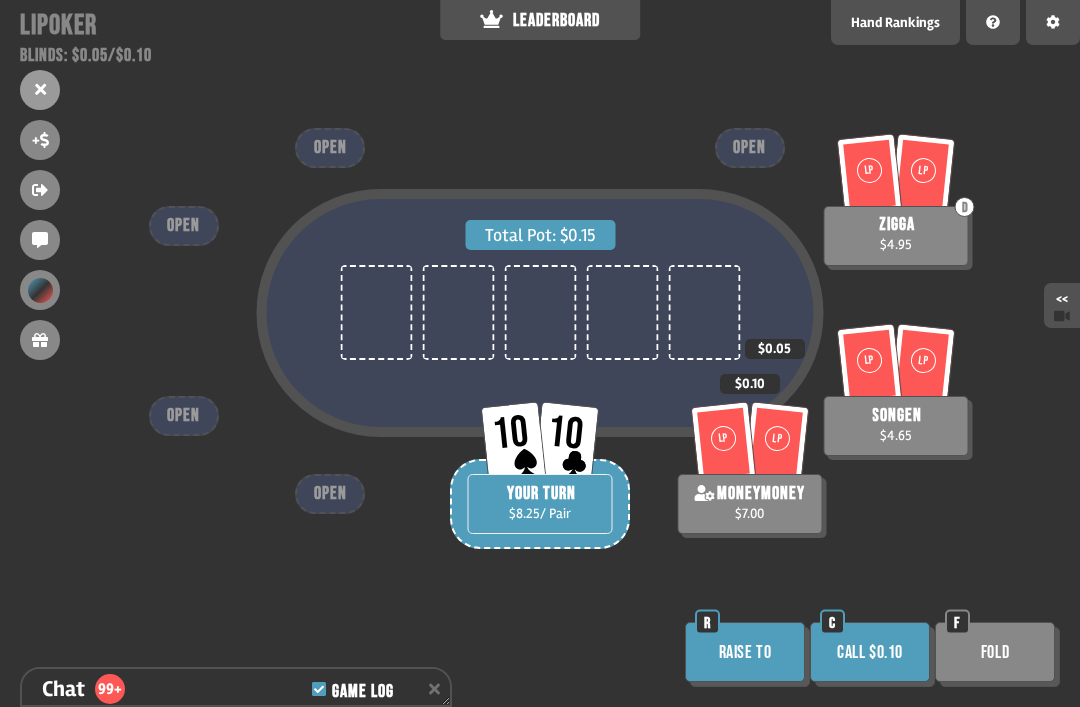 click on "Call $0.10" at bounding box center (870, 652) 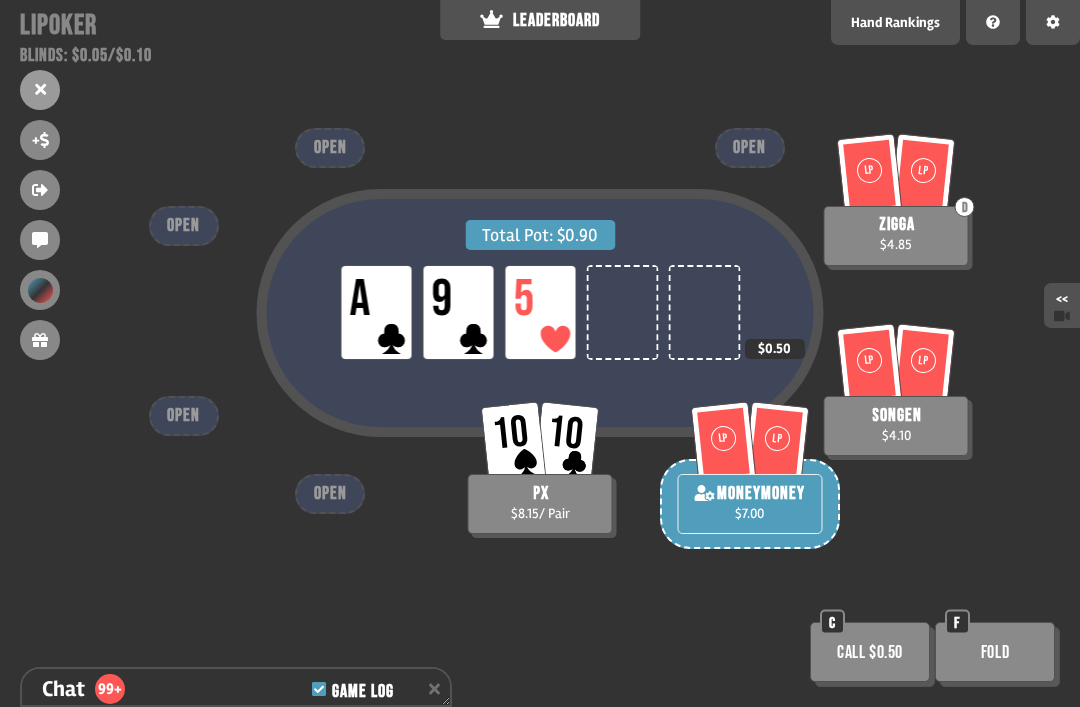 scroll, scrollTop: 9912, scrollLeft: 0, axis: vertical 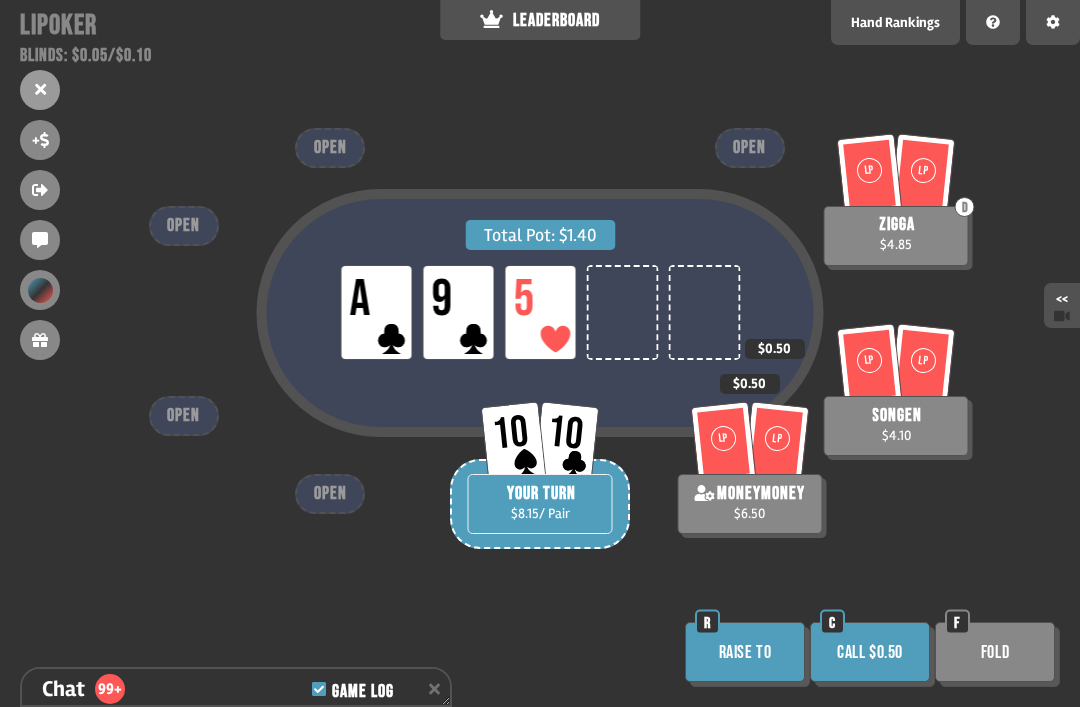 click on "Raise to" at bounding box center (745, 652) 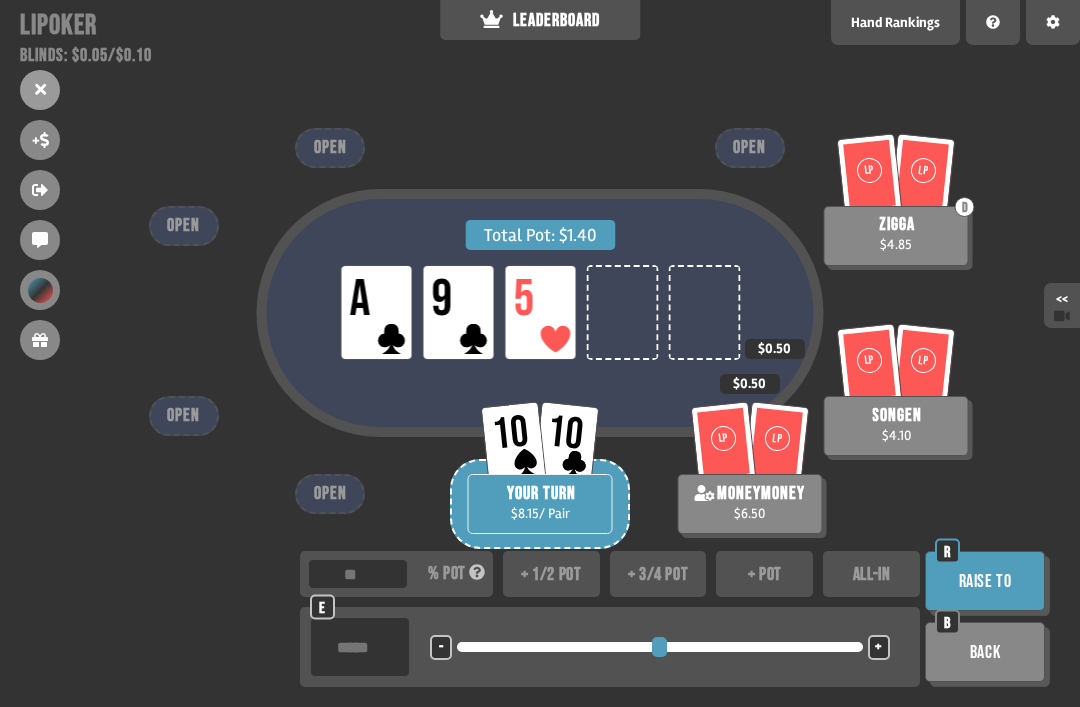 click on "+ pot" at bounding box center [764, 574] 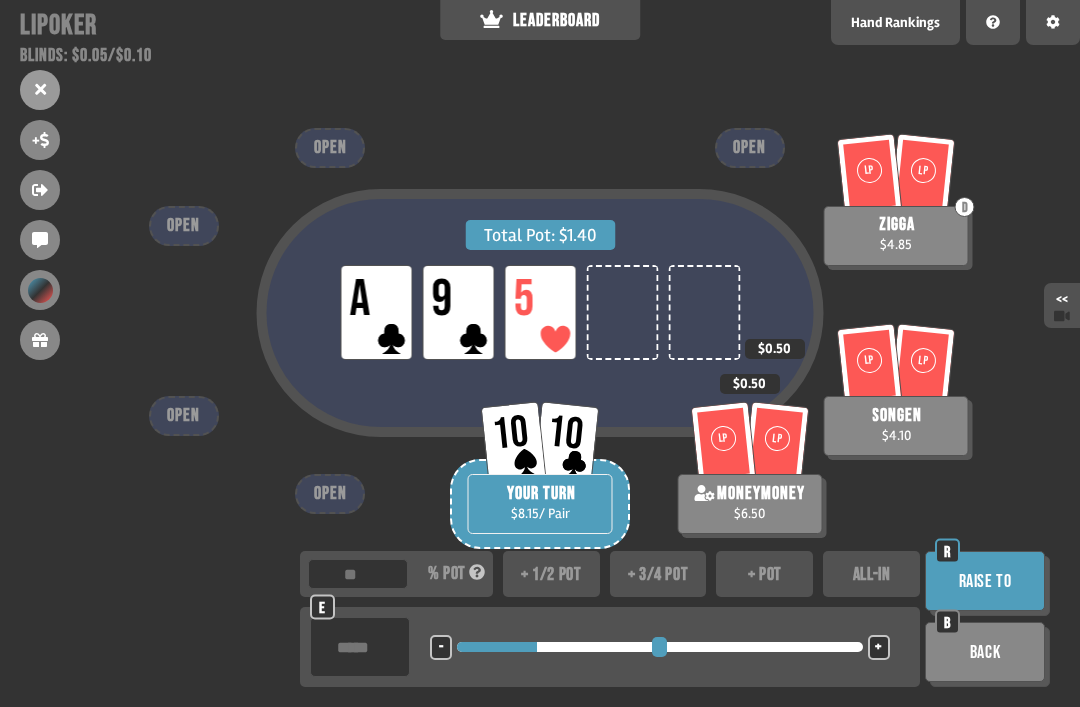click on "Raise to" at bounding box center (985, 581) 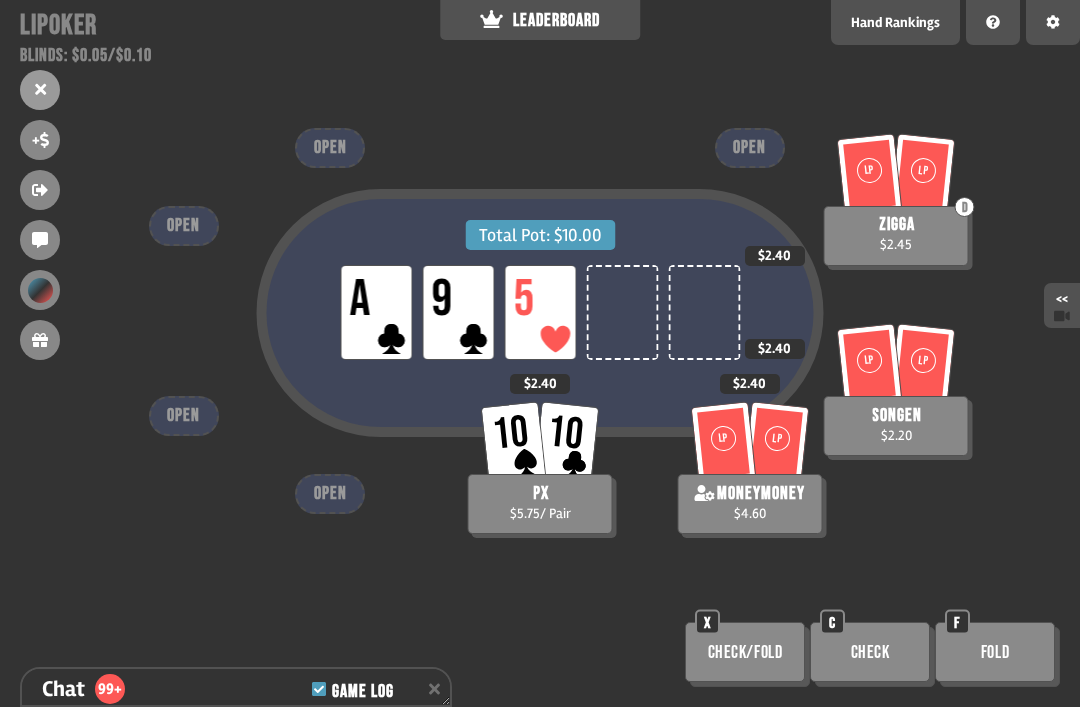 scroll, scrollTop: 10086, scrollLeft: 0, axis: vertical 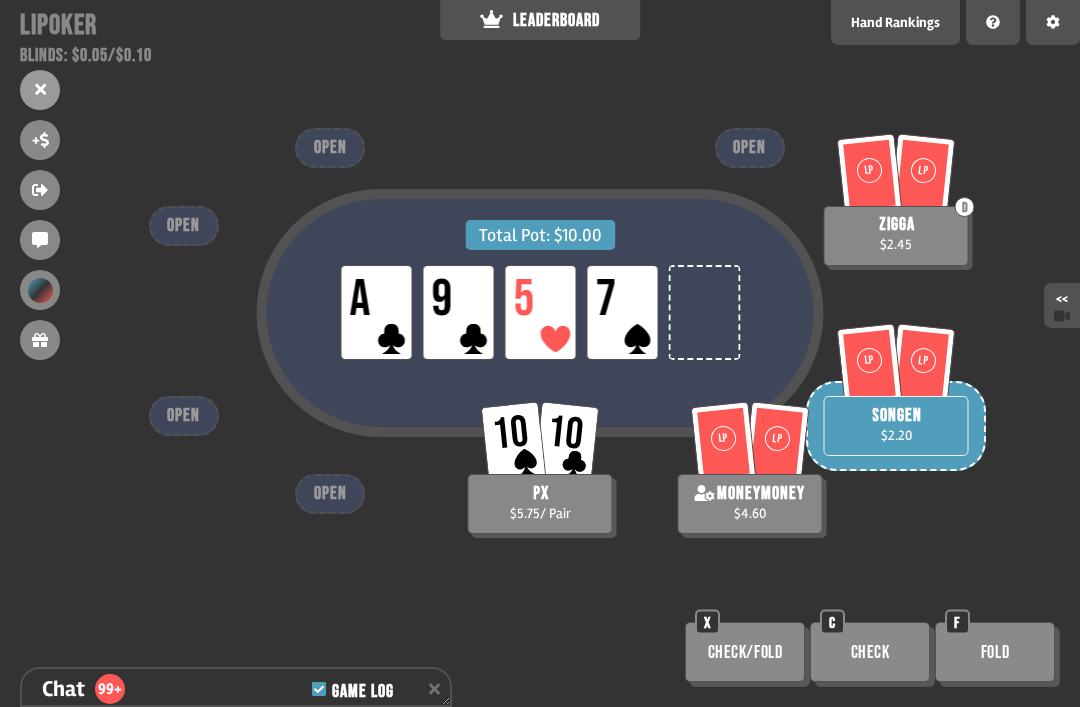 click on "Check" at bounding box center [870, 652] 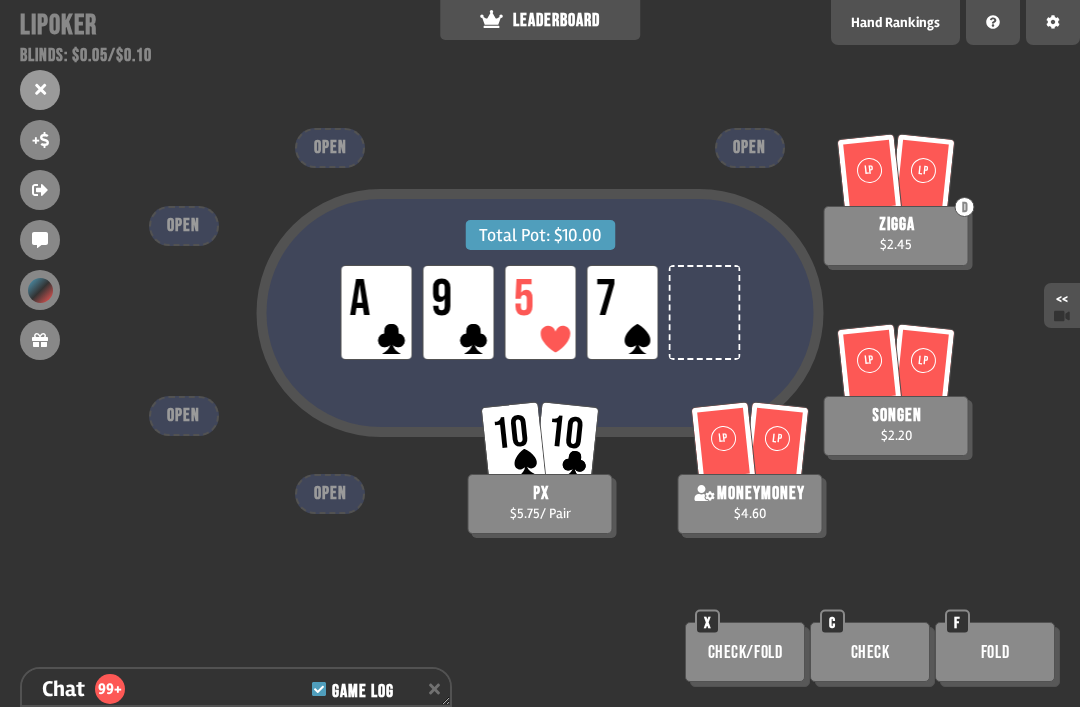 scroll, scrollTop: 10260, scrollLeft: 0, axis: vertical 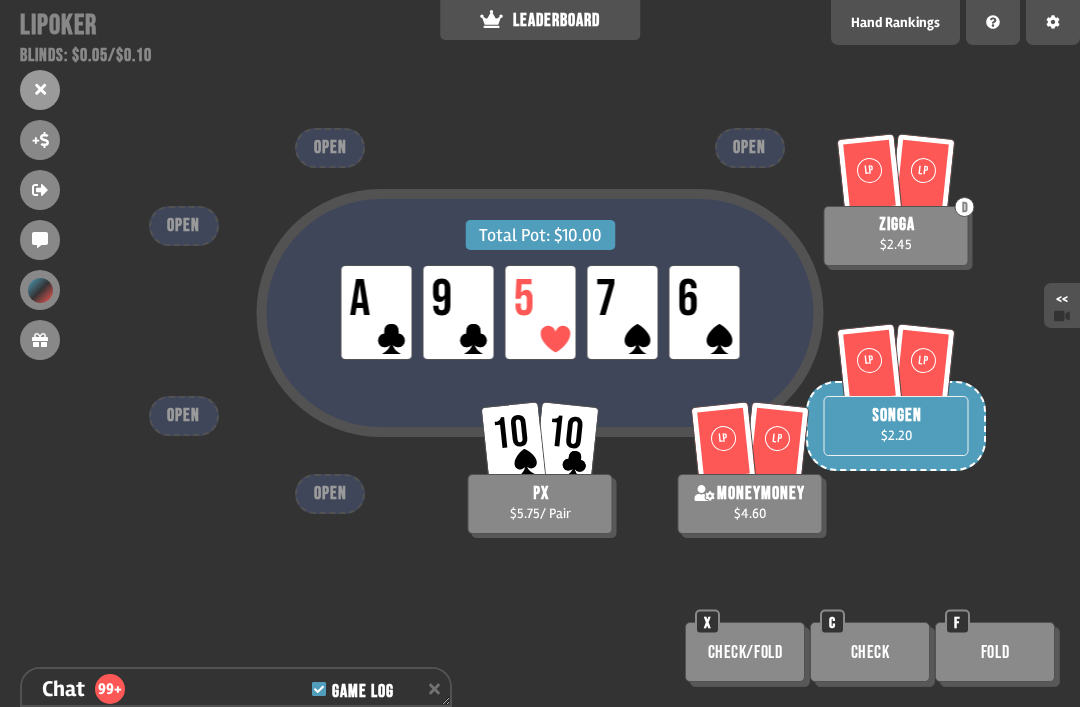 click on "Check/Fold" at bounding box center (745, 652) 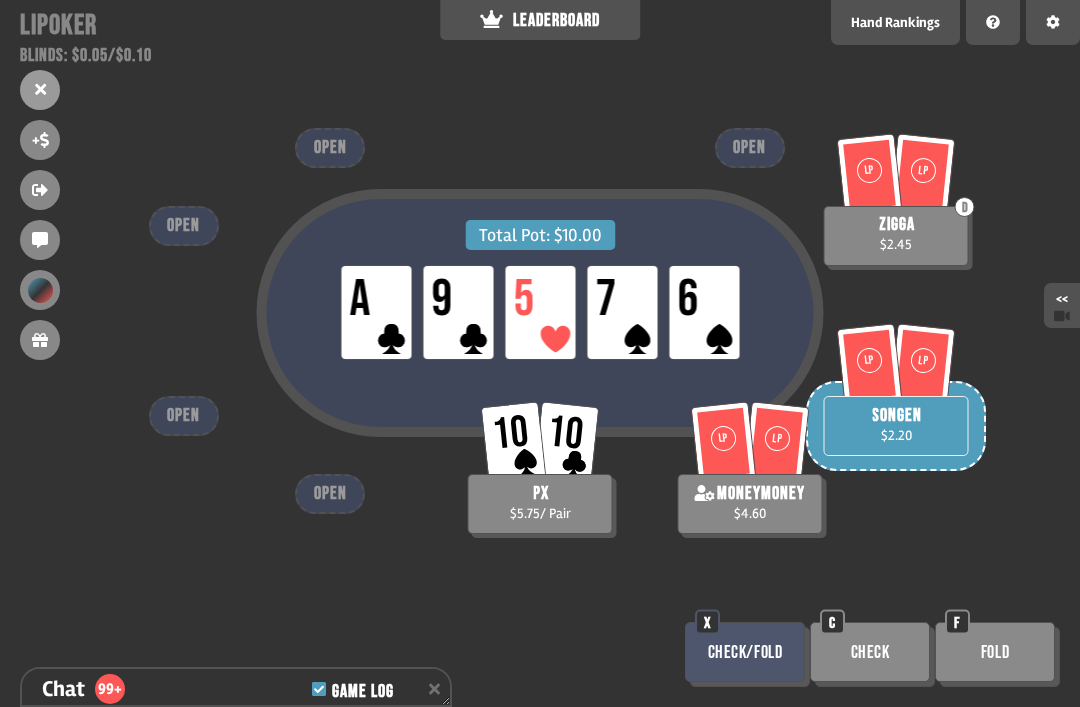 scroll, scrollTop: 10289, scrollLeft: 0, axis: vertical 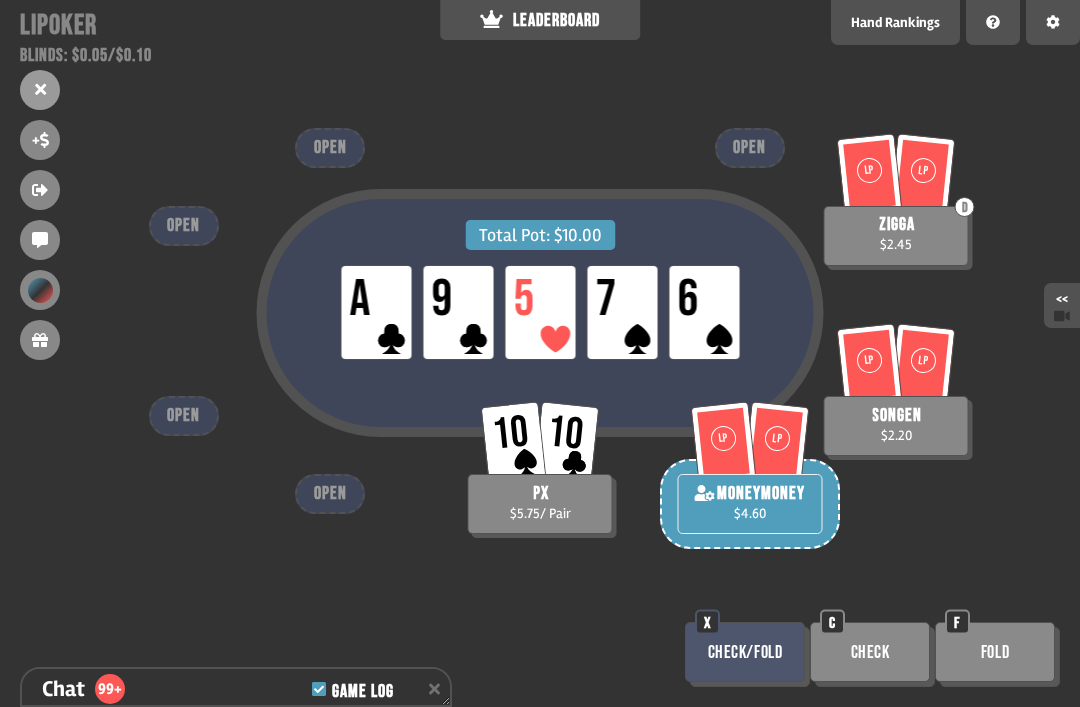 click on "Check/Fold" at bounding box center [745, 652] 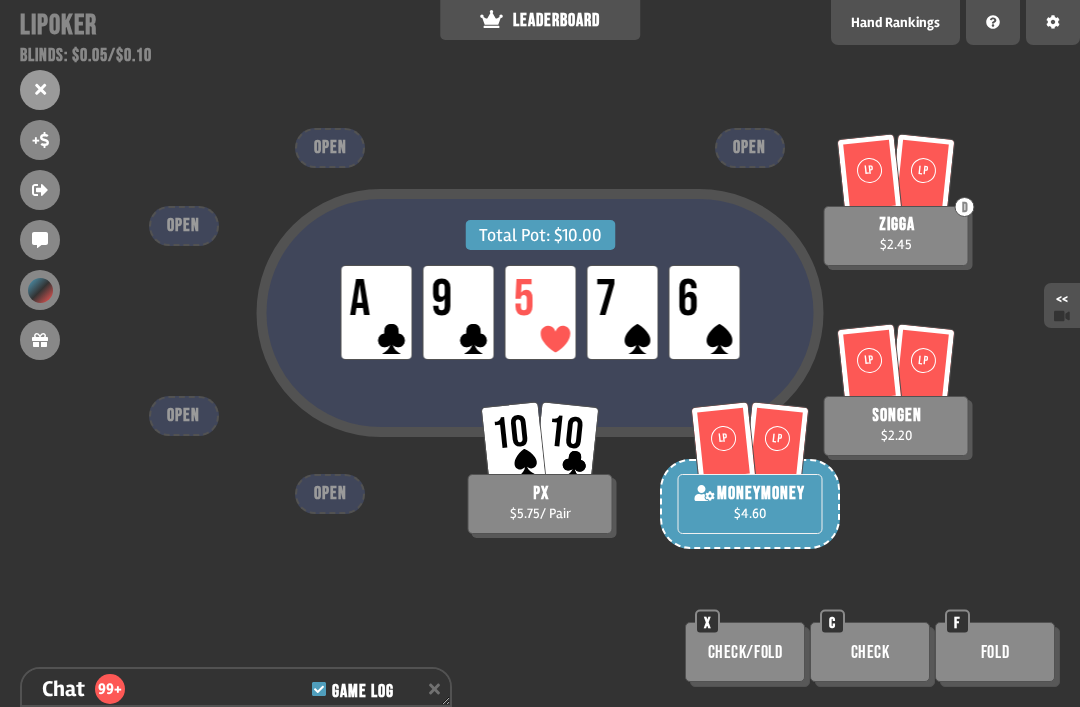scroll, scrollTop: 10318, scrollLeft: 0, axis: vertical 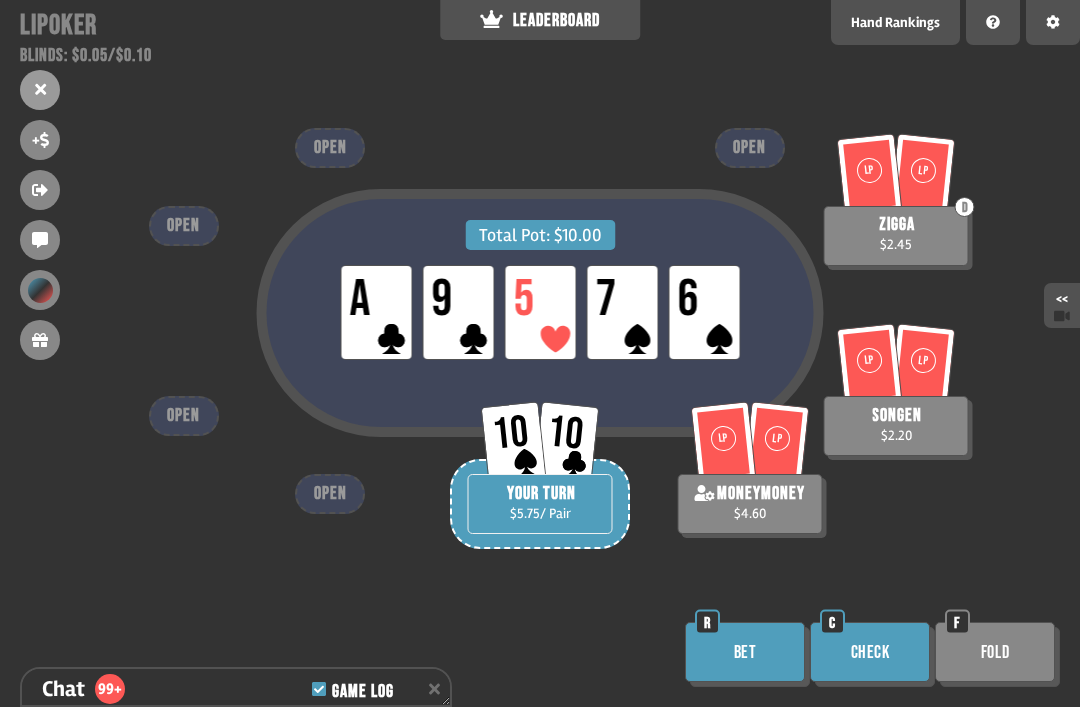 click on "Check" at bounding box center [870, 652] 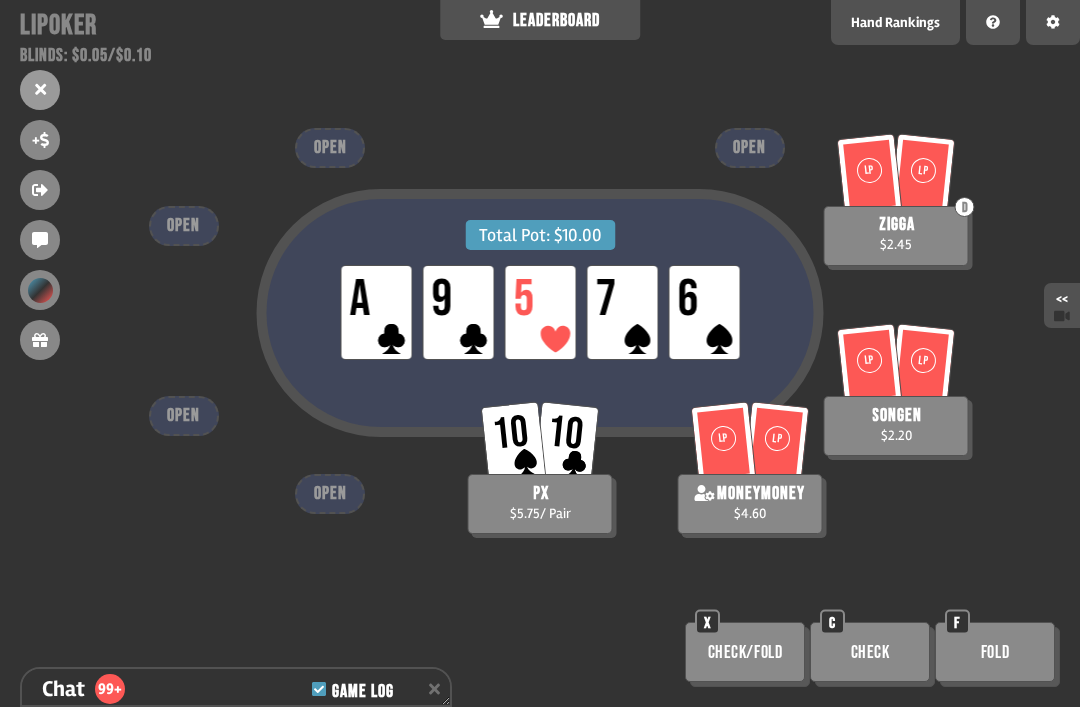 scroll, scrollTop: 10434, scrollLeft: 0, axis: vertical 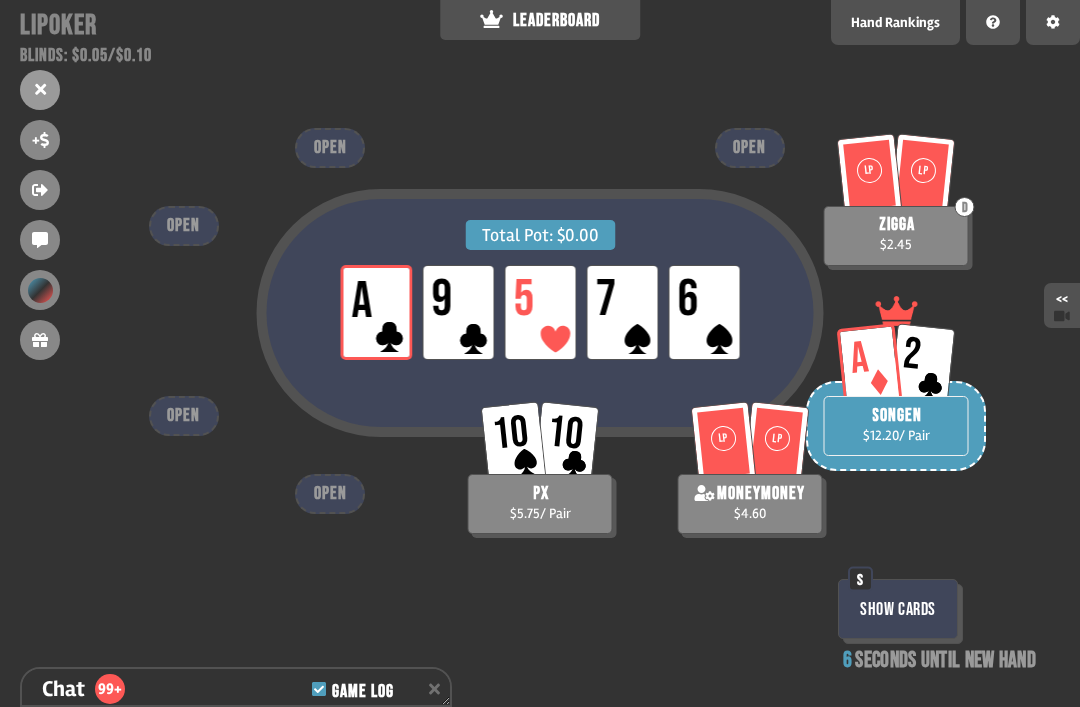 click on "Show Cards" at bounding box center (898, 609) 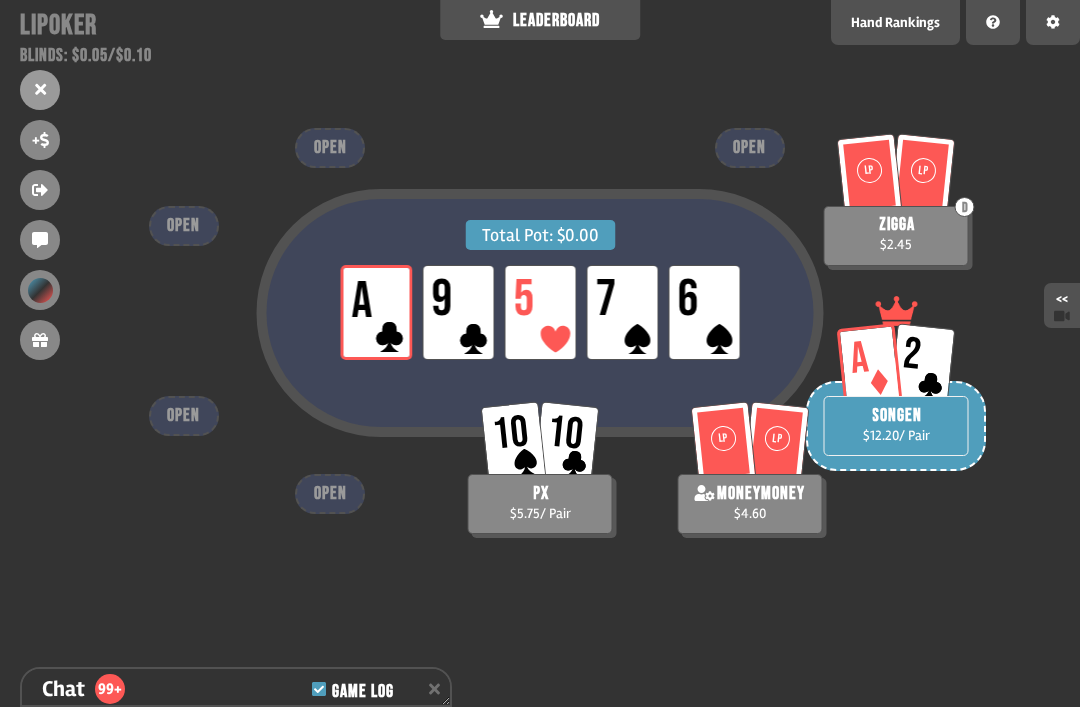 scroll, scrollTop: 10492, scrollLeft: 0, axis: vertical 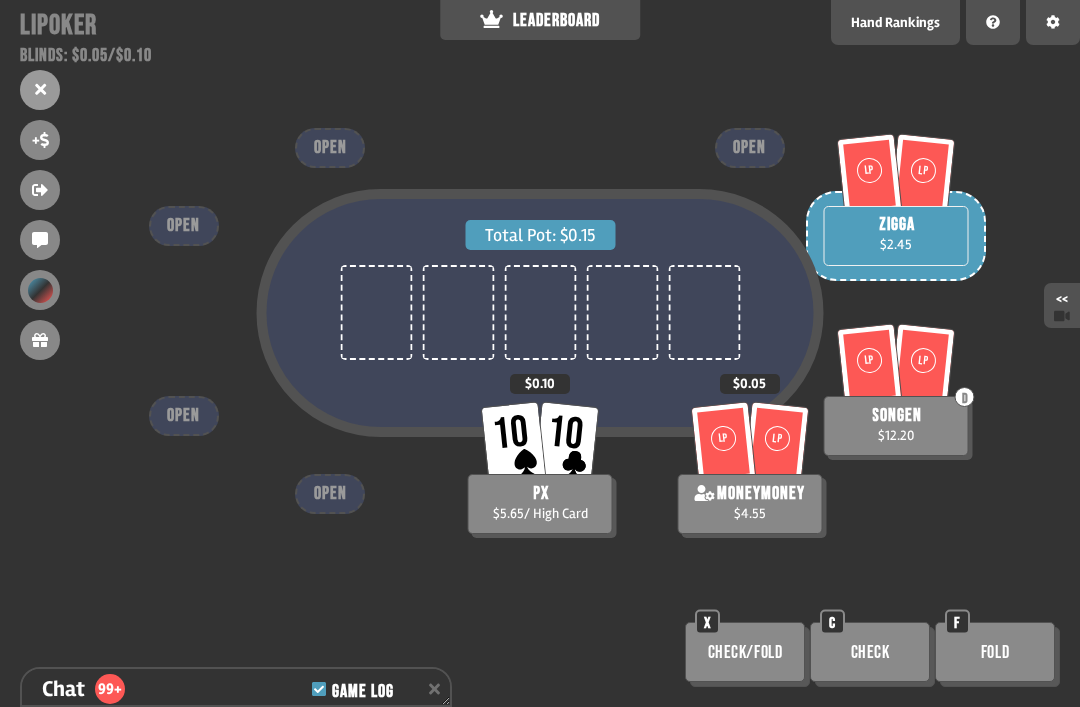 click on "Check/Fold" at bounding box center [745, 652] 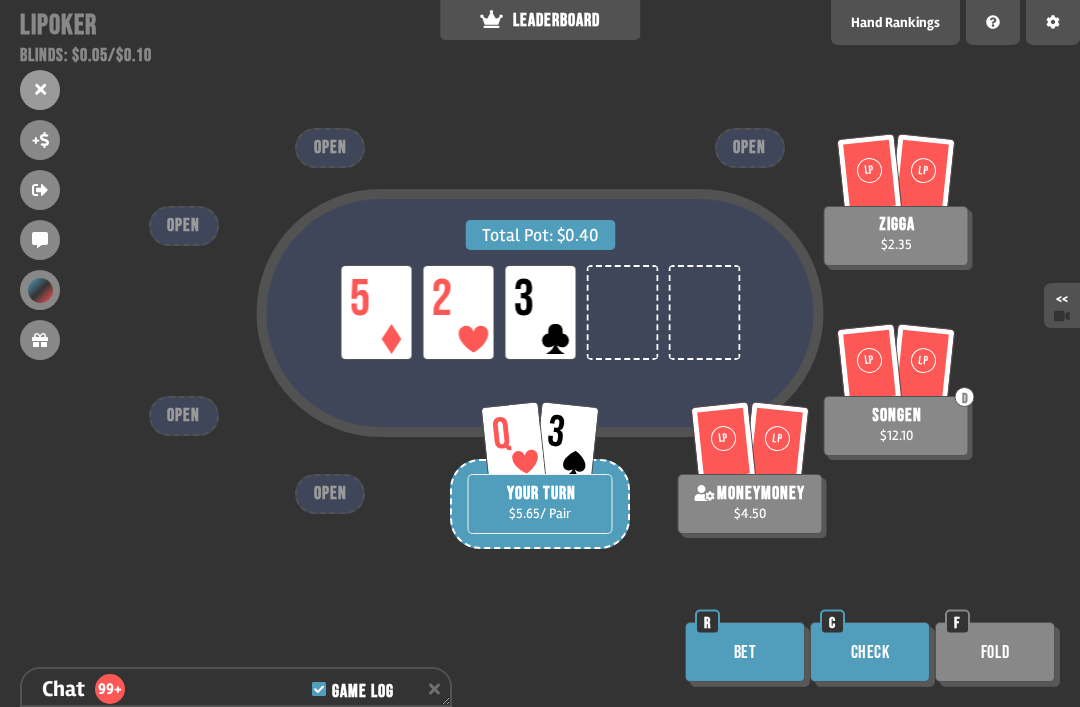 scroll, scrollTop: 10724, scrollLeft: 0, axis: vertical 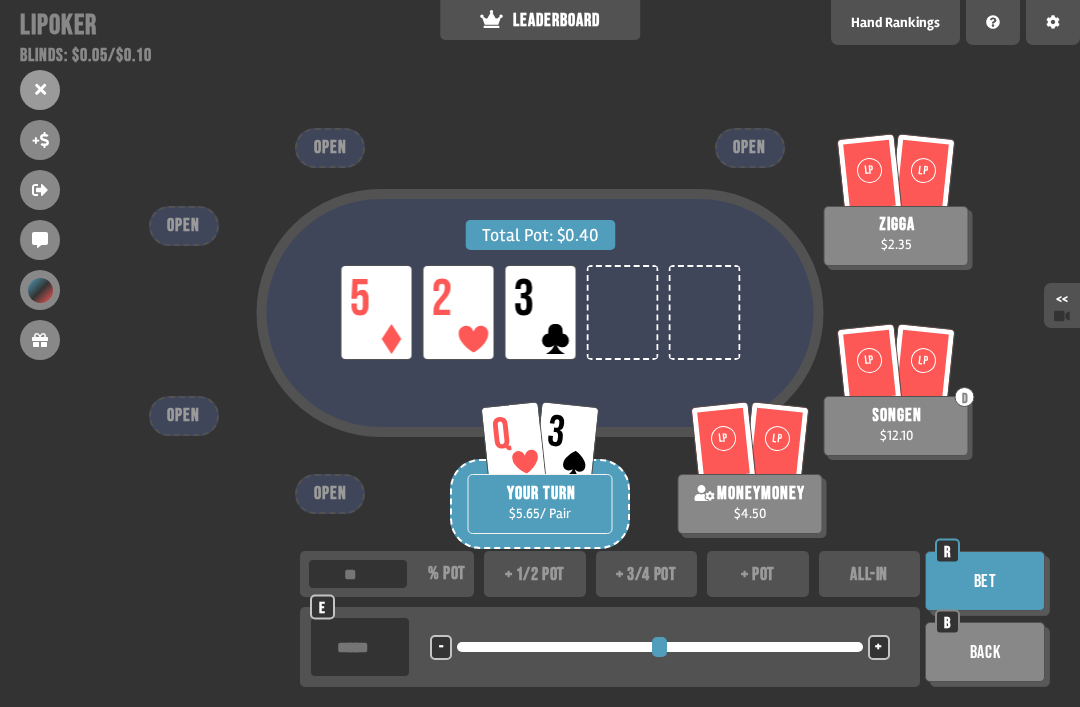 click on "+ 3/4 pot" at bounding box center [647, 574] 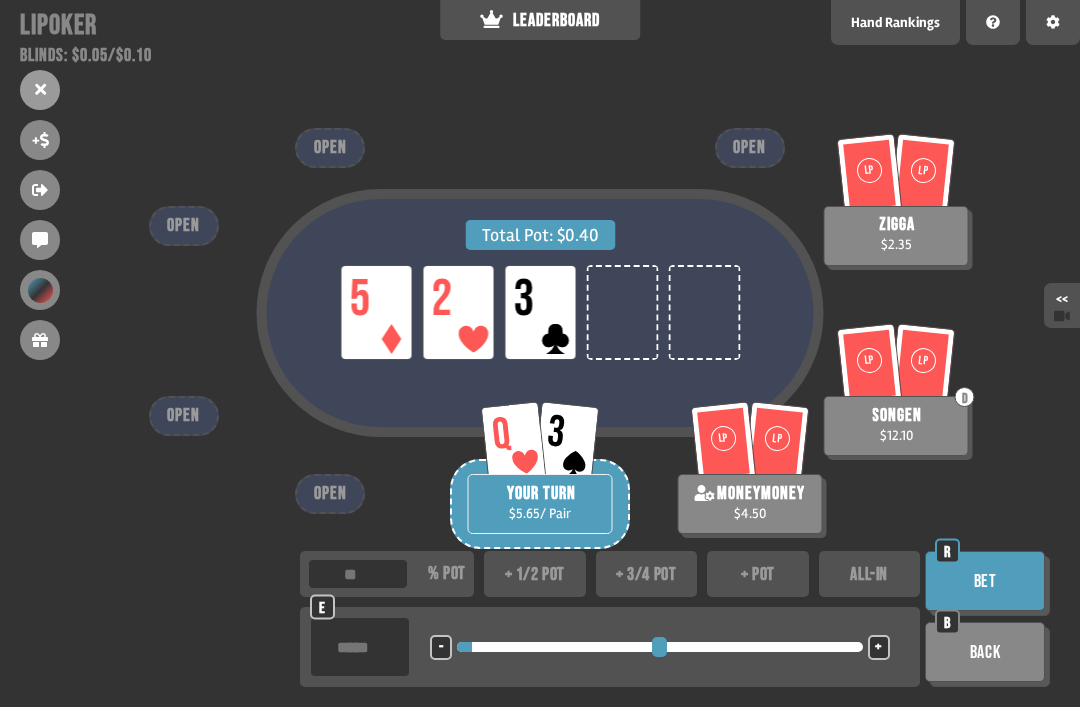click on "Bet" at bounding box center [985, 581] 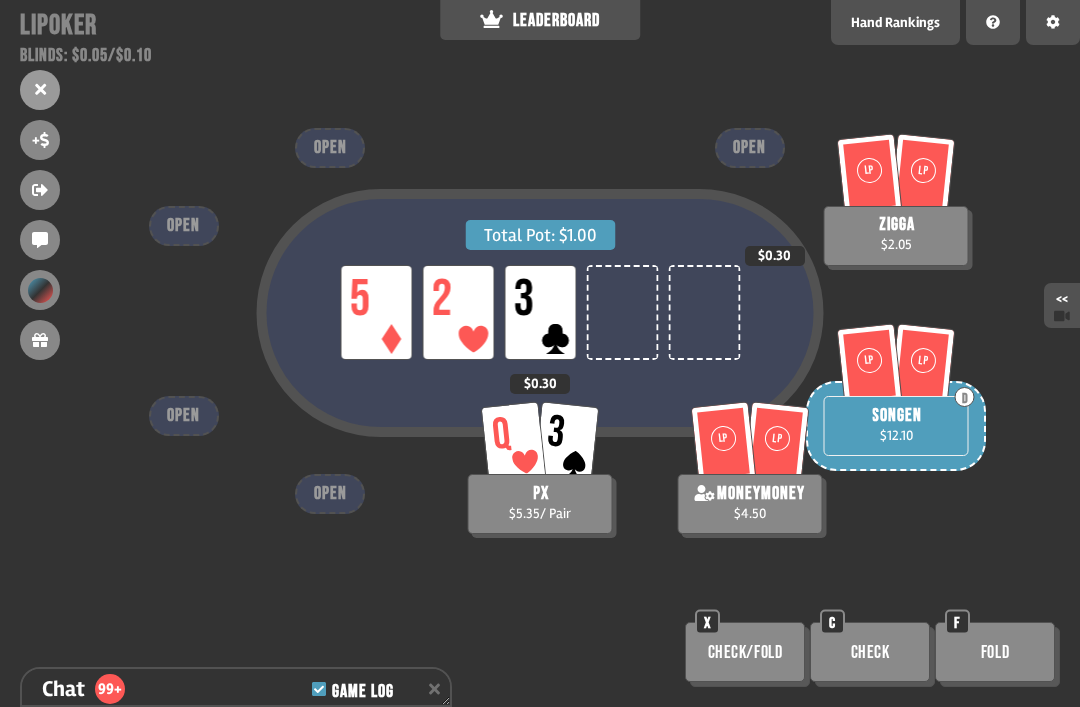 scroll, scrollTop: 10811, scrollLeft: 0, axis: vertical 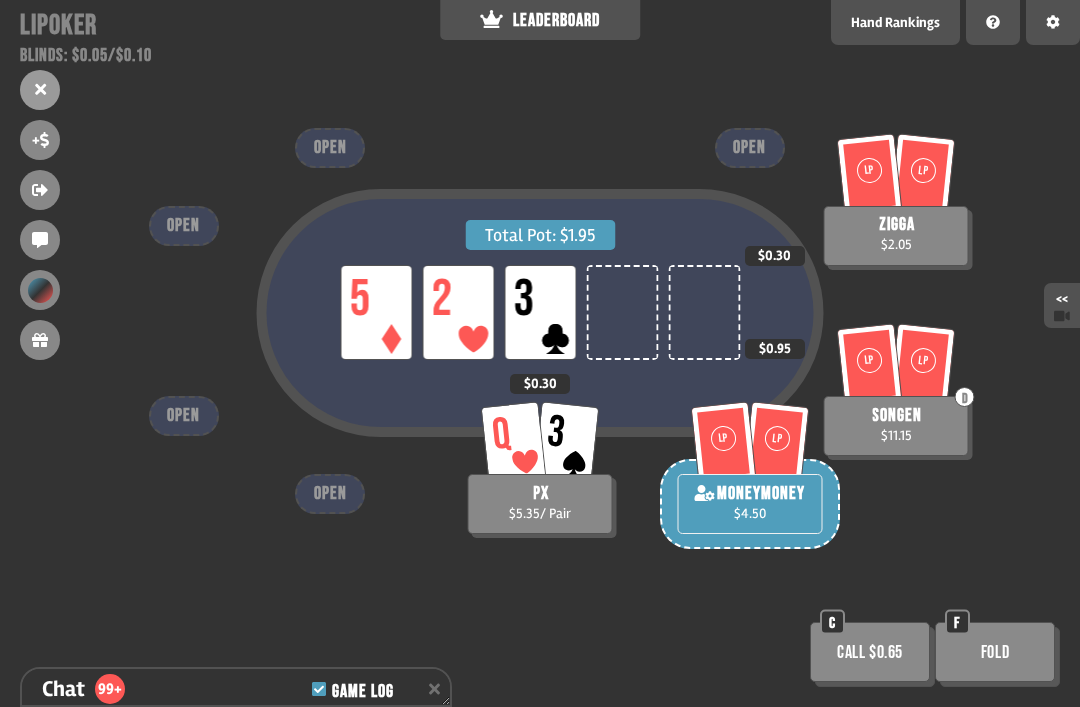 click on "Call $0.65" at bounding box center [870, 652] 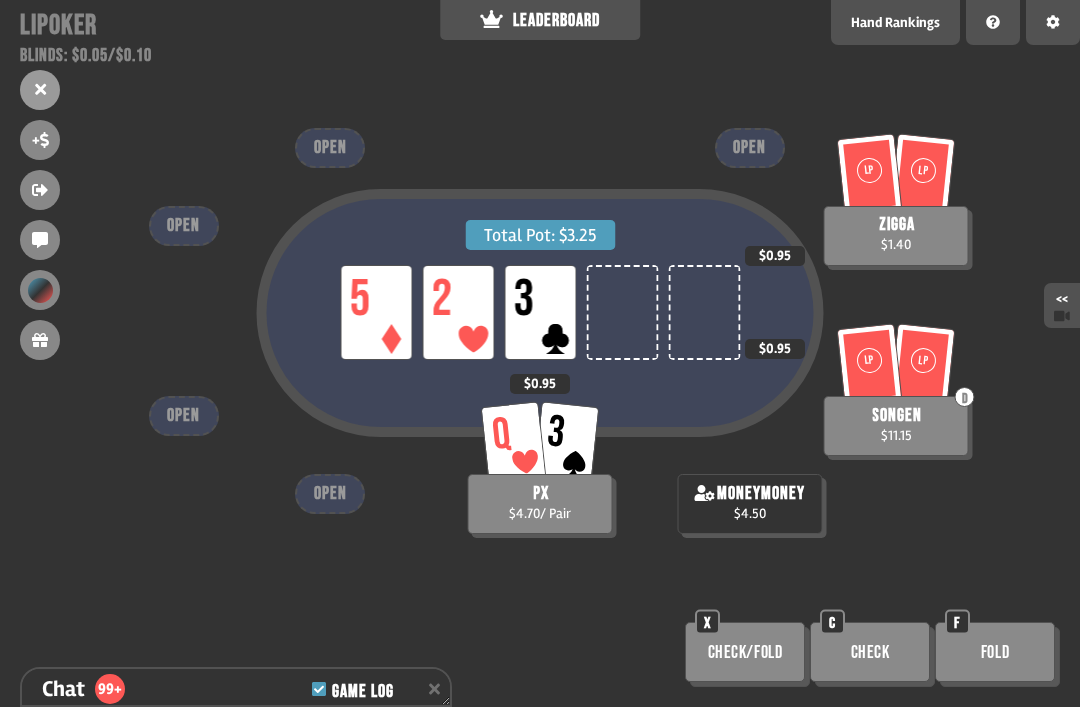 scroll, scrollTop: 10956, scrollLeft: 0, axis: vertical 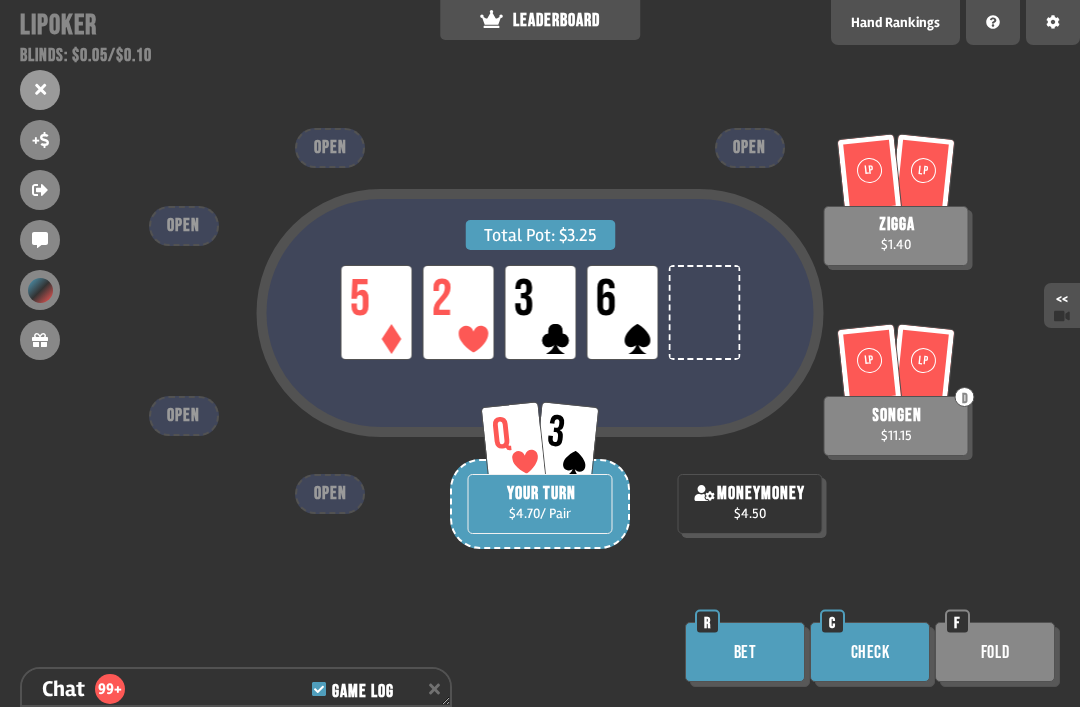 click on "Check" at bounding box center (870, 652) 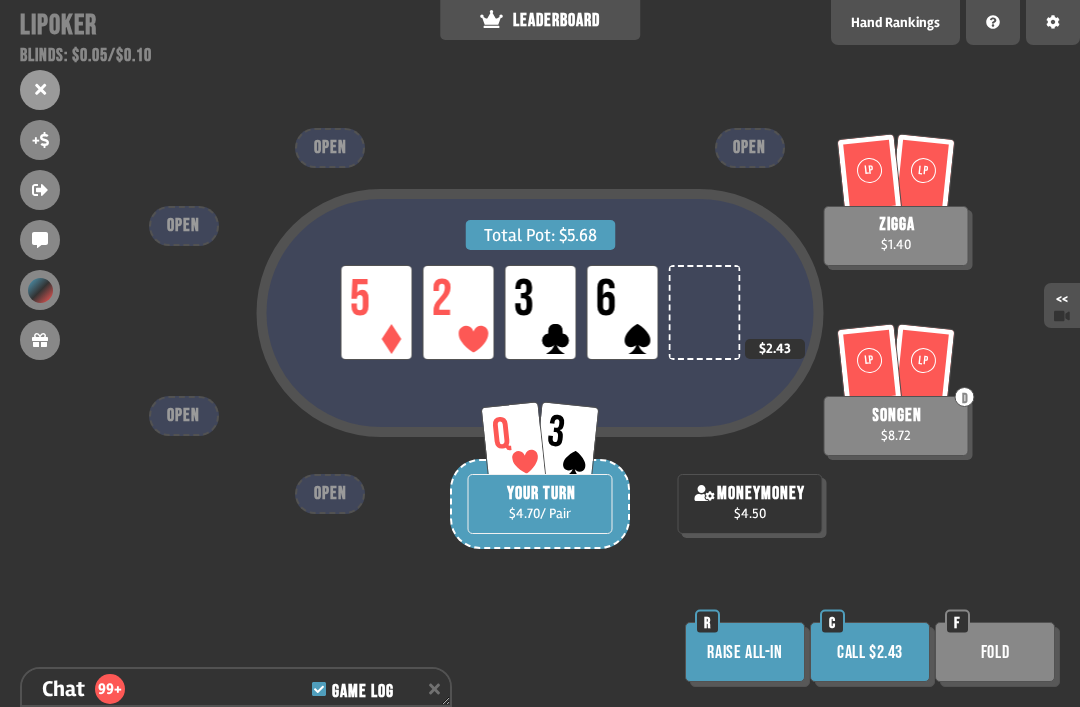 scroll, scrollTop: 11101, scrollLeft: 0, axis: vertical 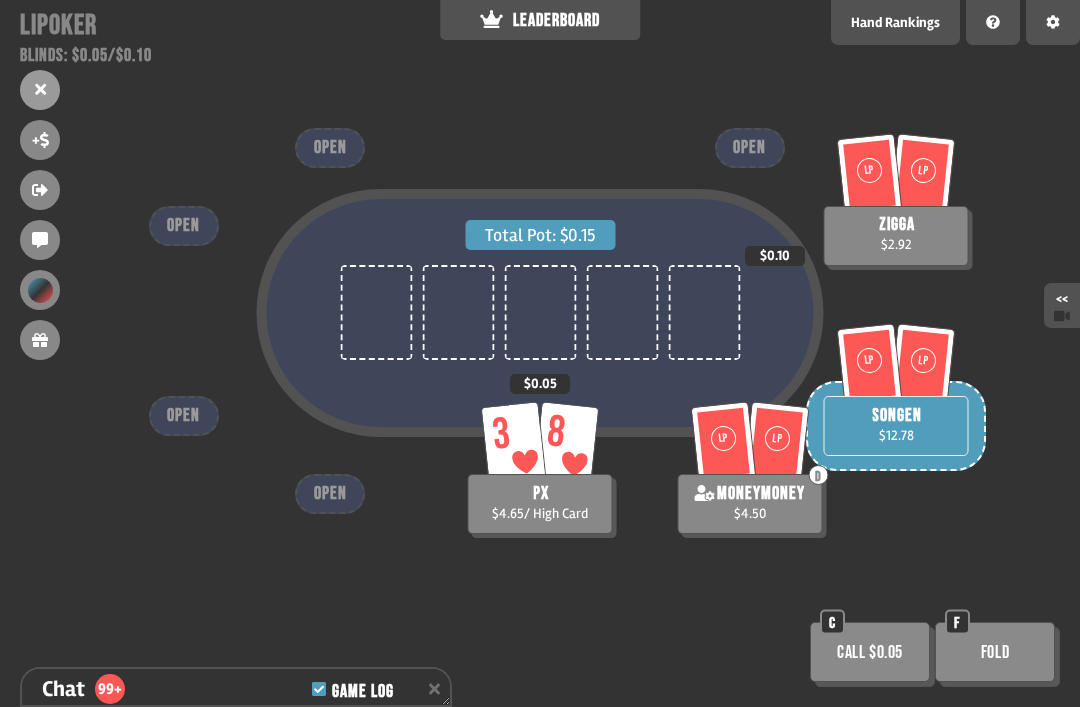 click on "Call $0.05" at bounding box center (870, 652) 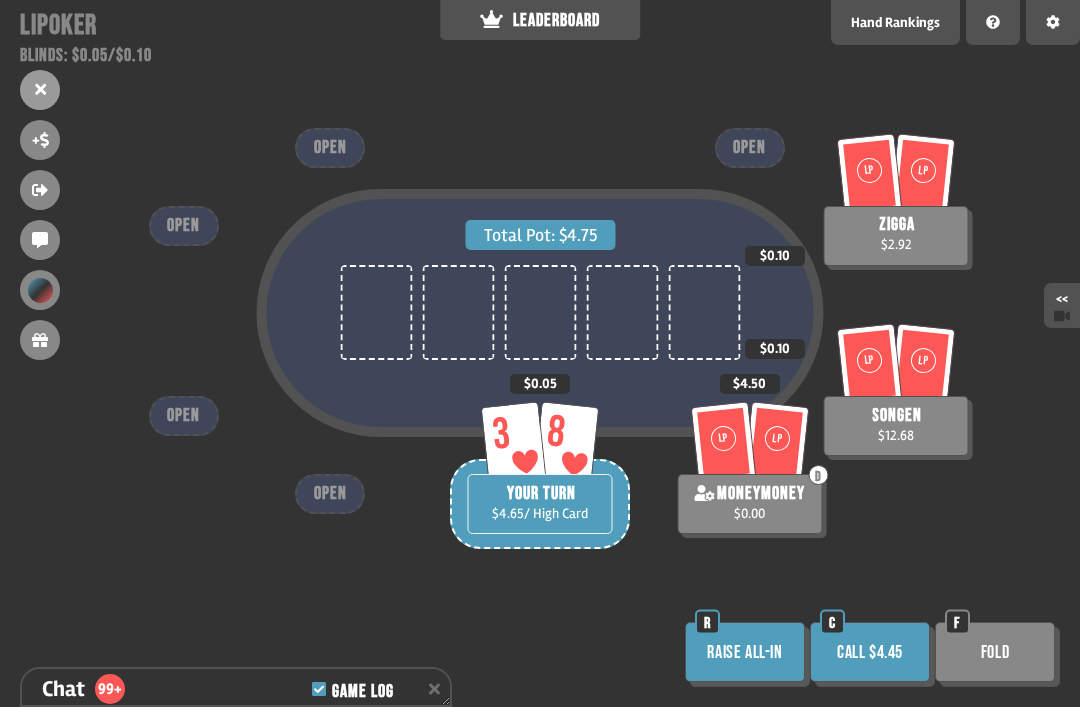 scroll, scrollTop: 11383, scrollLeft: 0, axis: vertical 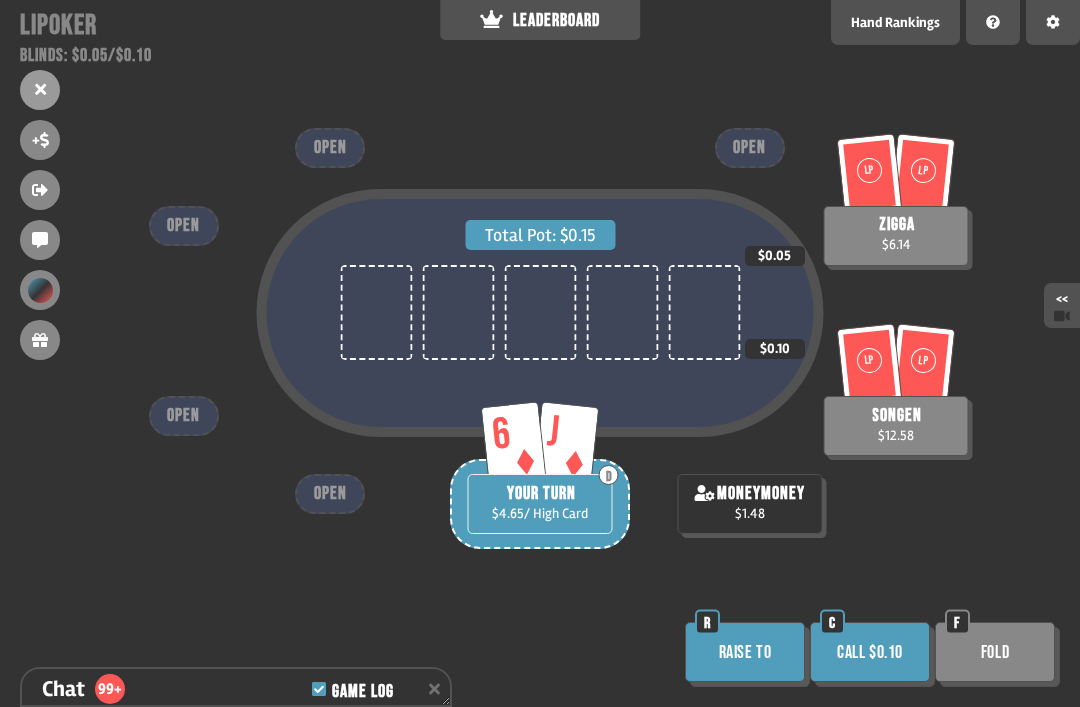 click on "Call $0.10" at bounding box center (870, 652) 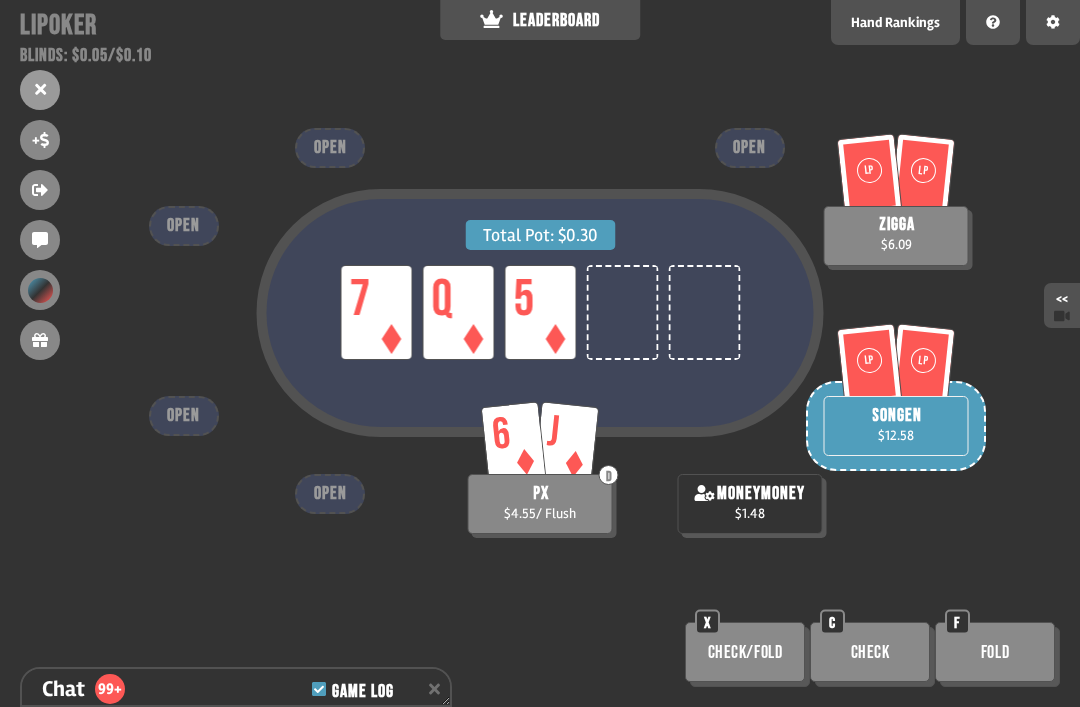 scroll, scrollTop: 11905, scrollLeft: 0, axis: vertical 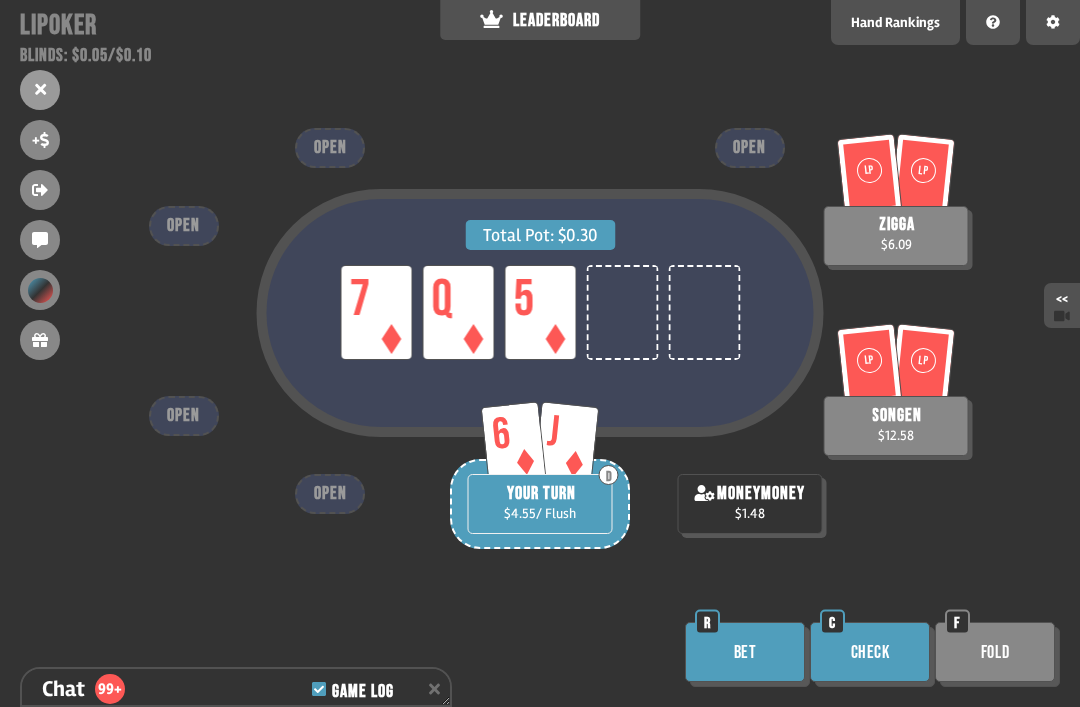 click on "Bet" at bounding box center [745, 652] 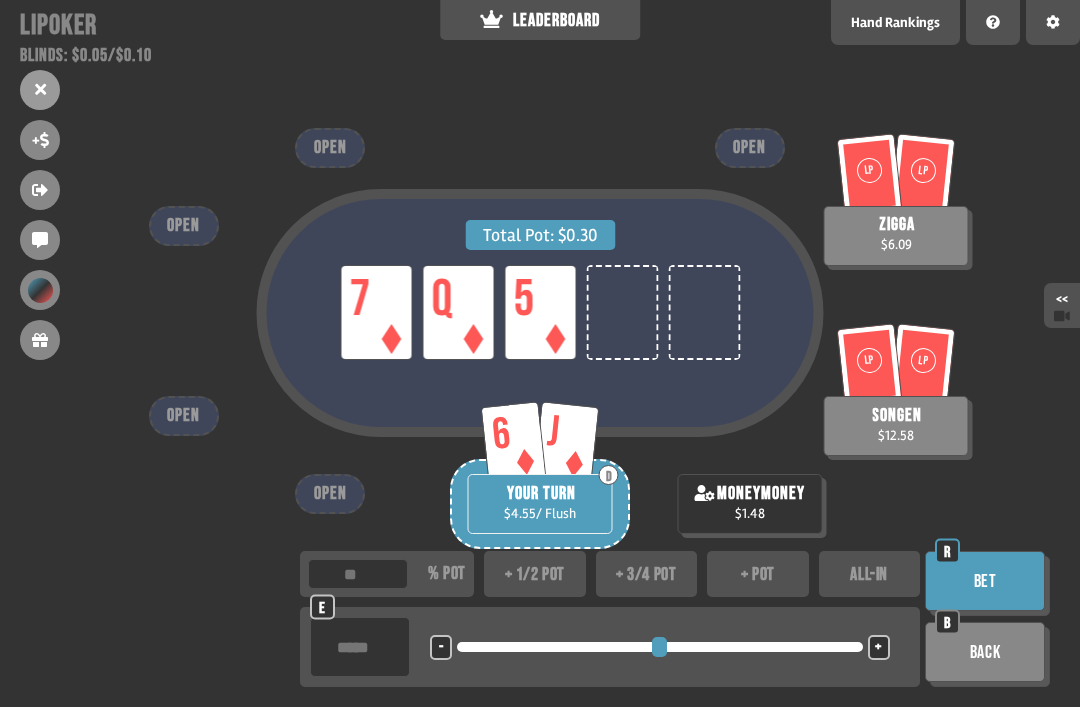 click on "+ pot" at bounding box center [758, 574] 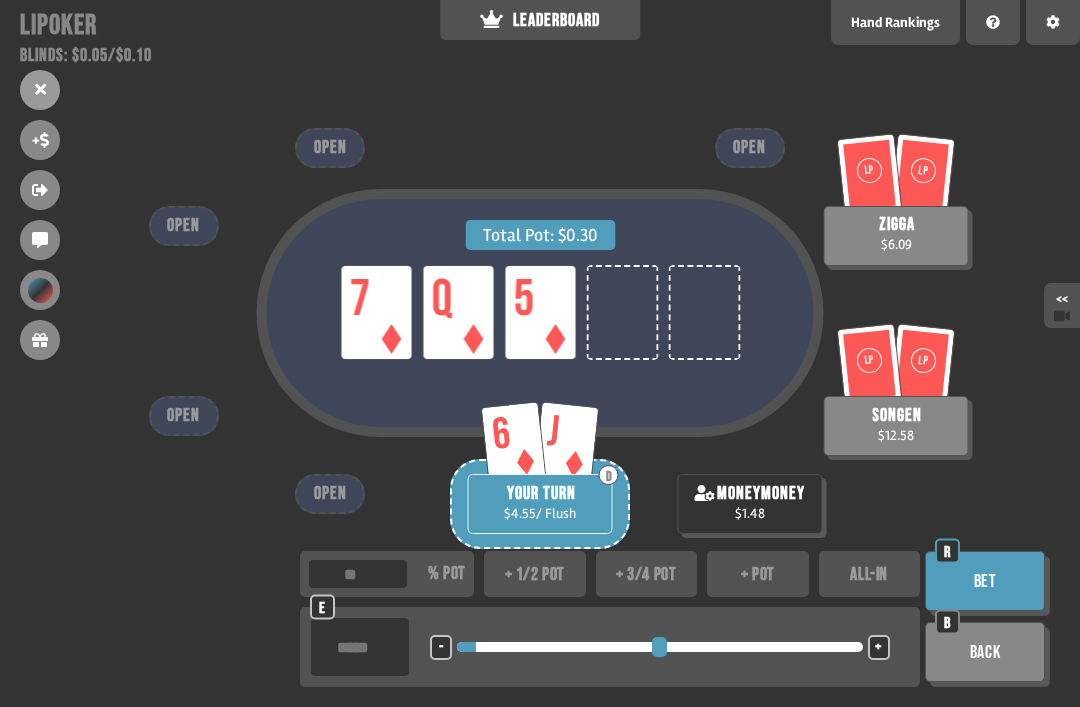 click on "Bet" at bounding box center (985, 581) 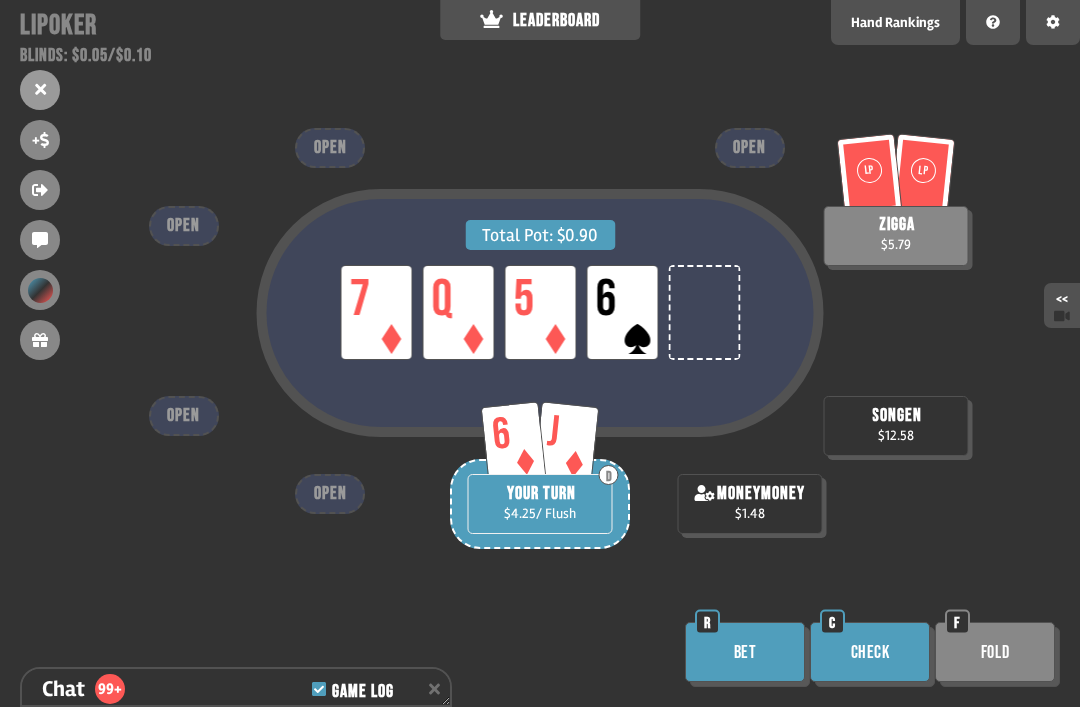 scroll, scrollTop: 12108, scrollLeft: 0, axis: vertical 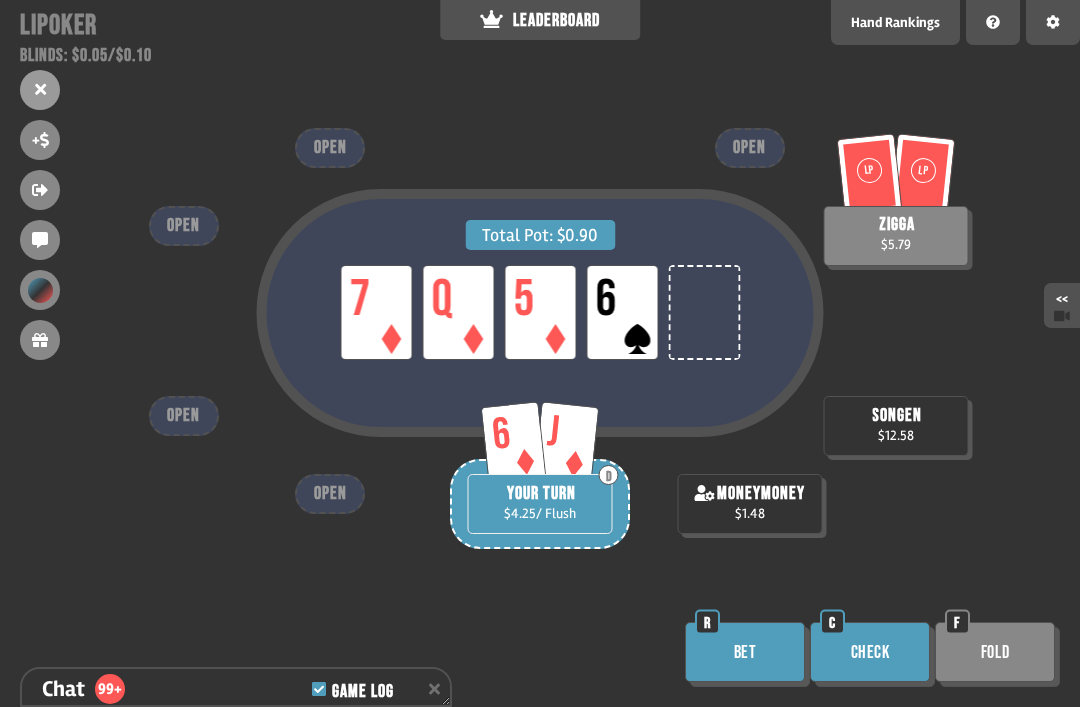click on "Bet" at bounding box center (745, 652) 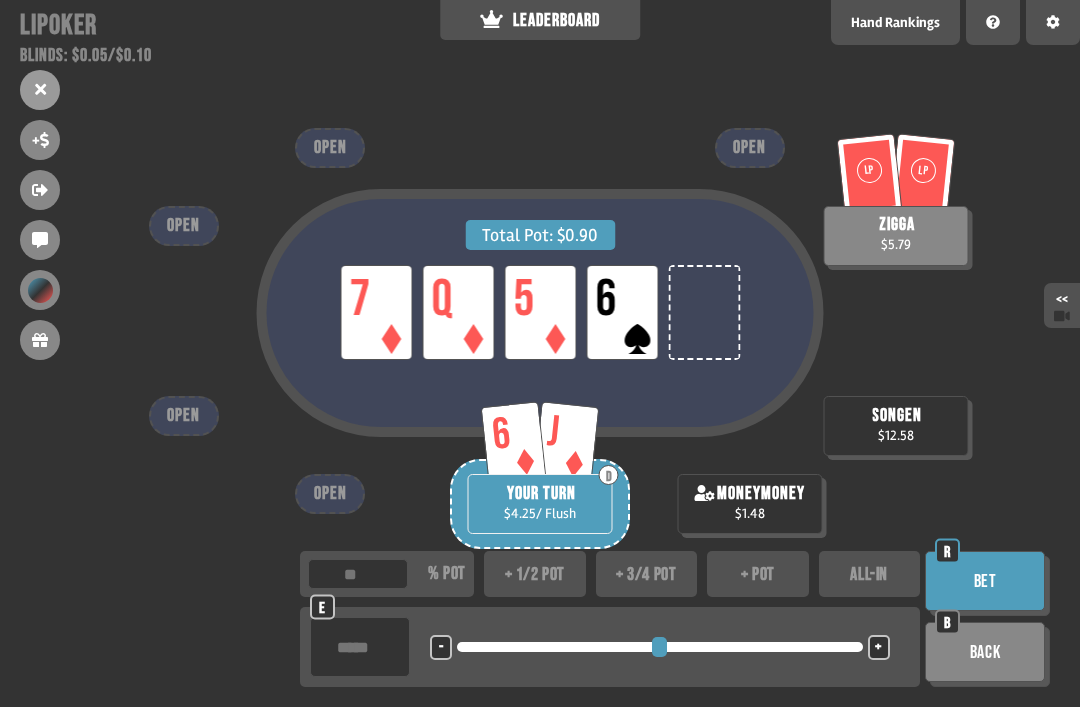 click on "+ pot" at bounding box center (758, 574) 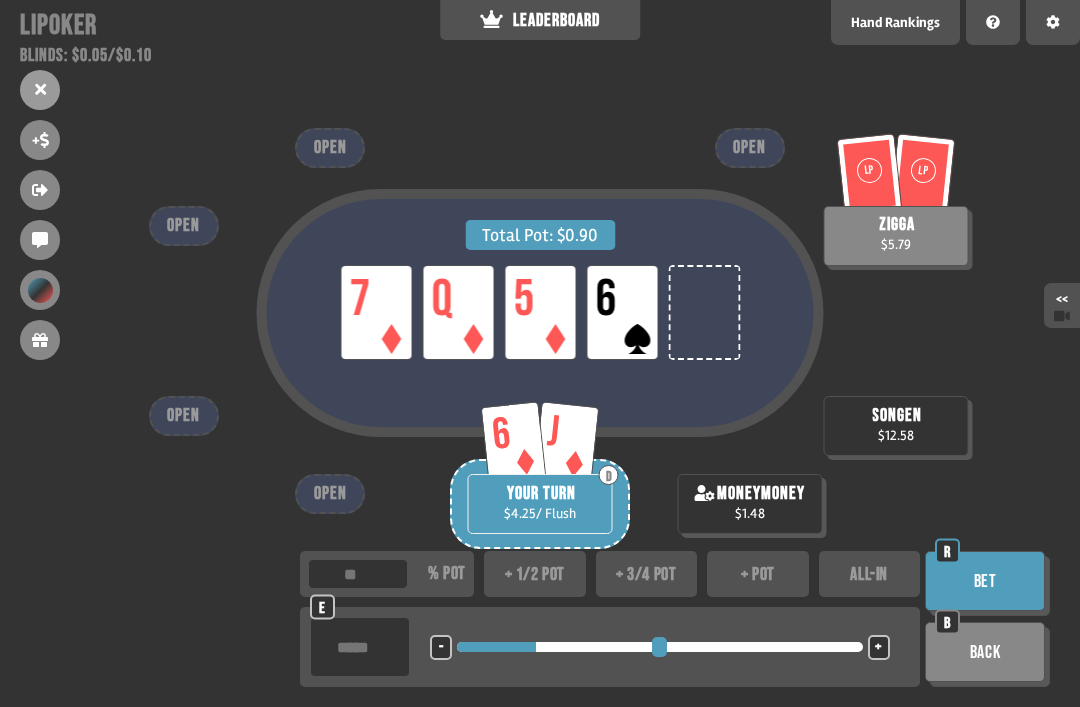 click on "Bet" at bounding box center [985, 581] 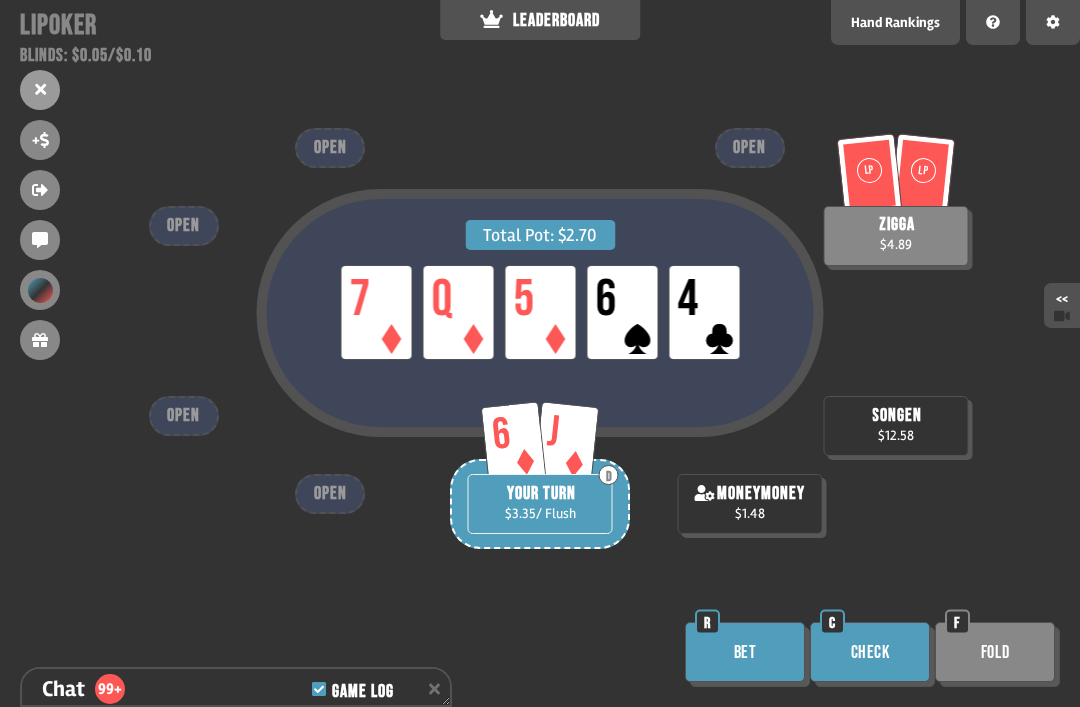 scroll, scrollTop: 12253, scrollLeft: 0, axis: vertical 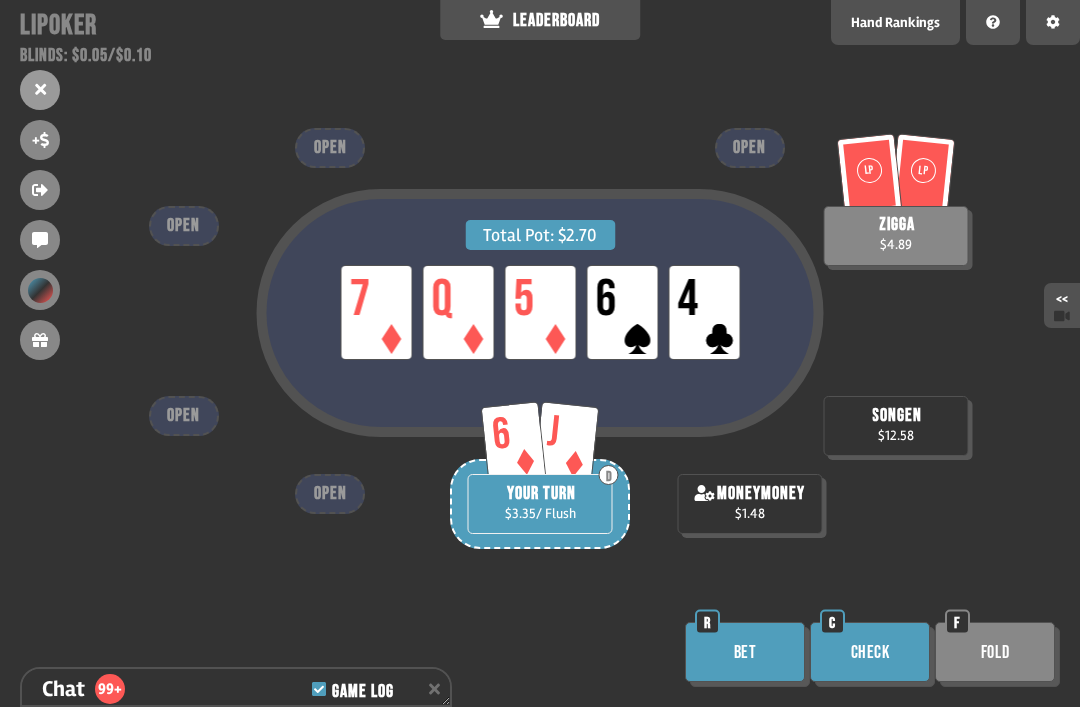 click on "Bet" at bounding box center (745, 652) 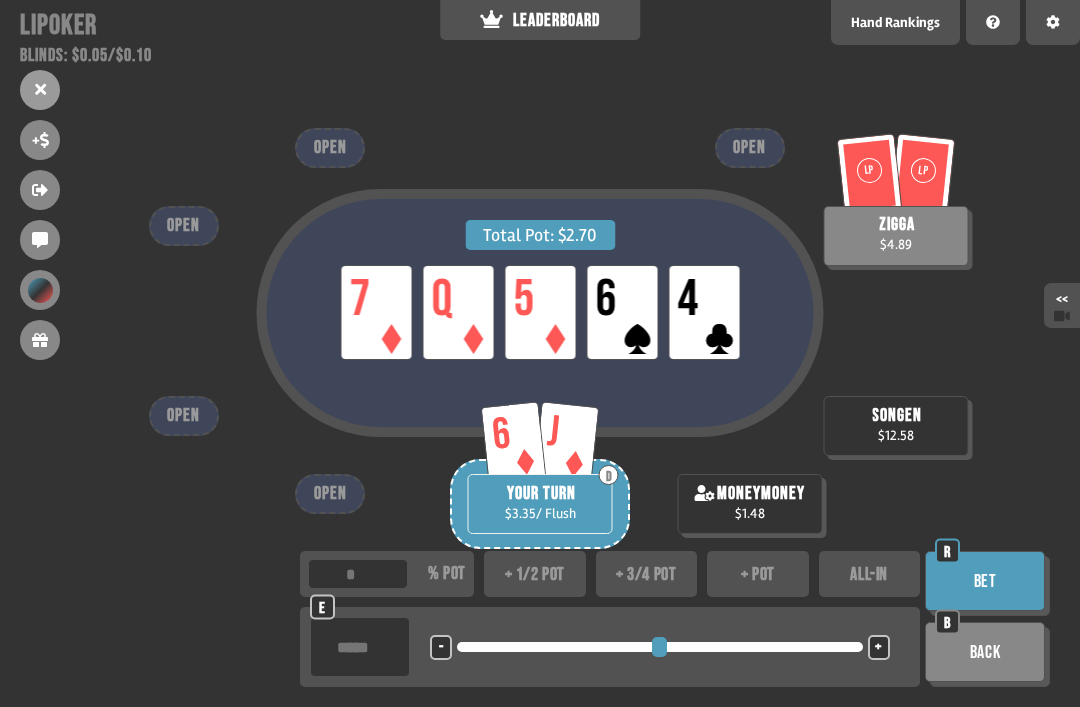 click on "ALL-IN" at bounding box center (870, 574) 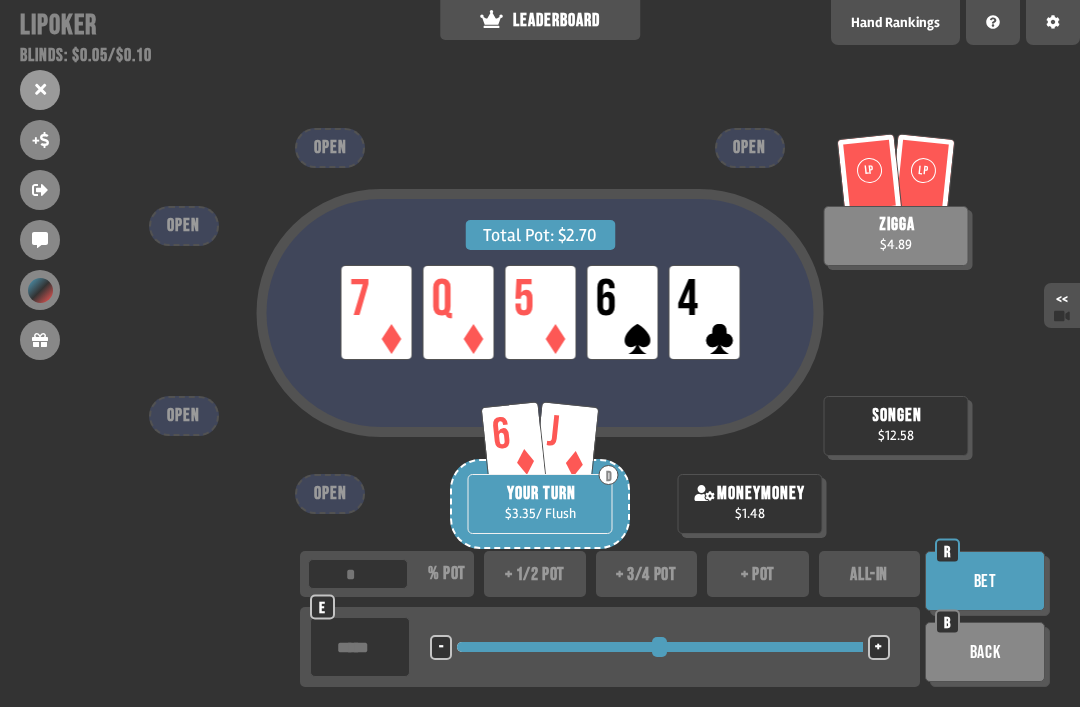 click on "Bet" at bounding box center [985, 581] 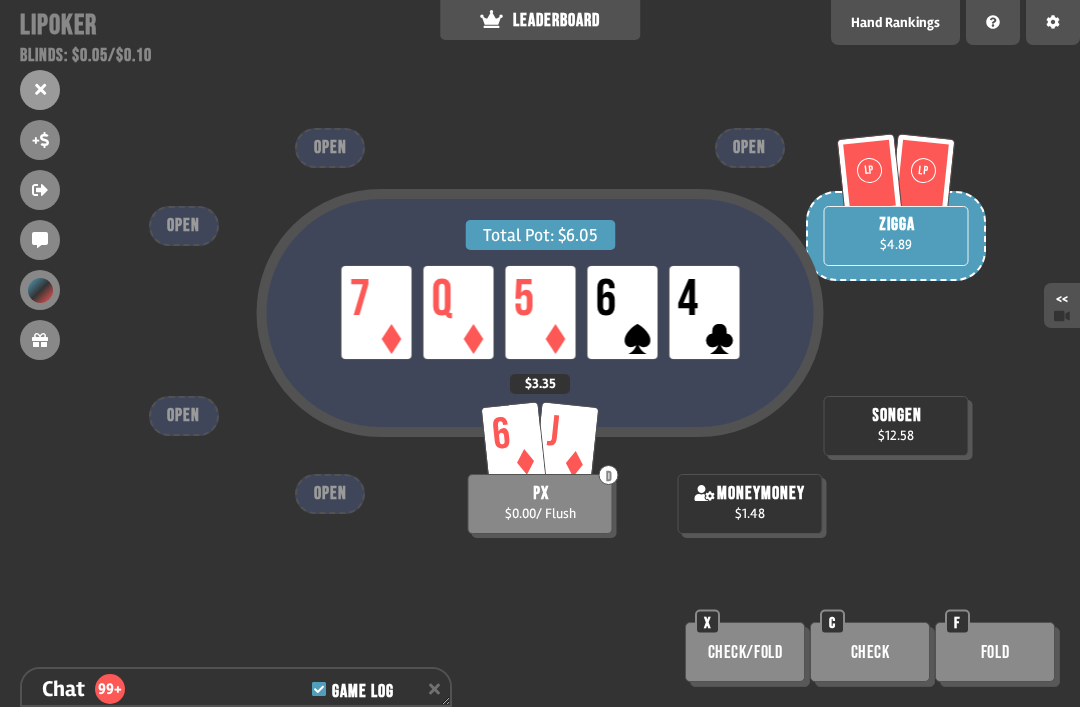 scroll, scrollTop: 12311, scrollLeft: 0, axis: vertical 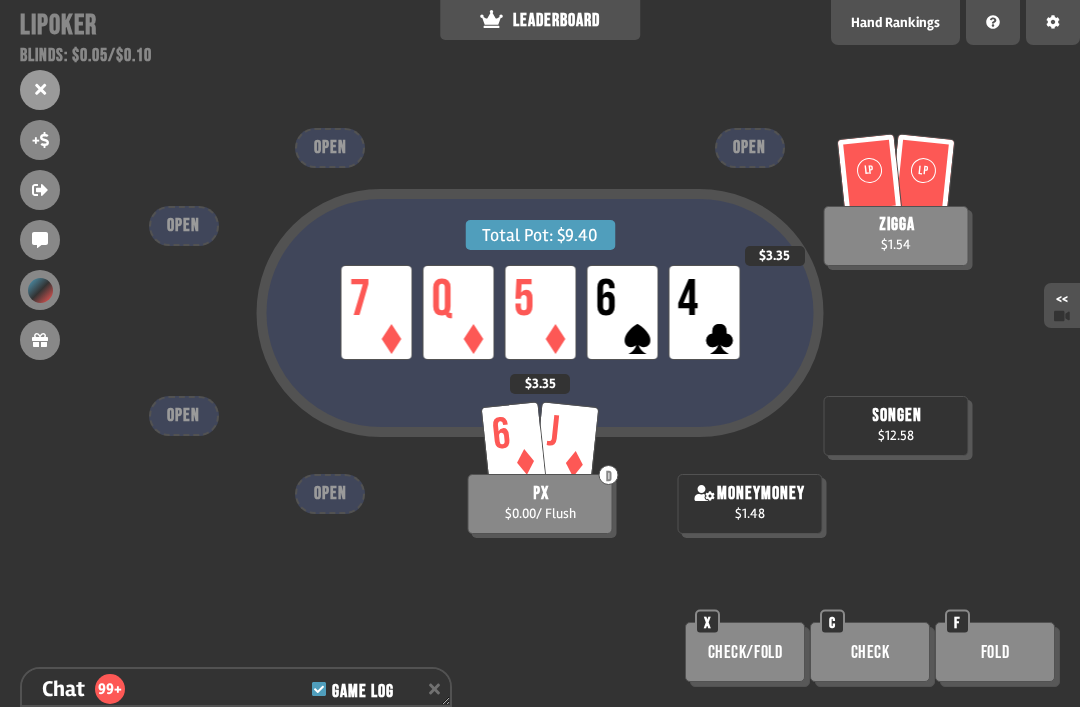 click 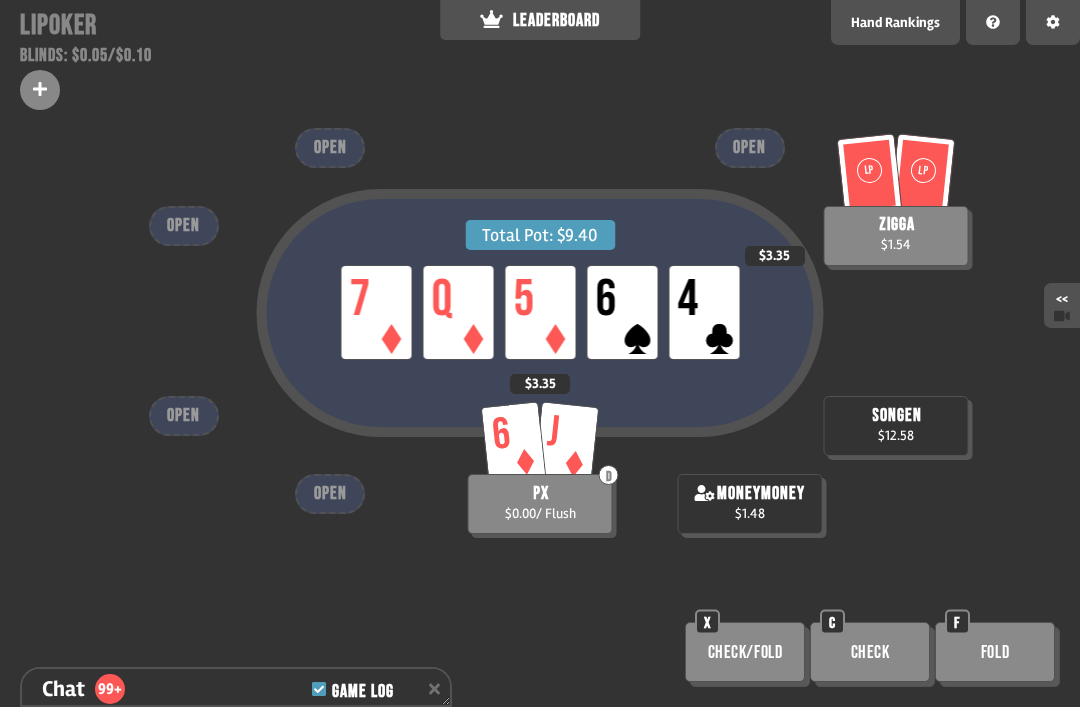 scroll, scrollTop: 12340, scrollLeft: 0, axis: vertical 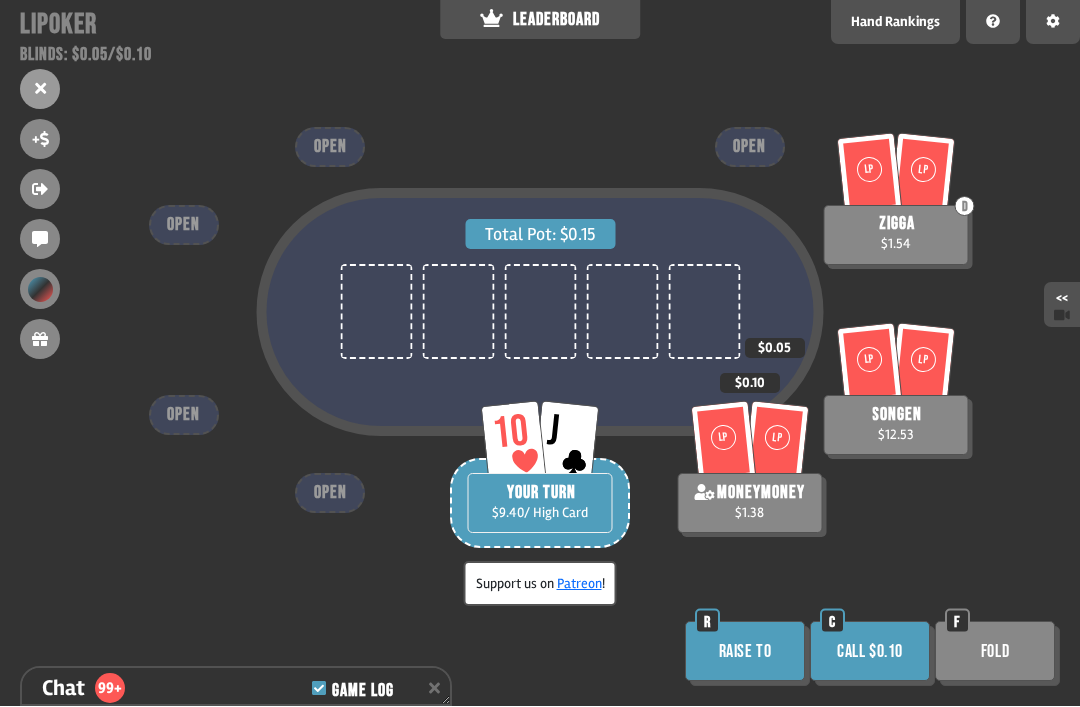 click on "Call $0.10" at bounding box center (870, 652) 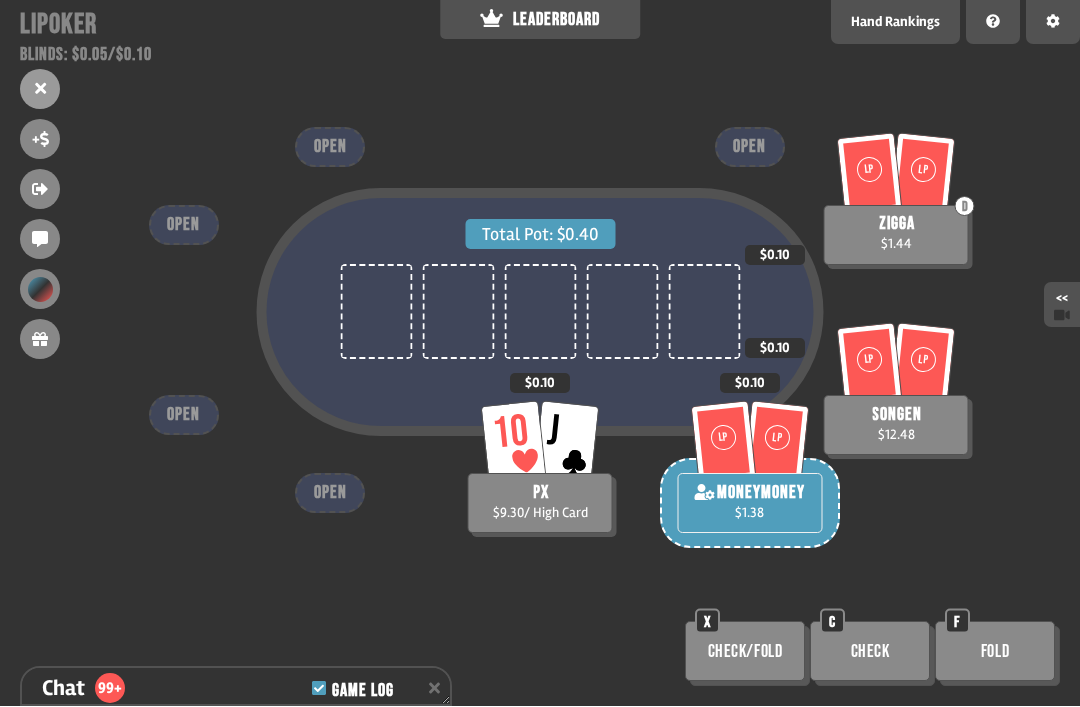 scroll, scrollTop: 12543, scrollLeft: 0, axis: vertical 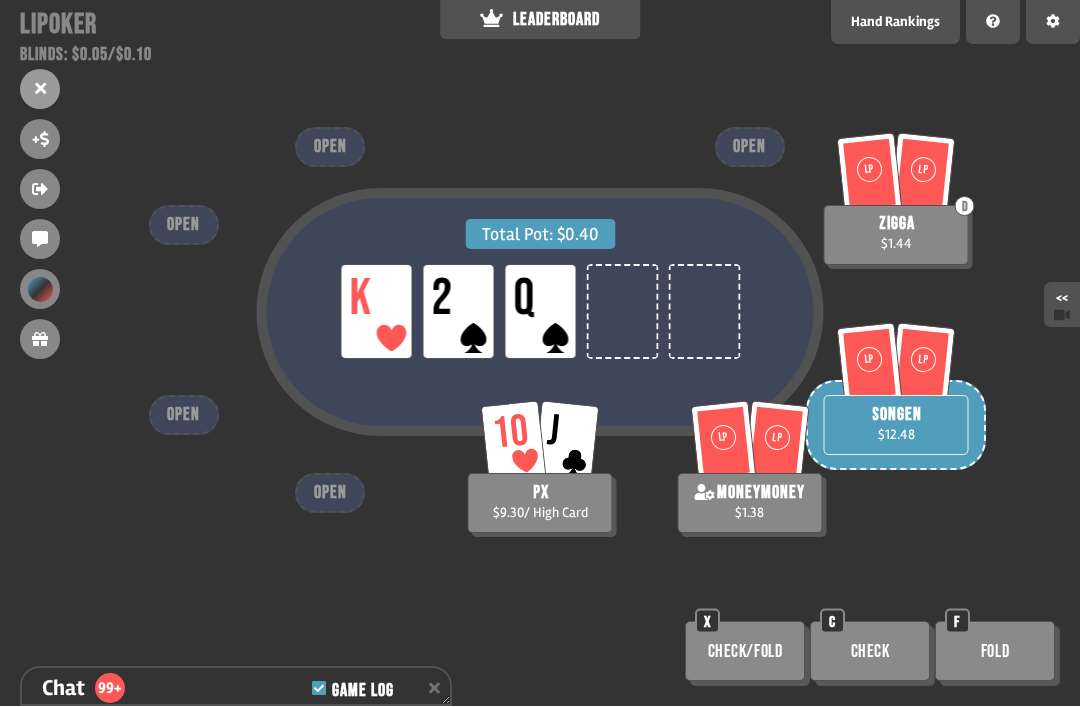 click on "Check/Fold" at bounding box center (745, 652) 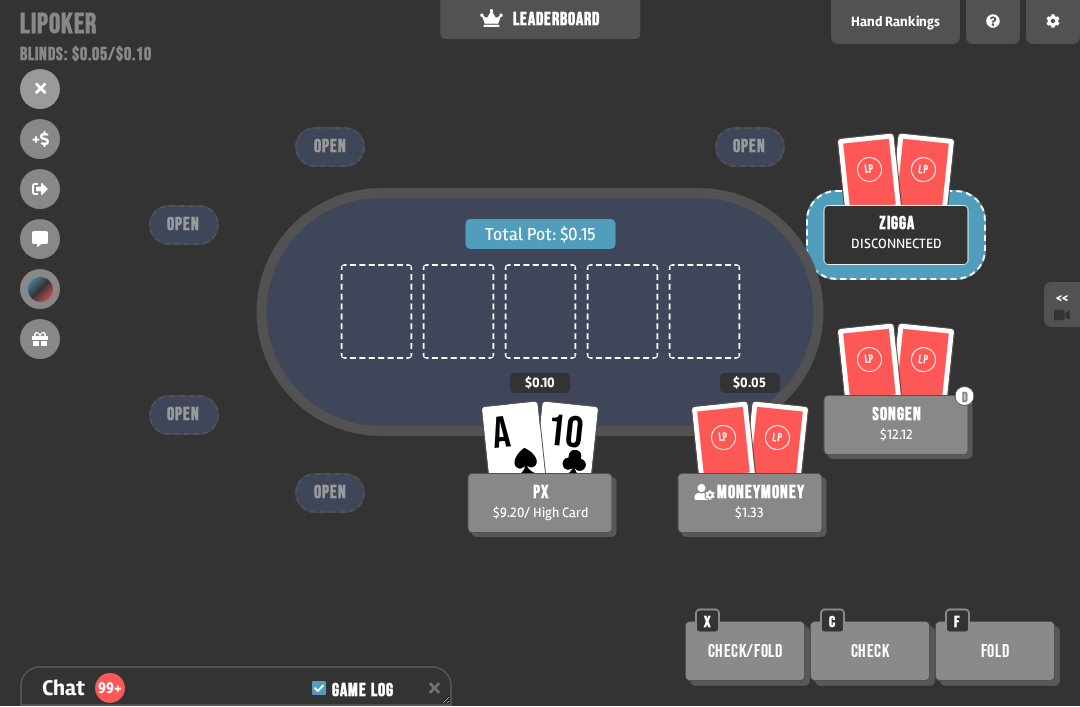 scroll, scrollTop: 13036, scrollLeft: 0, axis: vertical 